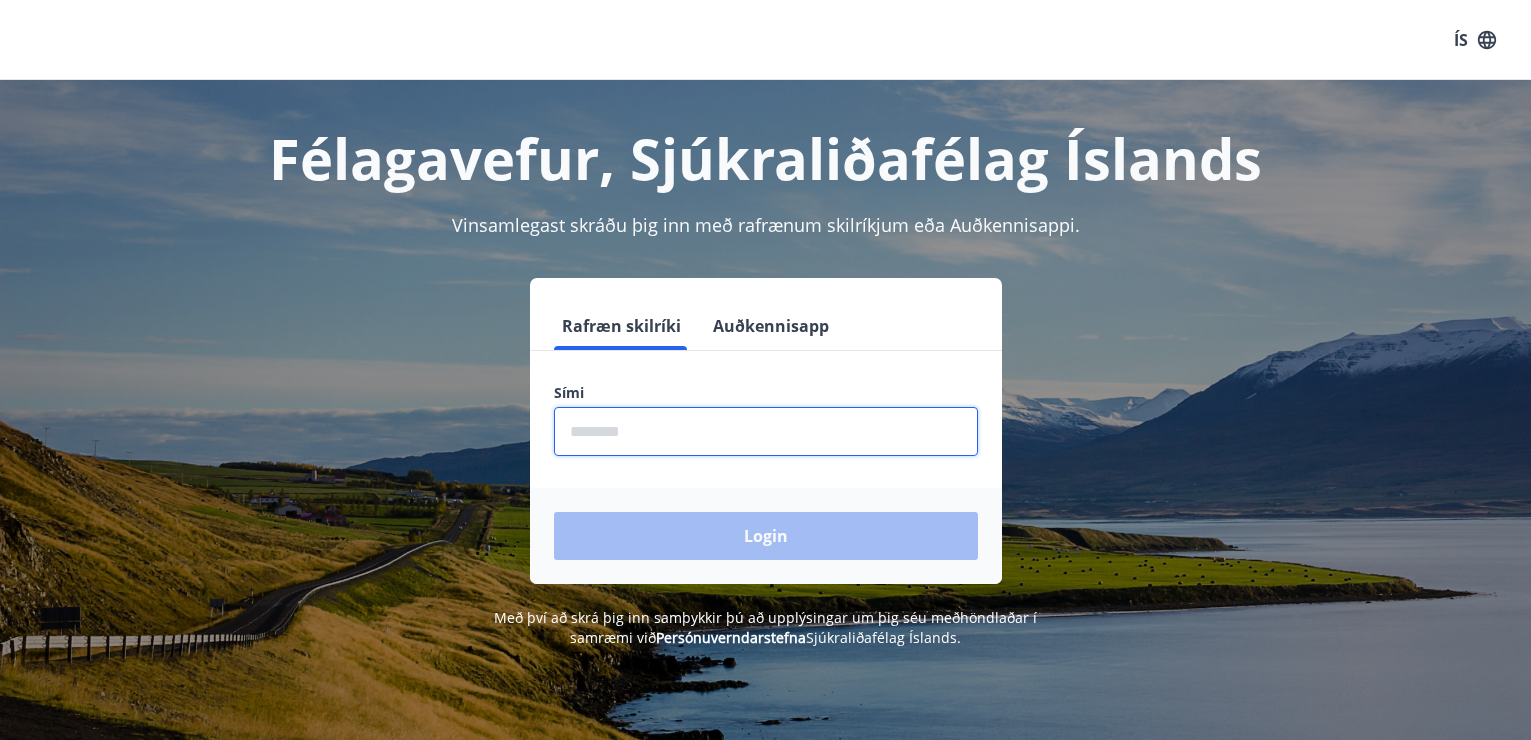 scroll, scrollTop: 0, scrollLeft: 0, axis: both 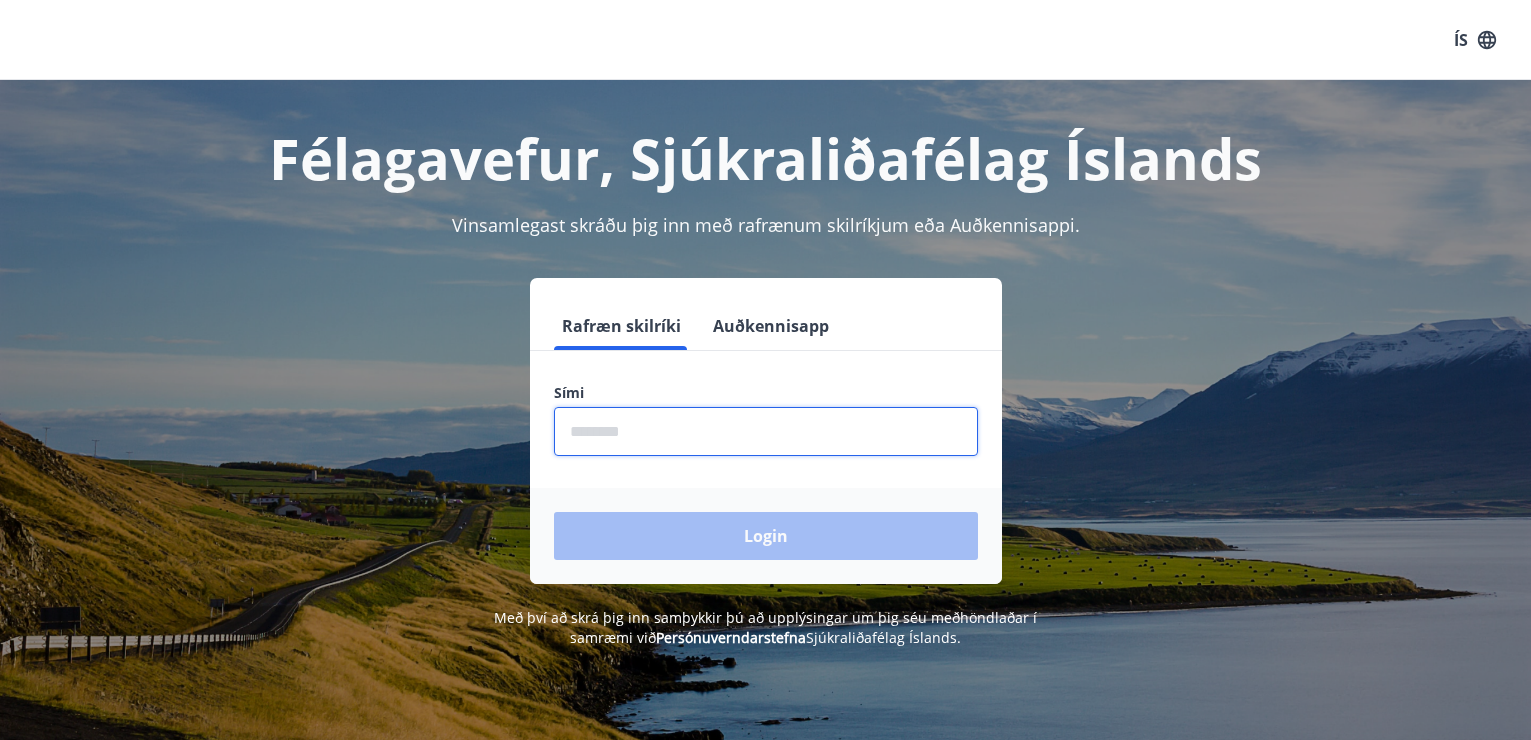 type on "********" 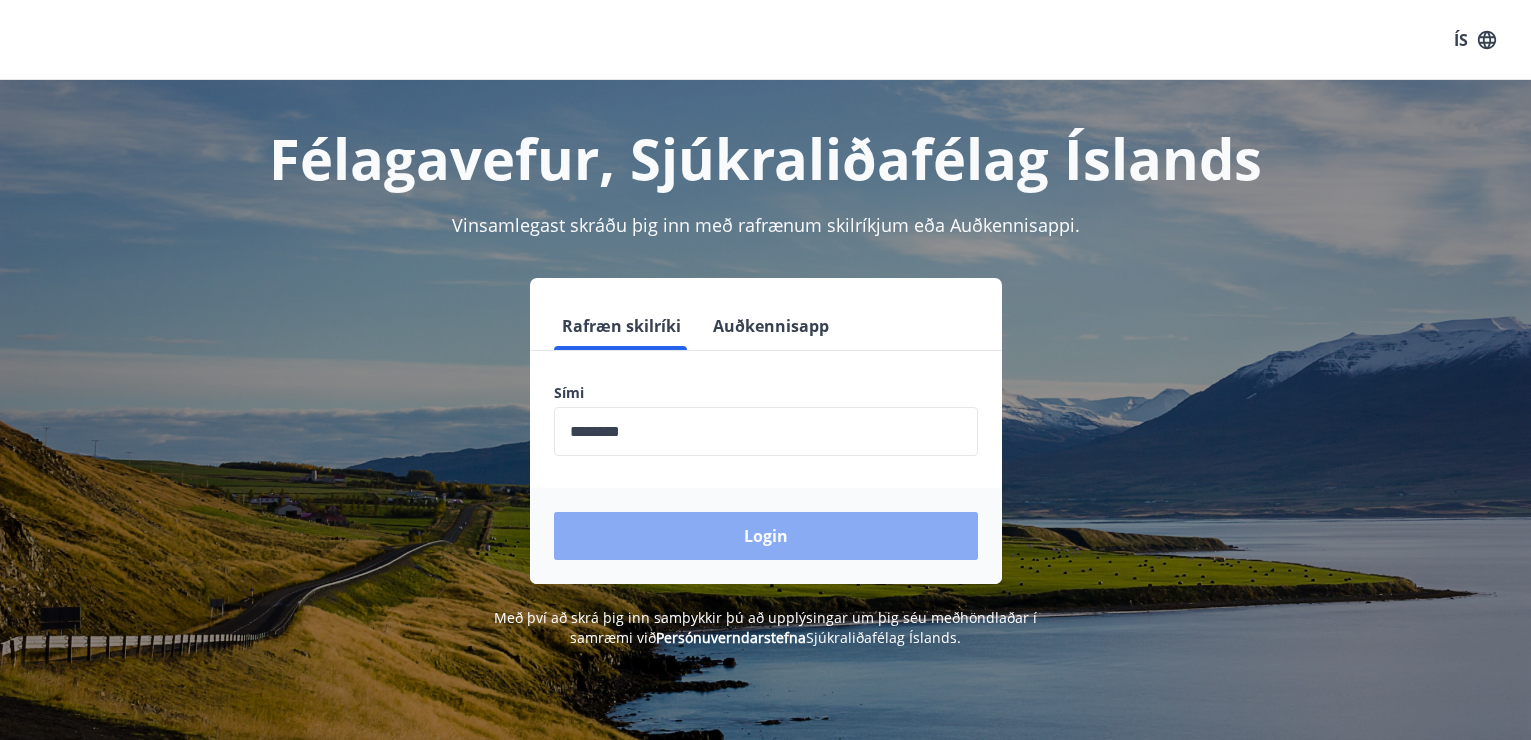 click on "Login" at bounding box center [766, 536] 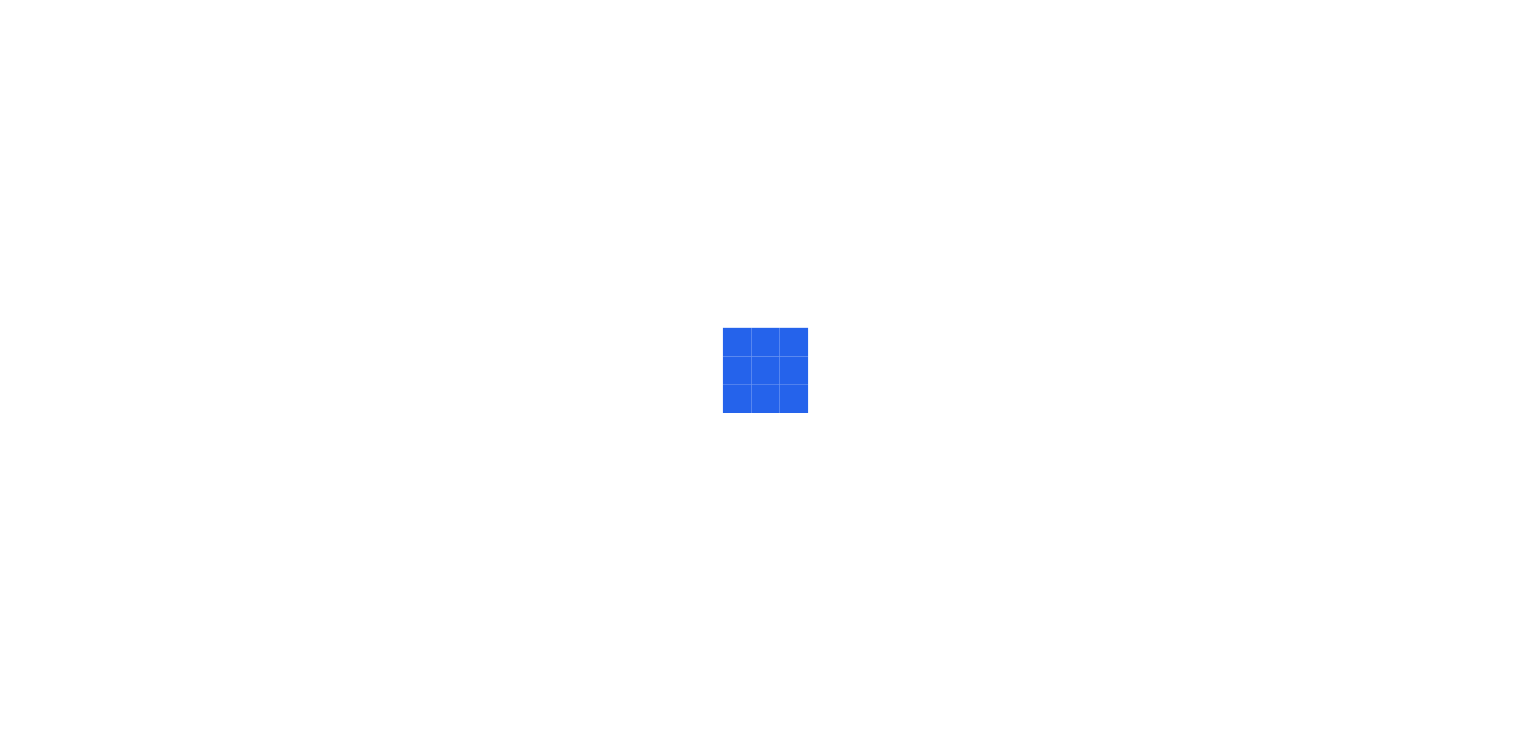 scroll, scrollTop: 0, scrollLeft: 0, axis: both 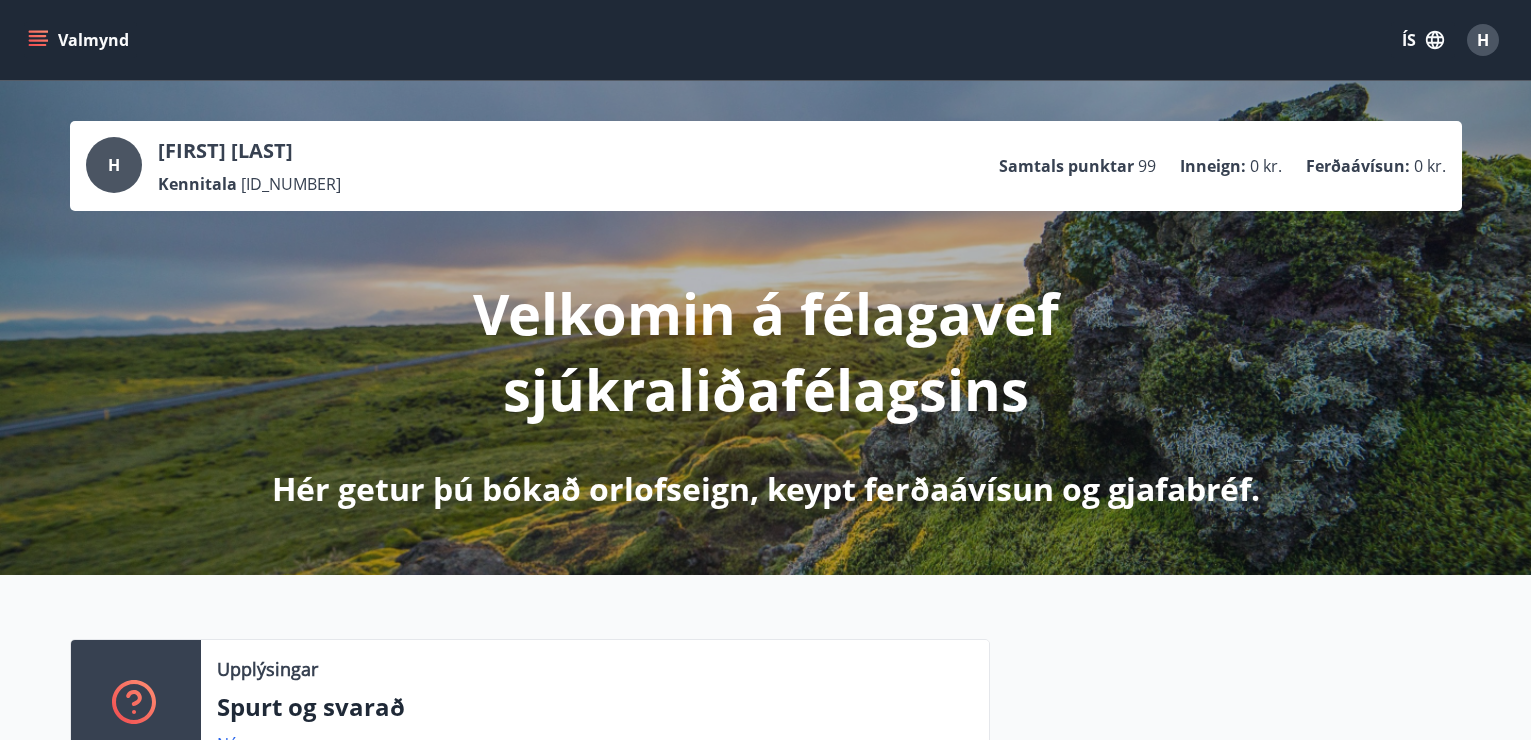 click 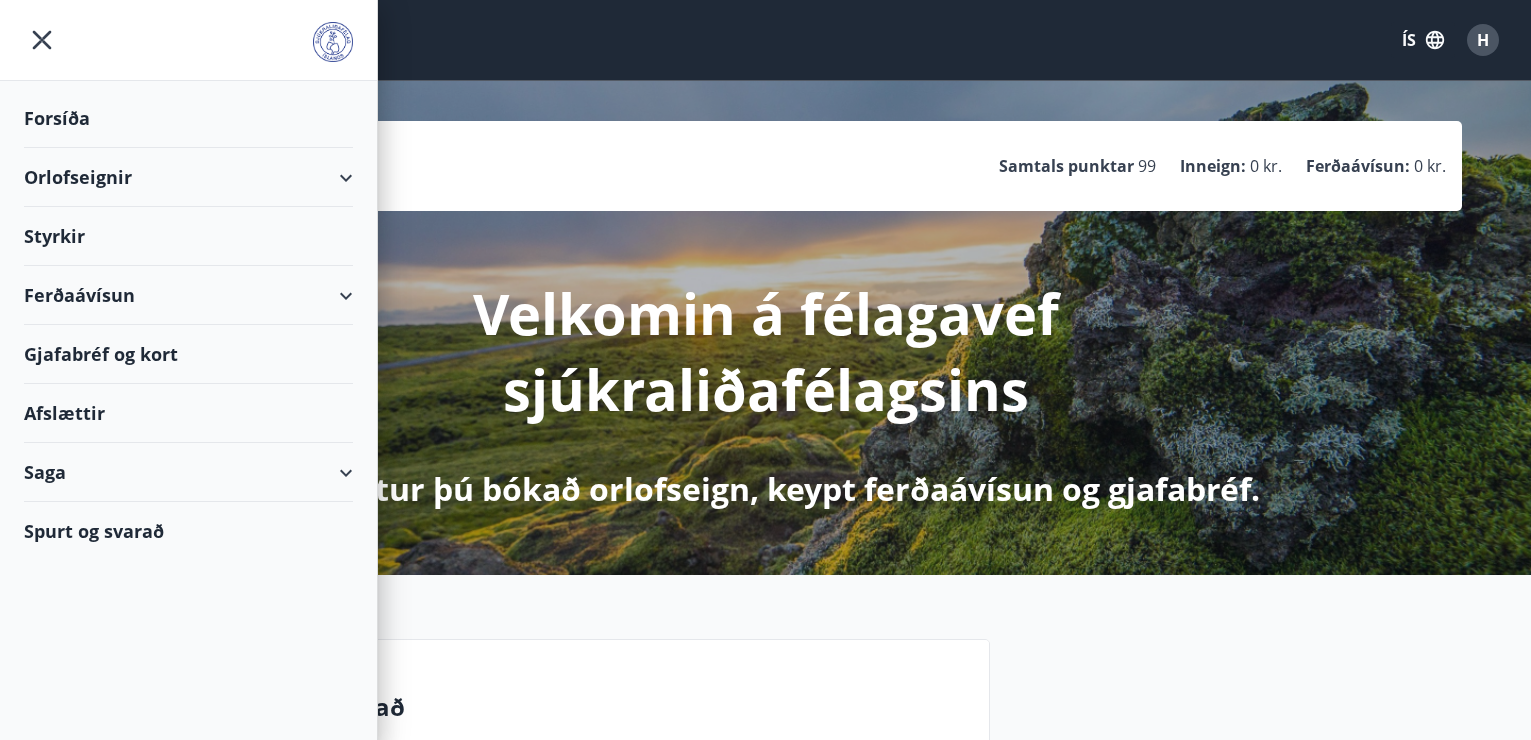 click on "Orlofseignir" at bounding box center [188, 177] 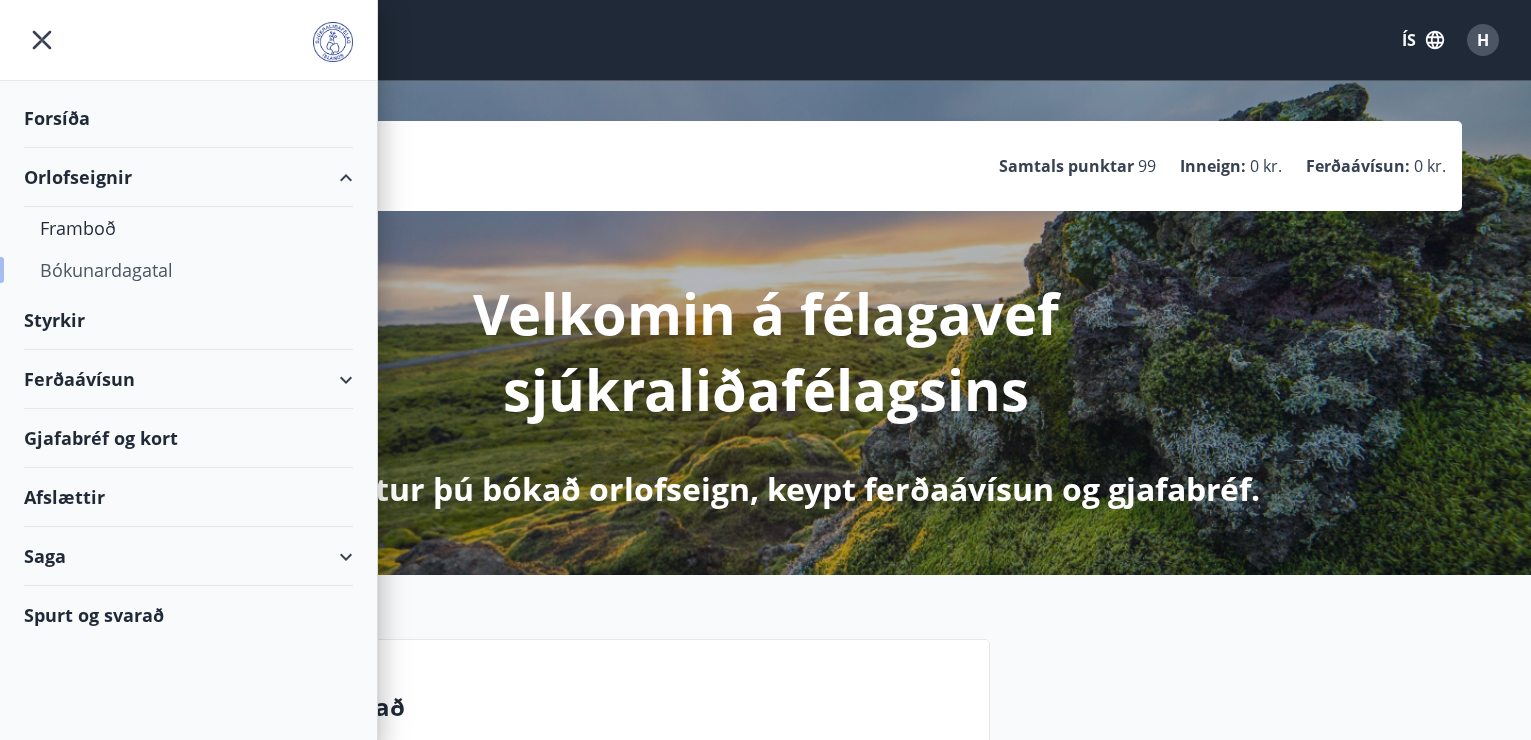 click on "Bókunardagatal" at bounding box center (188, 270) 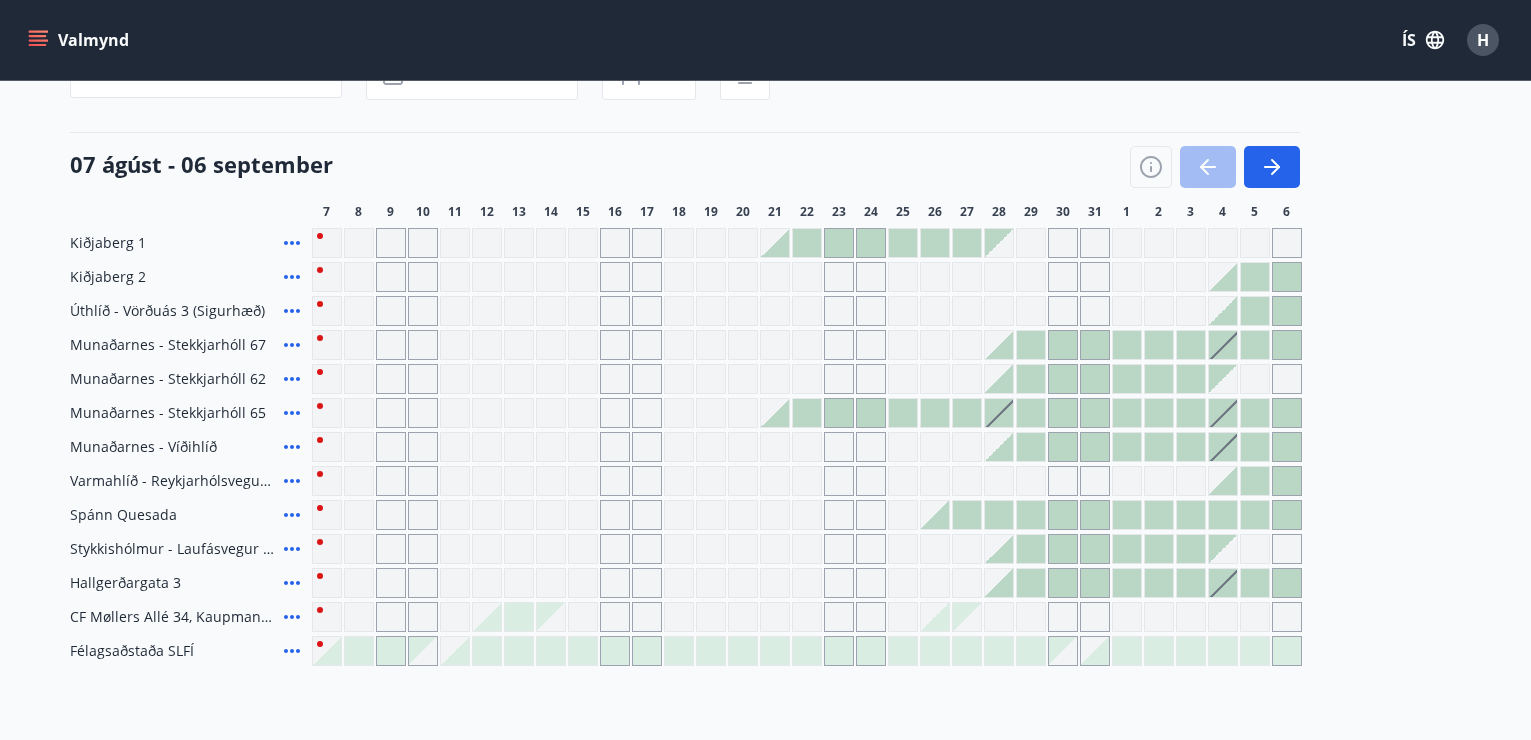 scroll, scrollTop: 248, scrollLeft: 0, axis: vertical 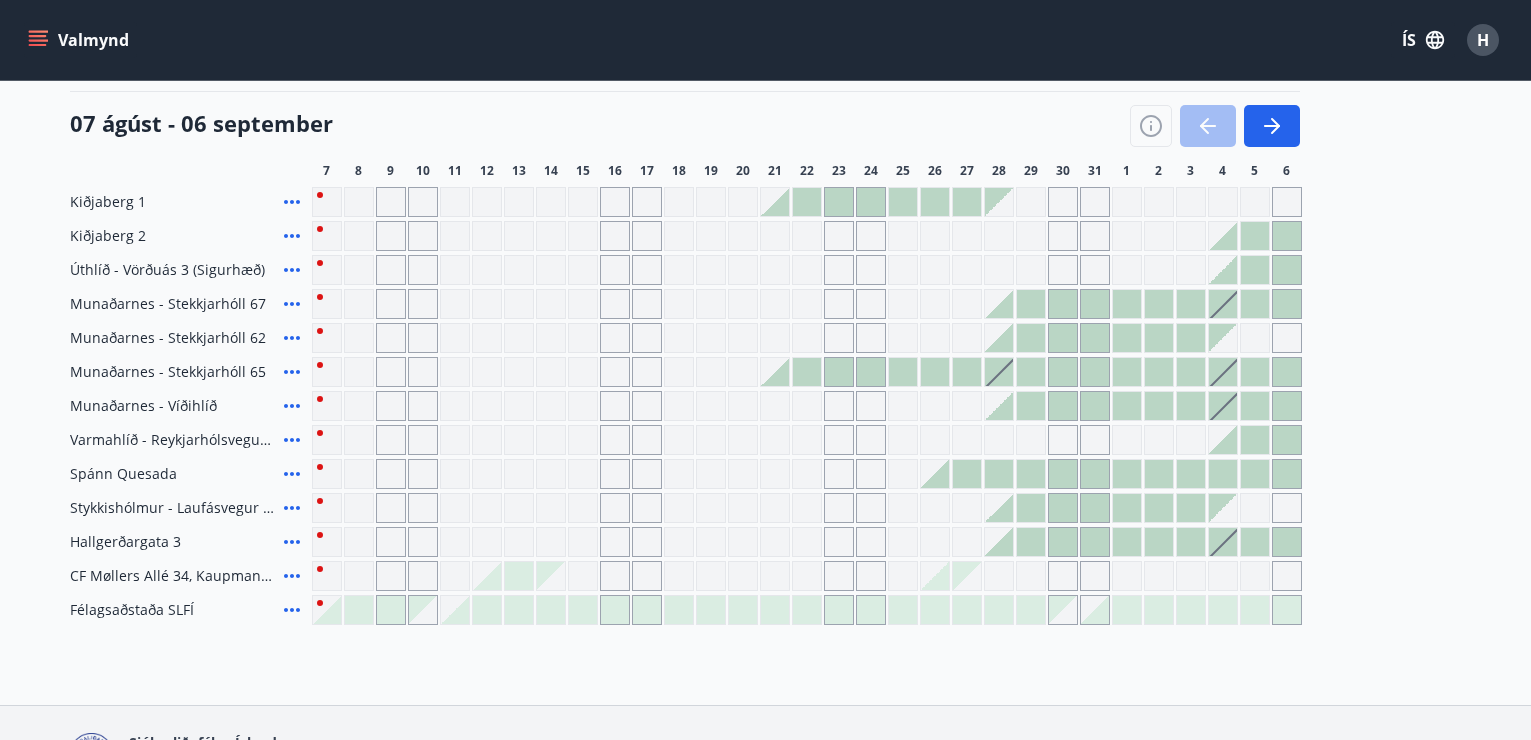 click on "Hallgerðargata 3" at bounding box center (125, 542) 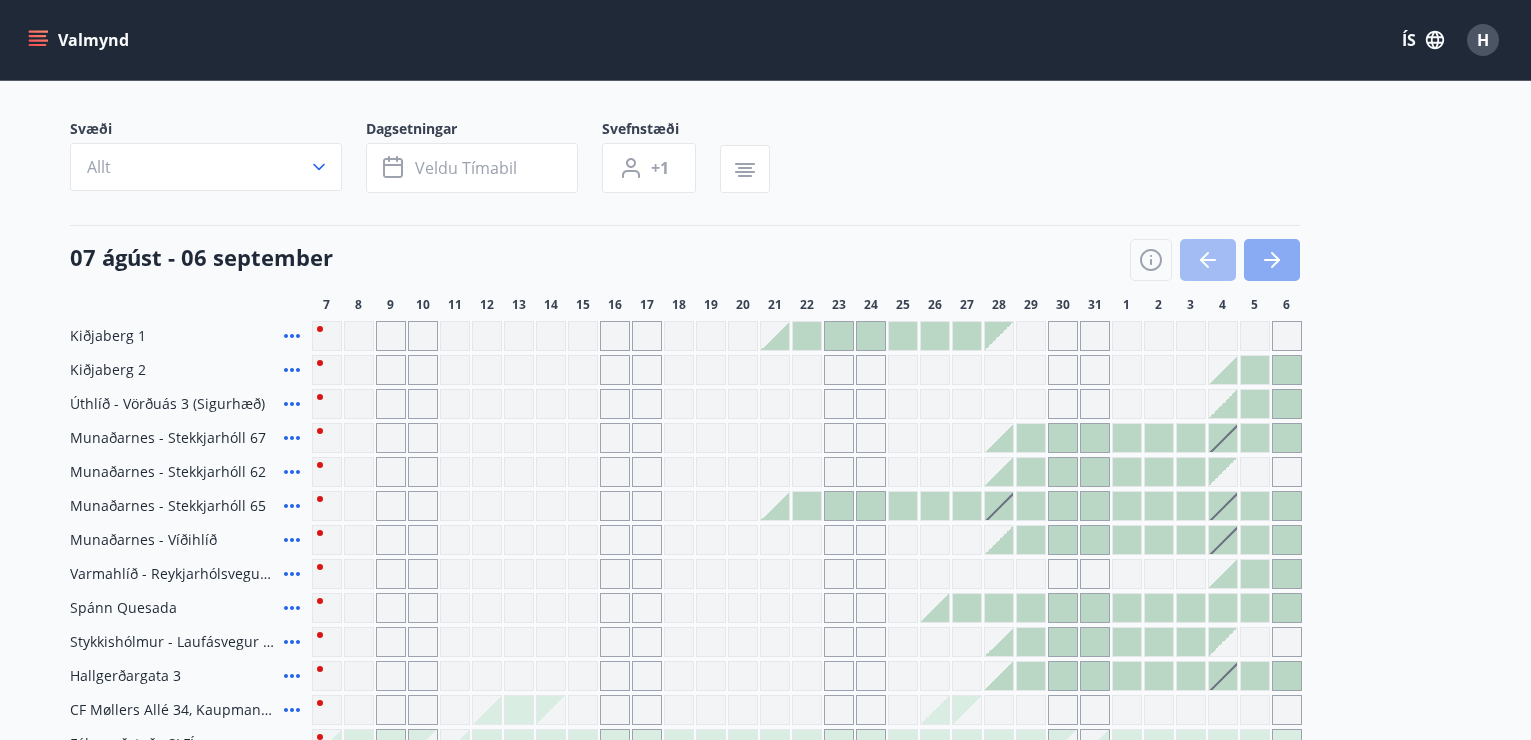 click 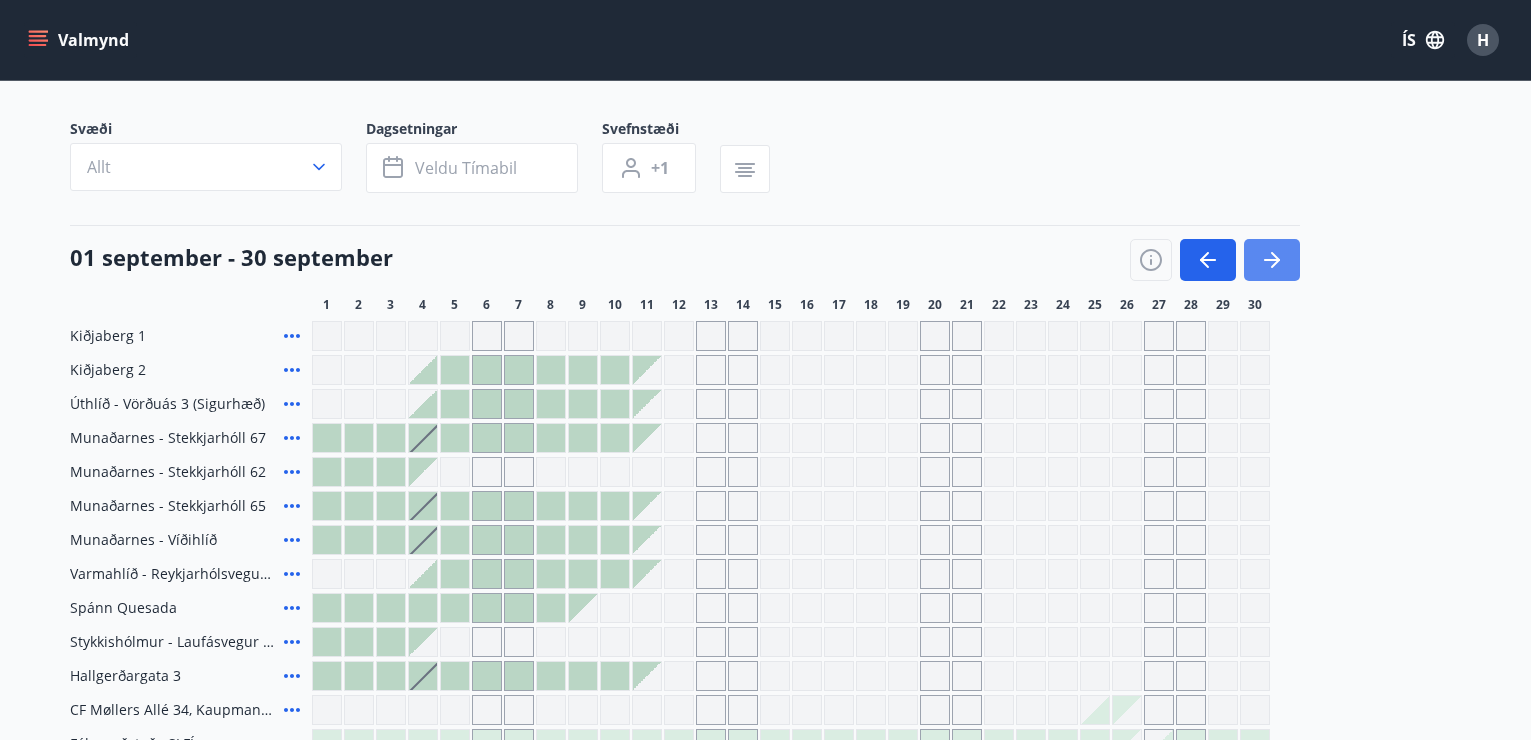 click 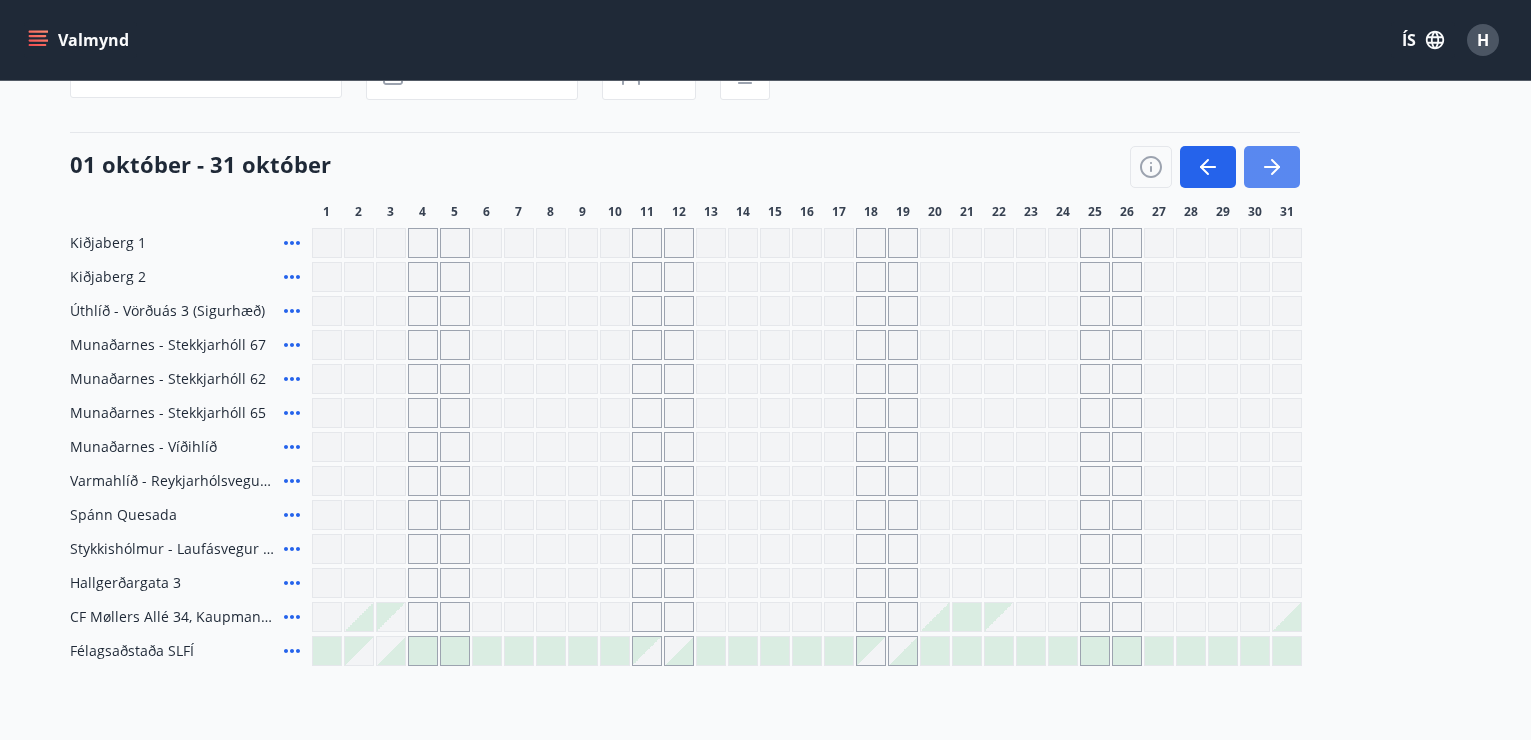 scroll, scrollTop: 0, scrollLeft: 0, axis: both 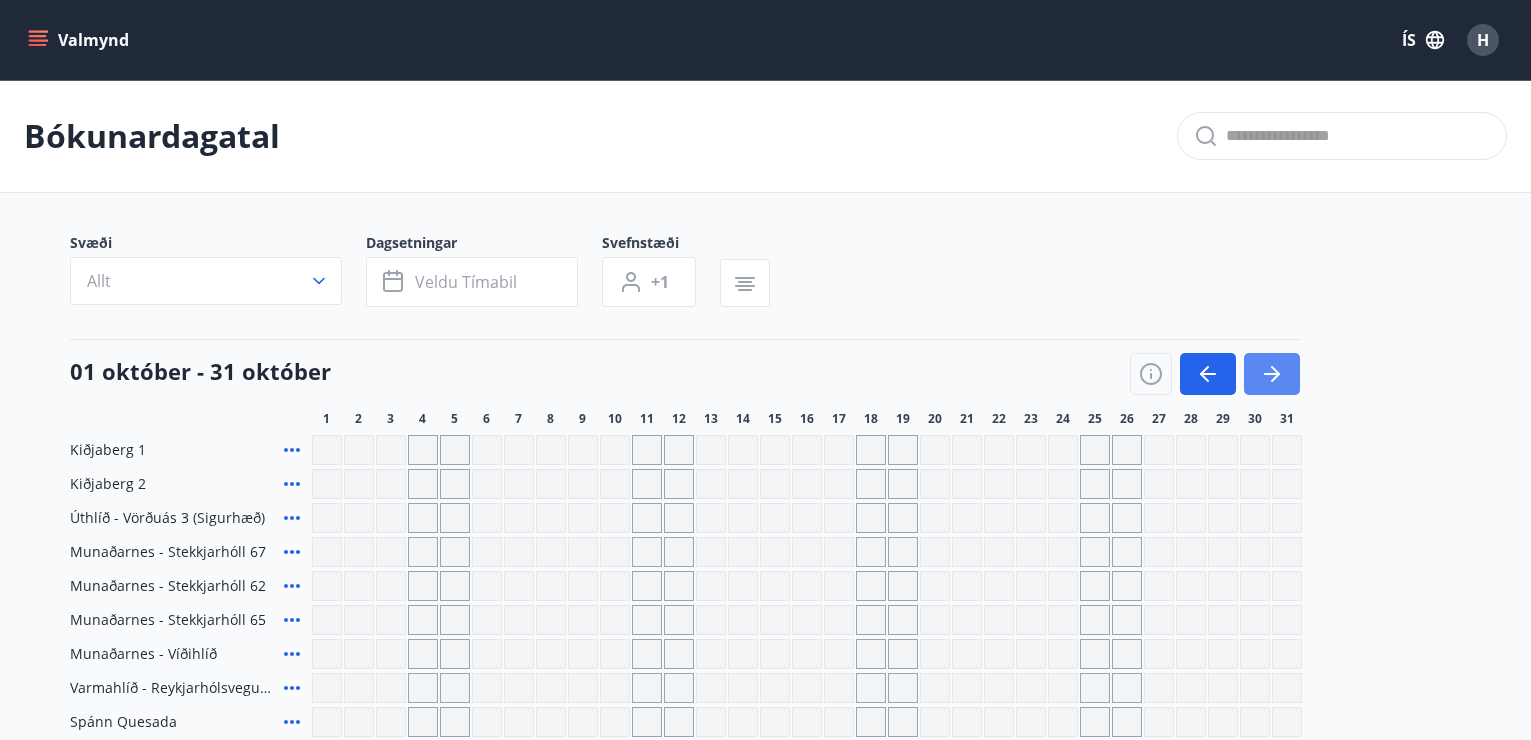 click 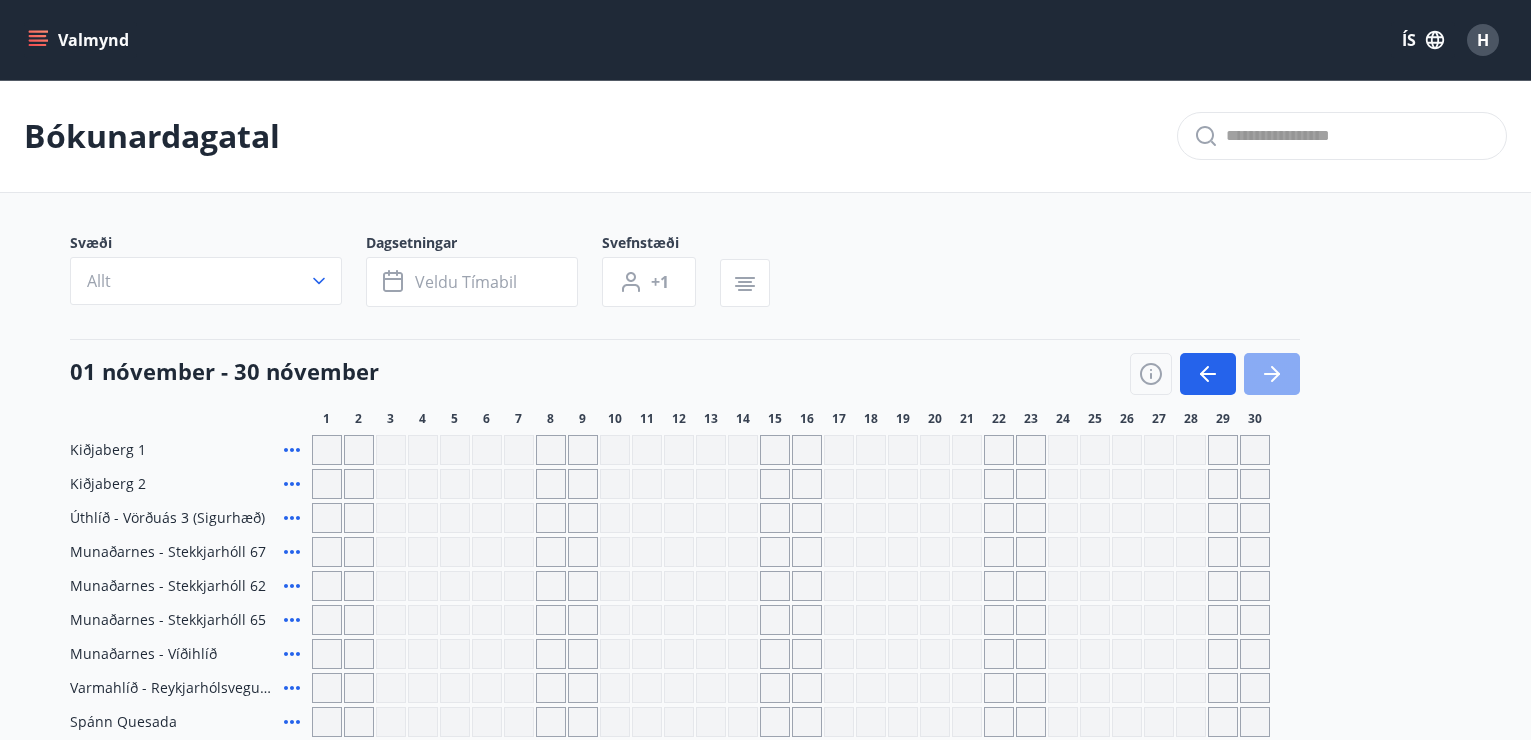 click 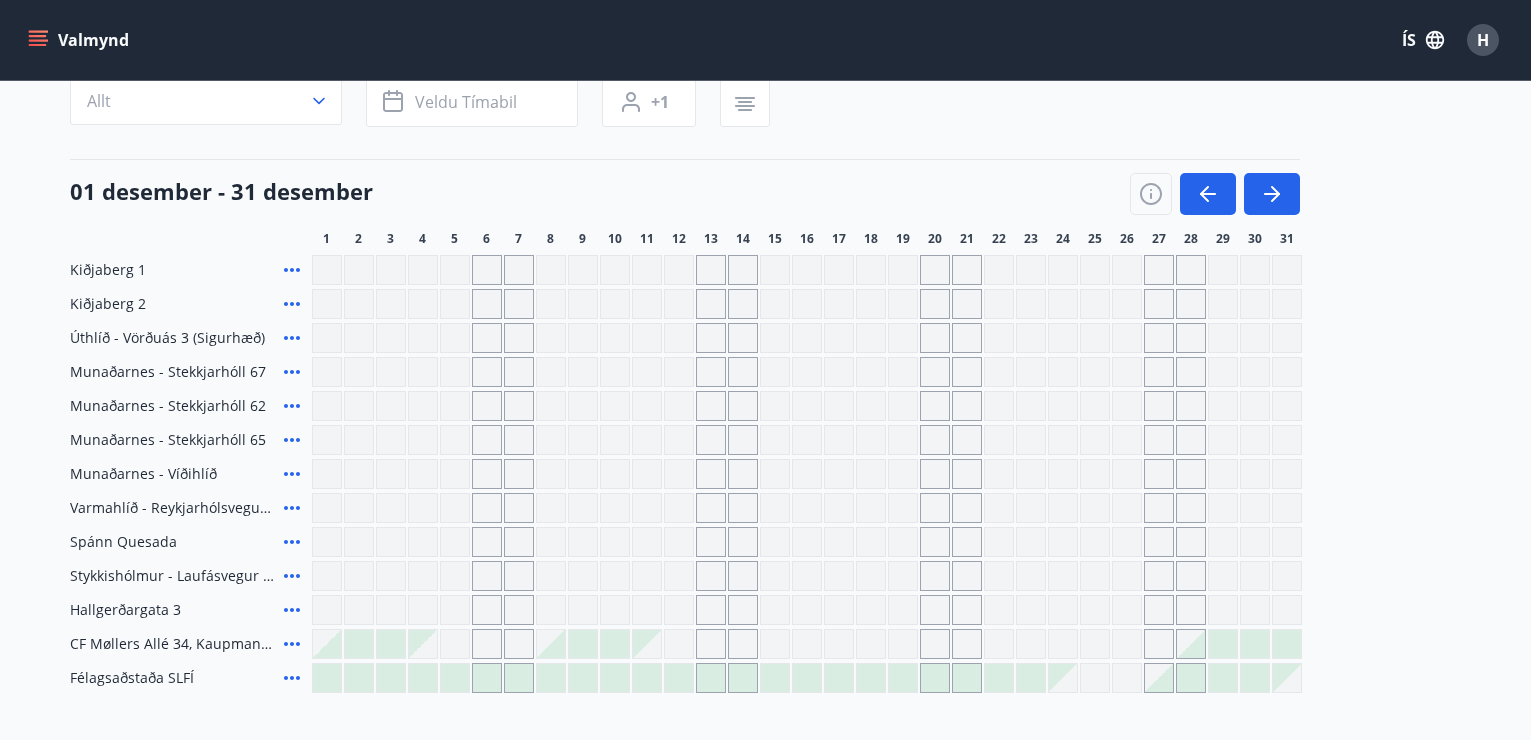 scroll, scrollTop: 267, scrollLeft: 0, axis: vertical 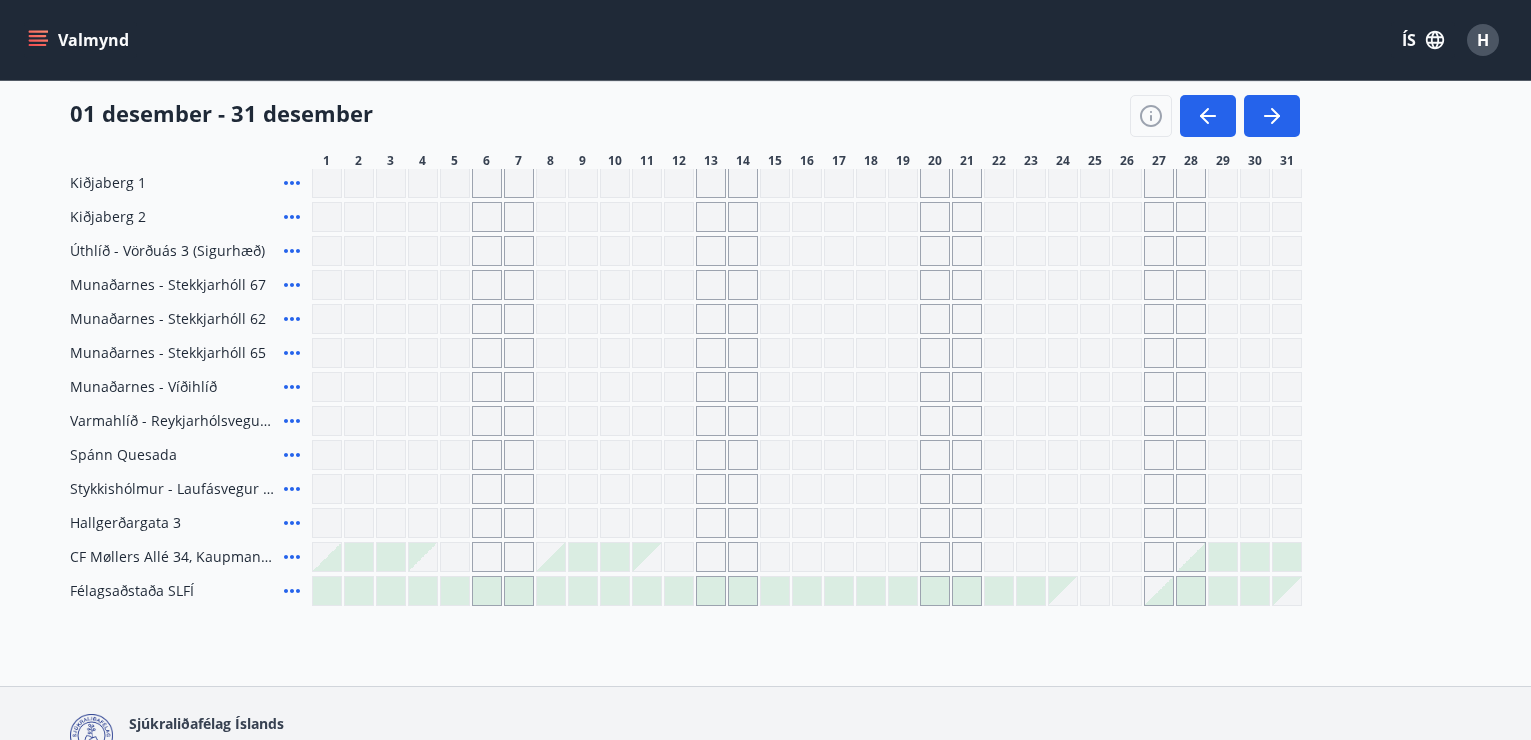 click 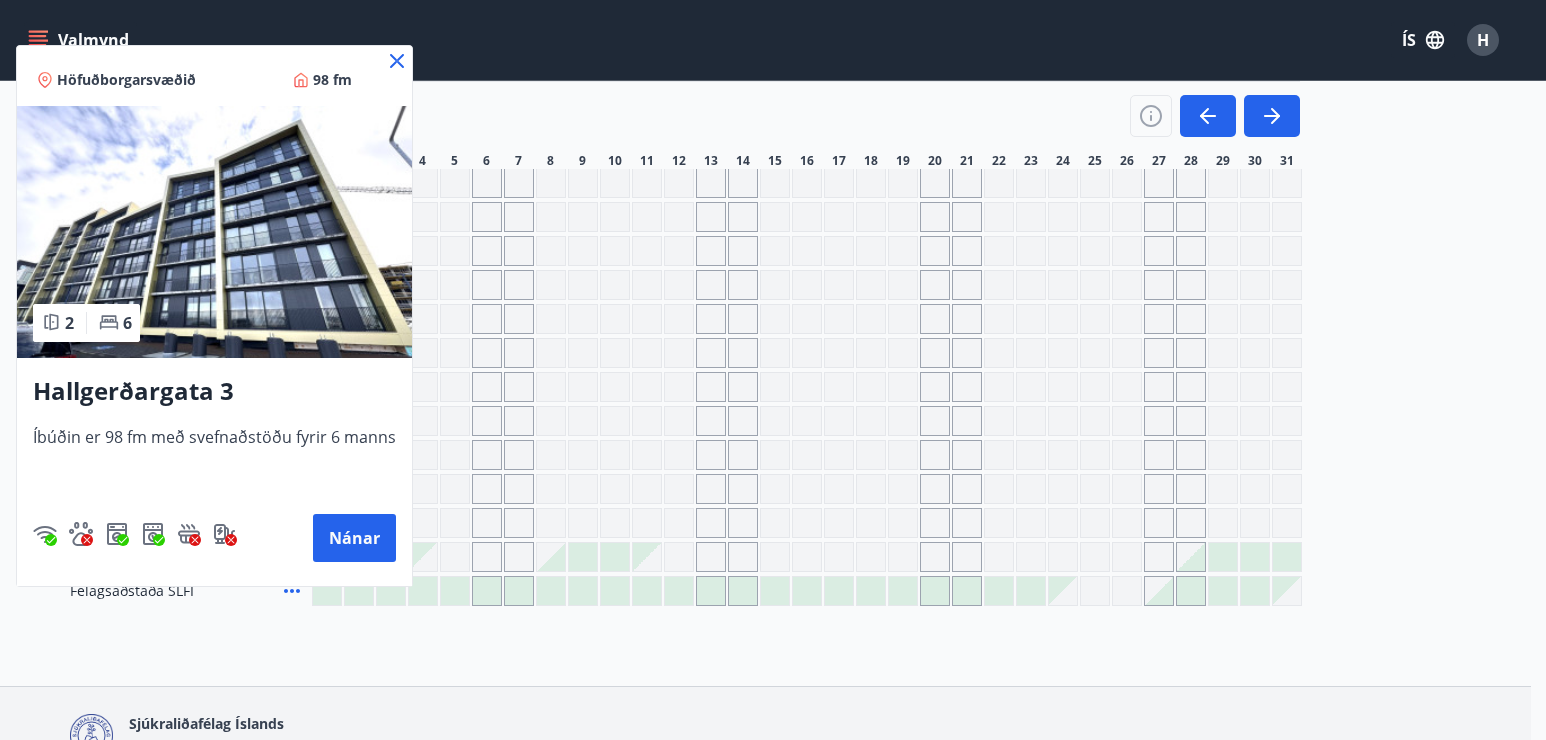 click 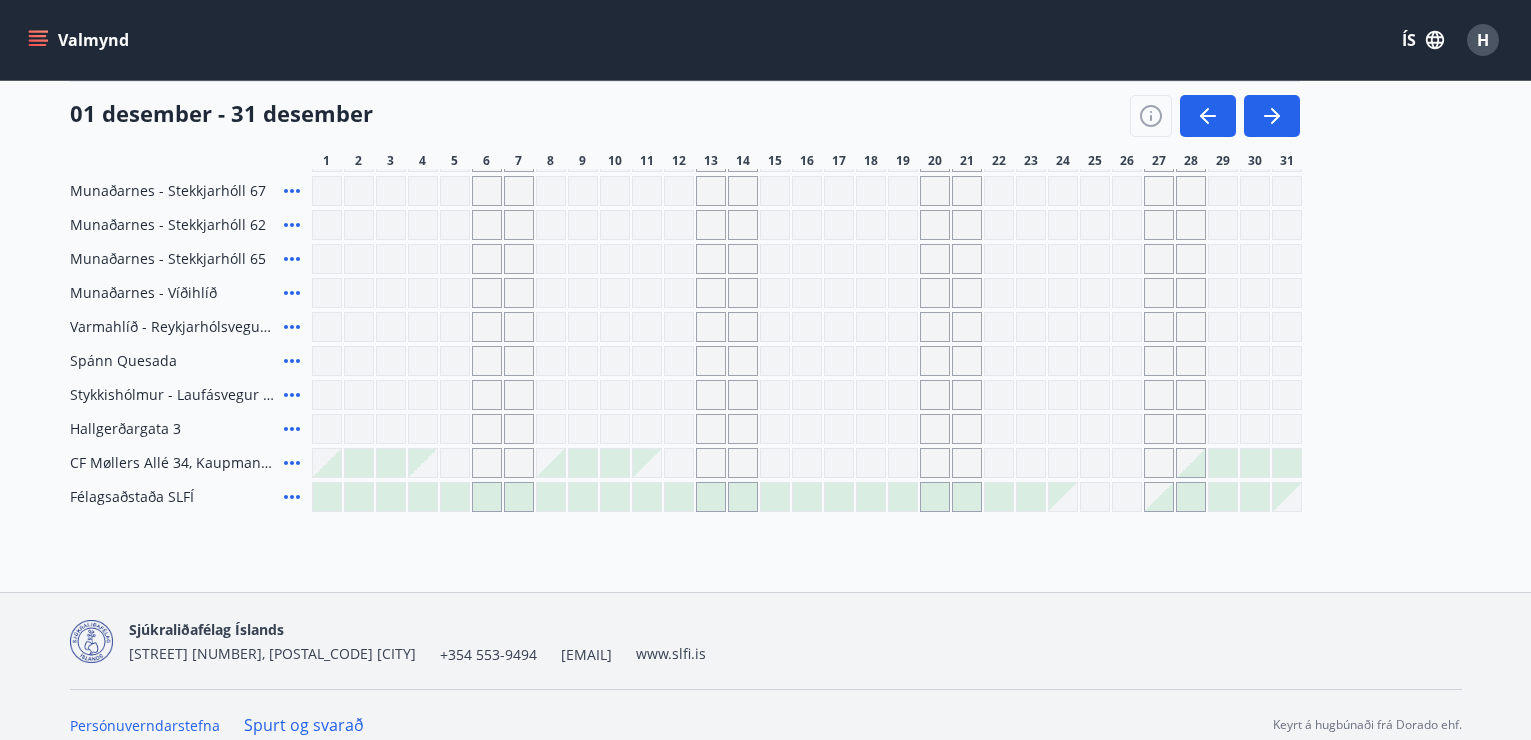 scroll, scrollTop: 381, scrollLeft: 0, axis: vertical 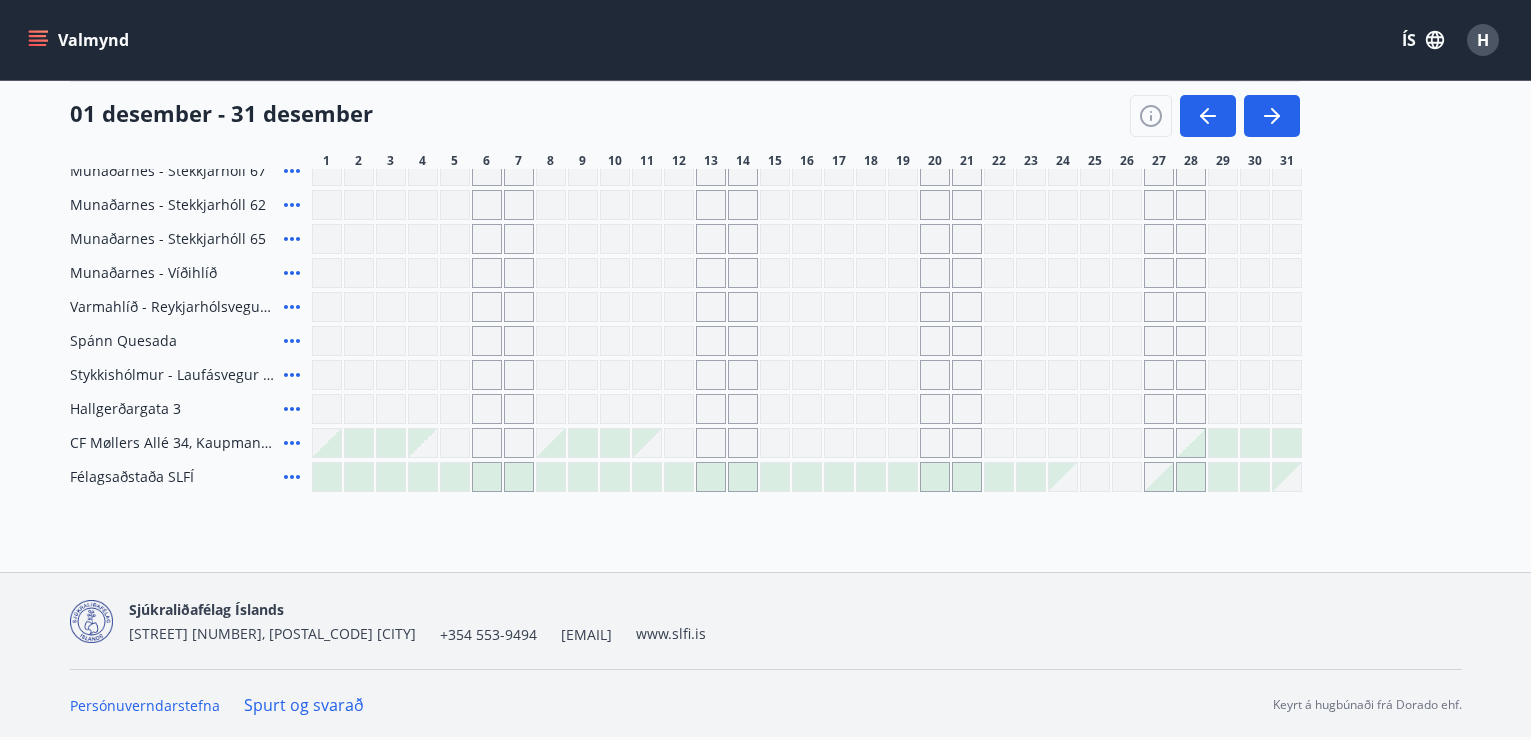 click at bounding box center [903, 409] 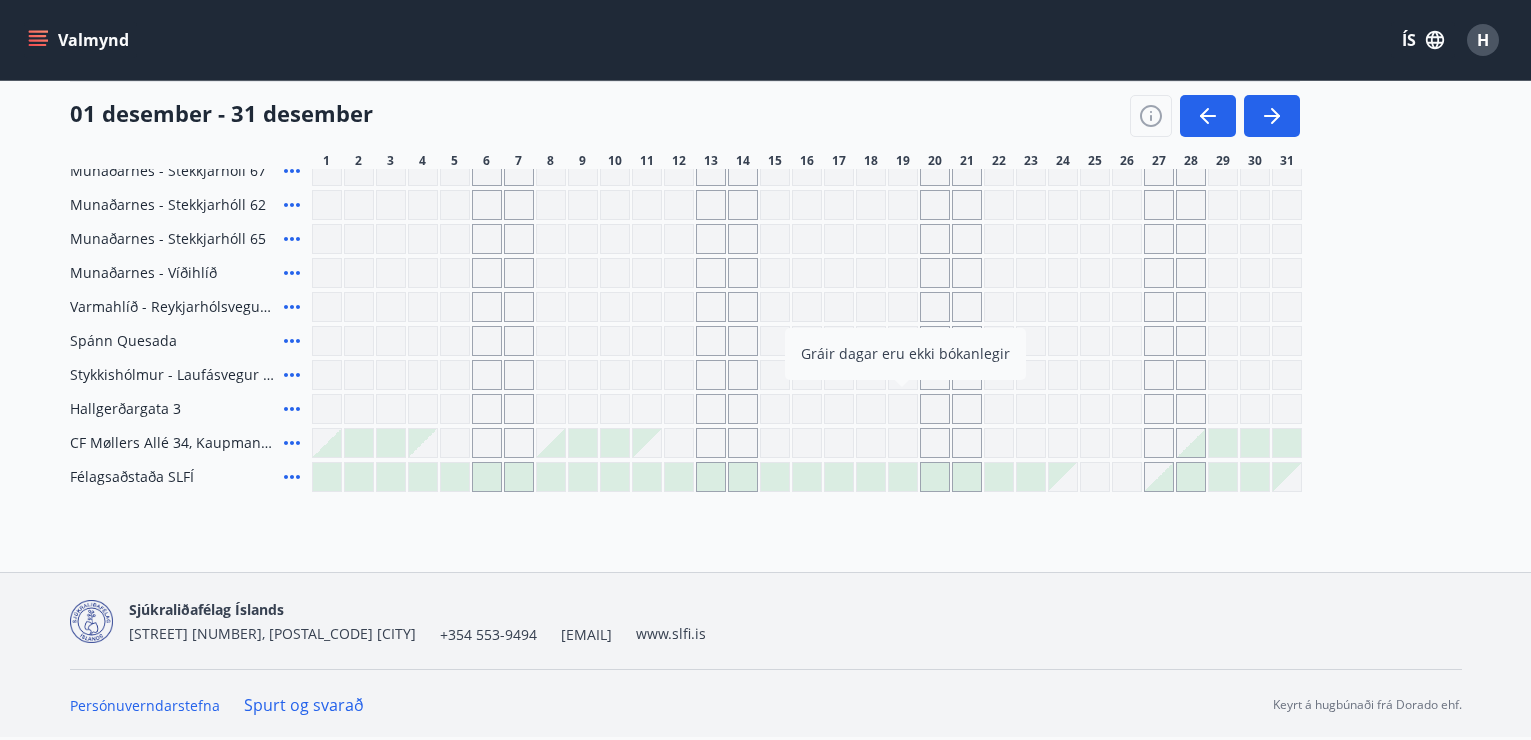 click at bounding box center [935, 409] 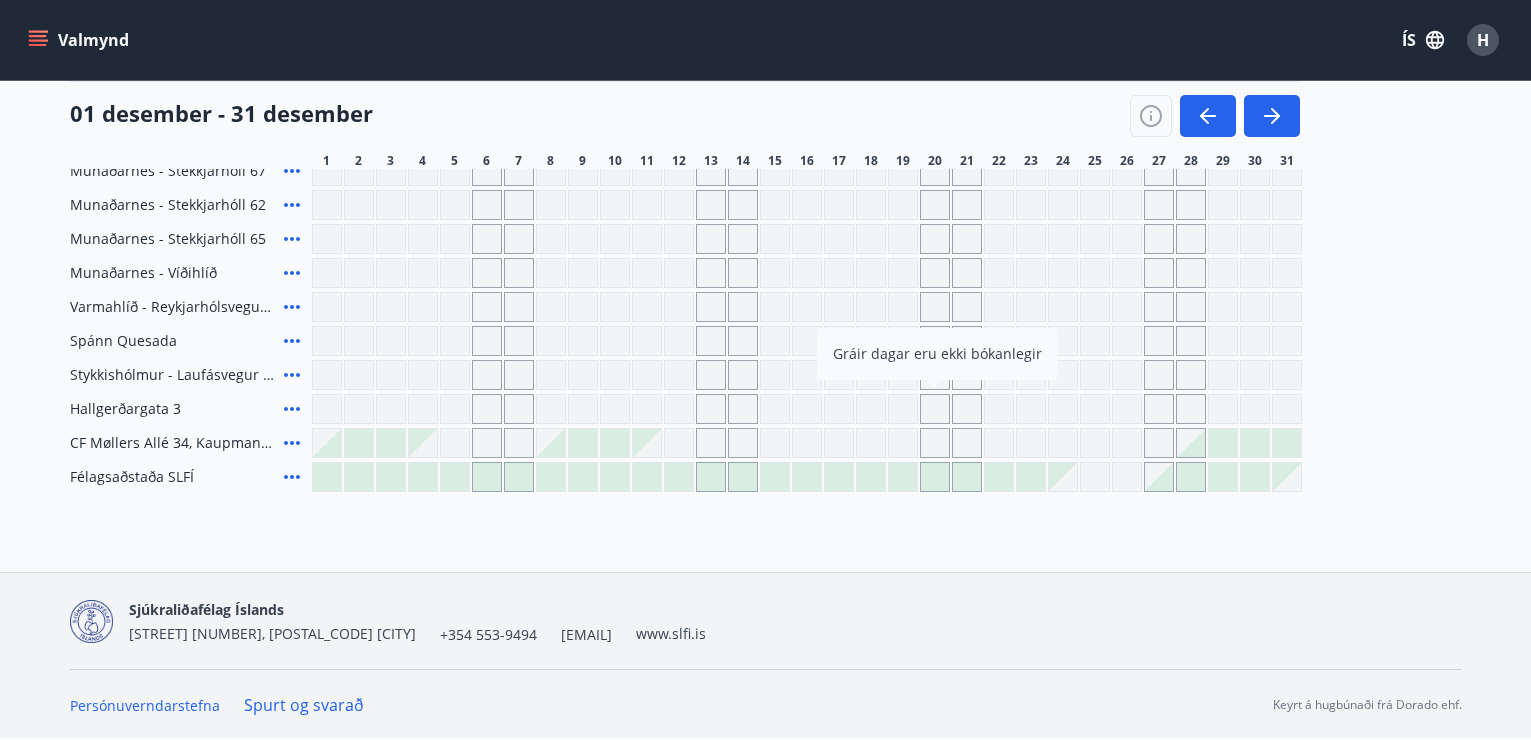 click at bounding box center (807, 477) 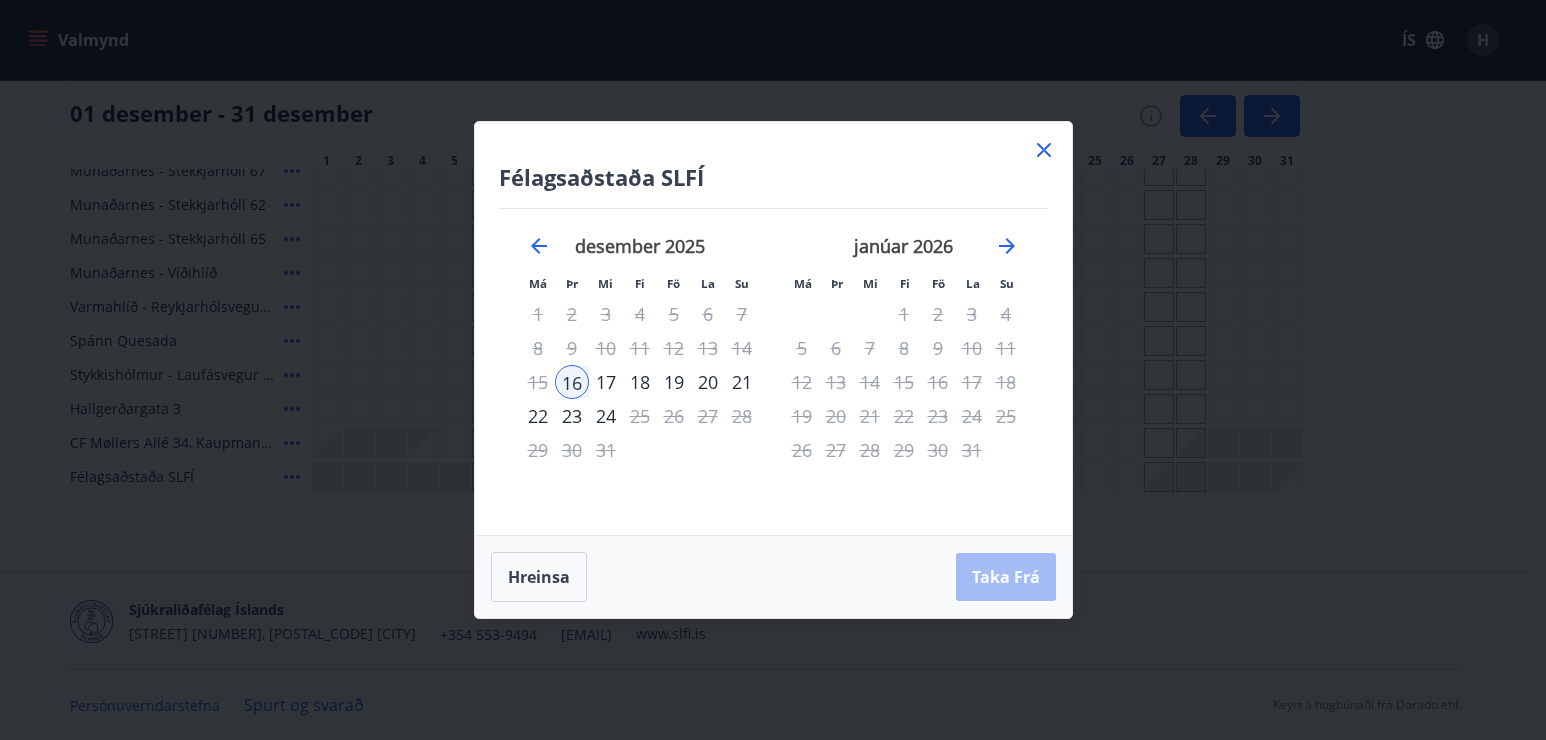 click 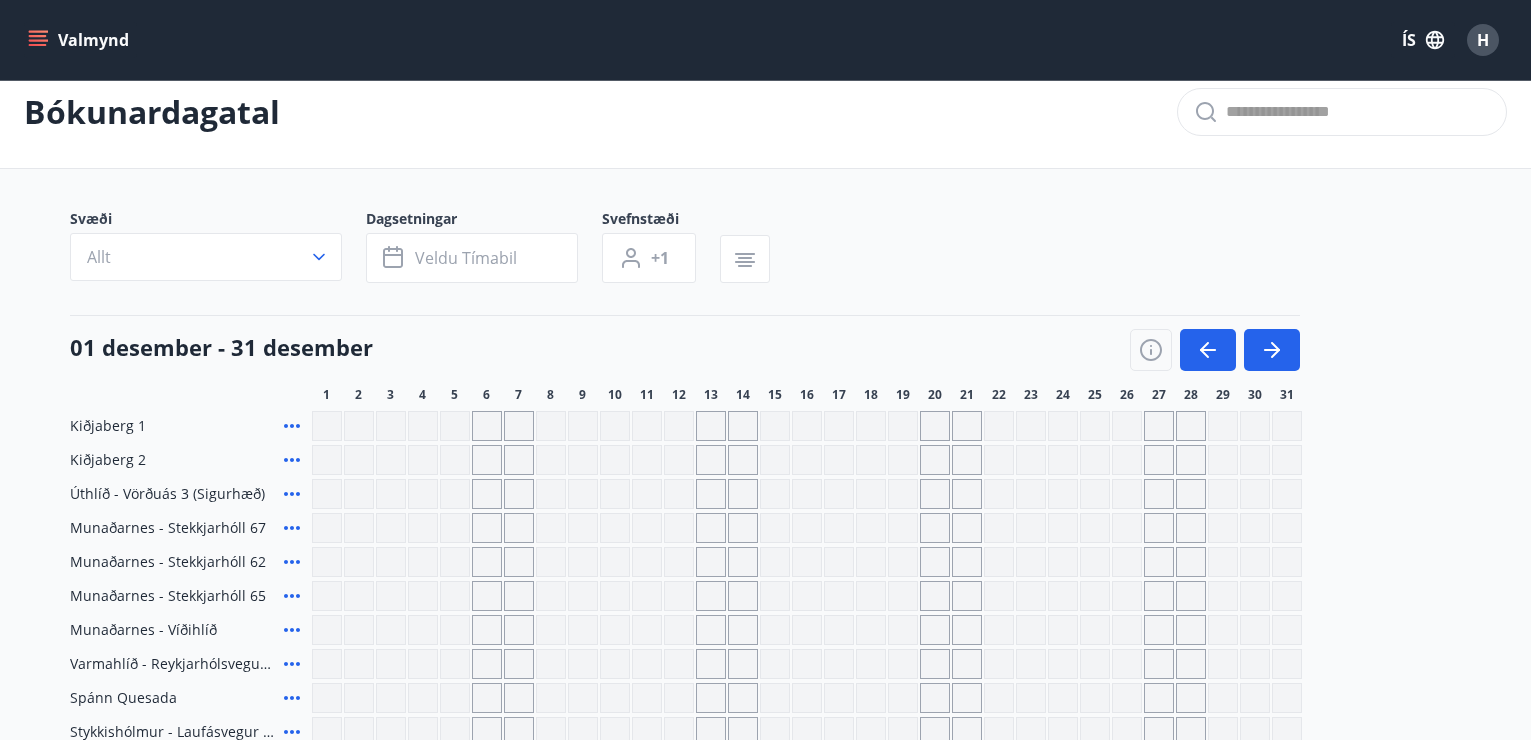 scroll, scrollTop: 0, scrollLeft: 0, axis: both 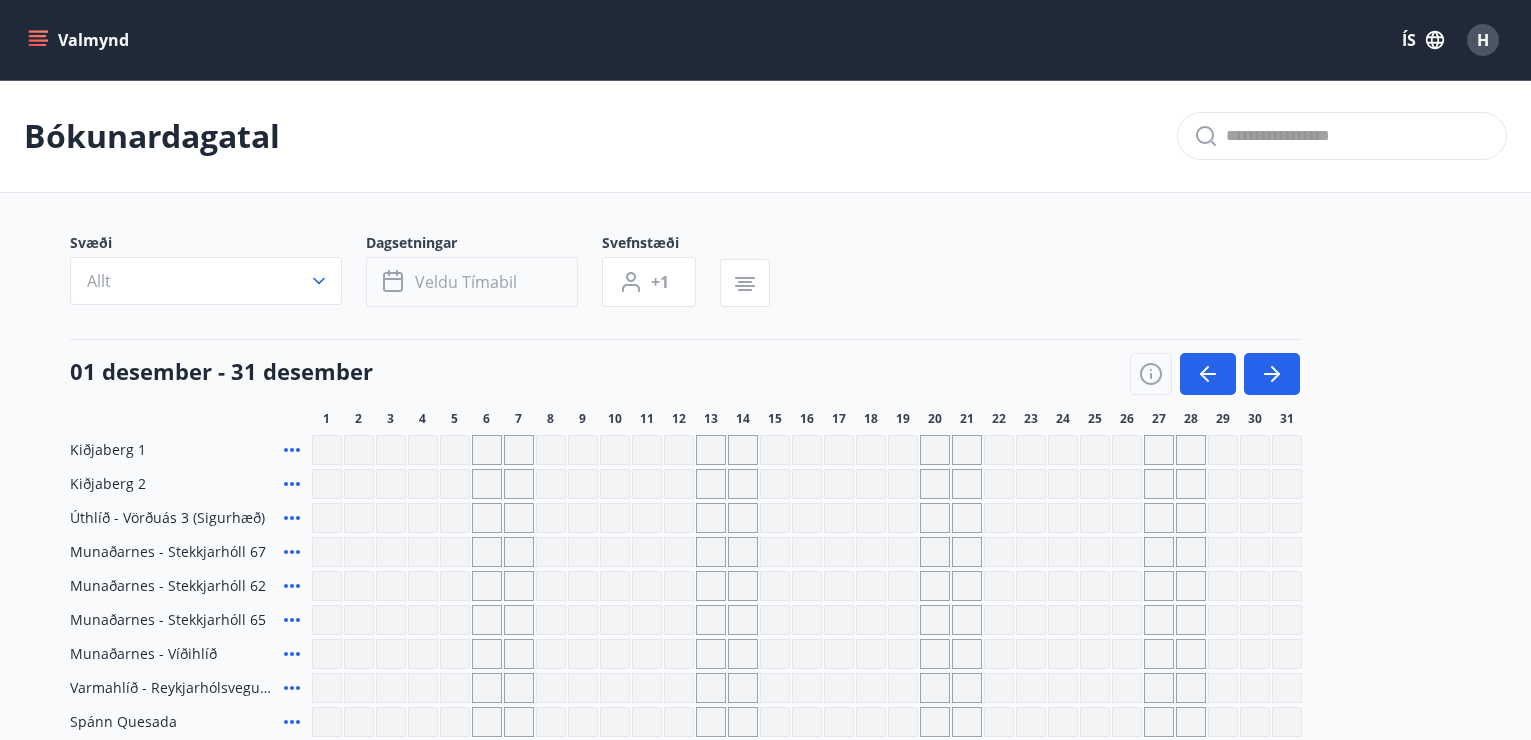 click on "Veldu tímabil" at bounding box center (466, 282) 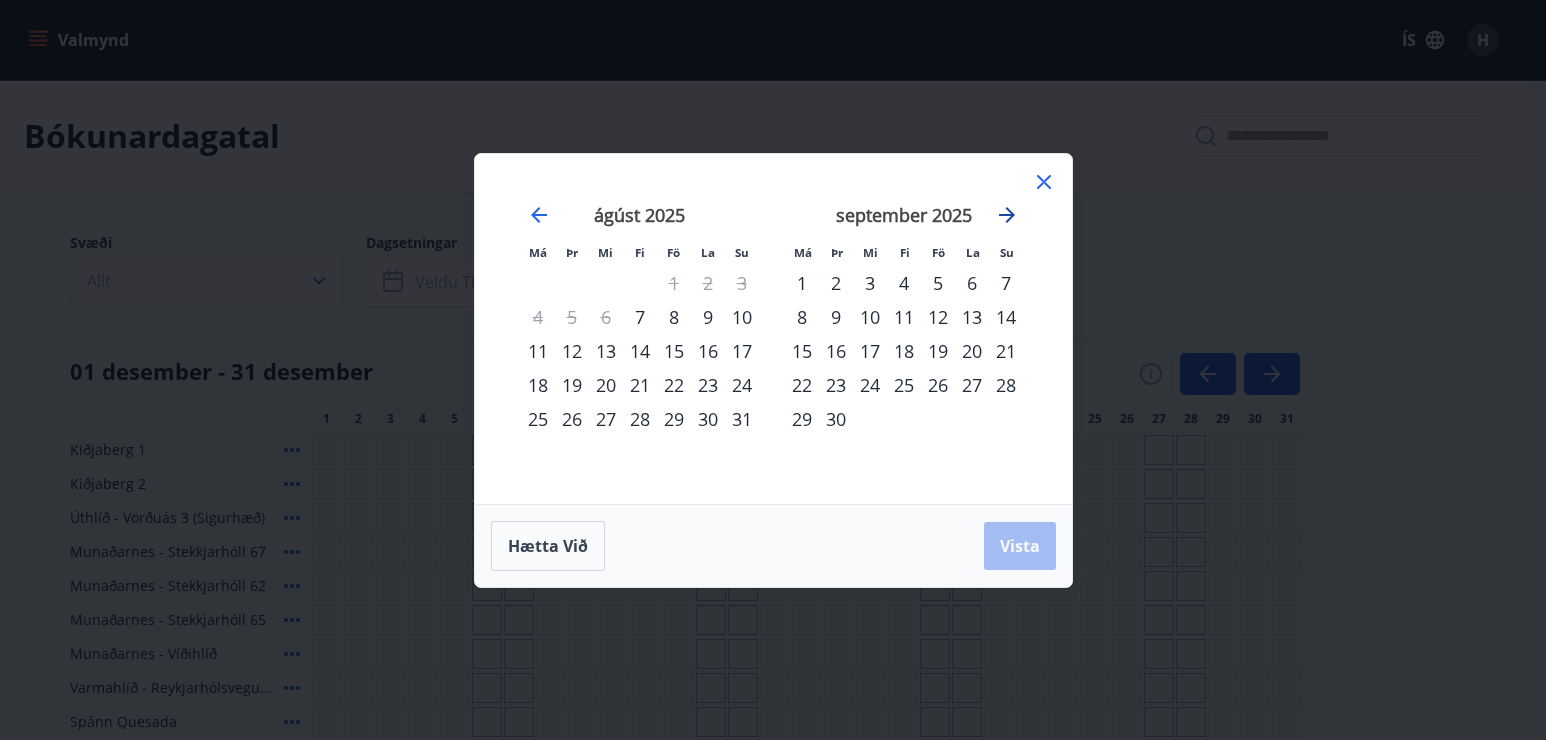 click 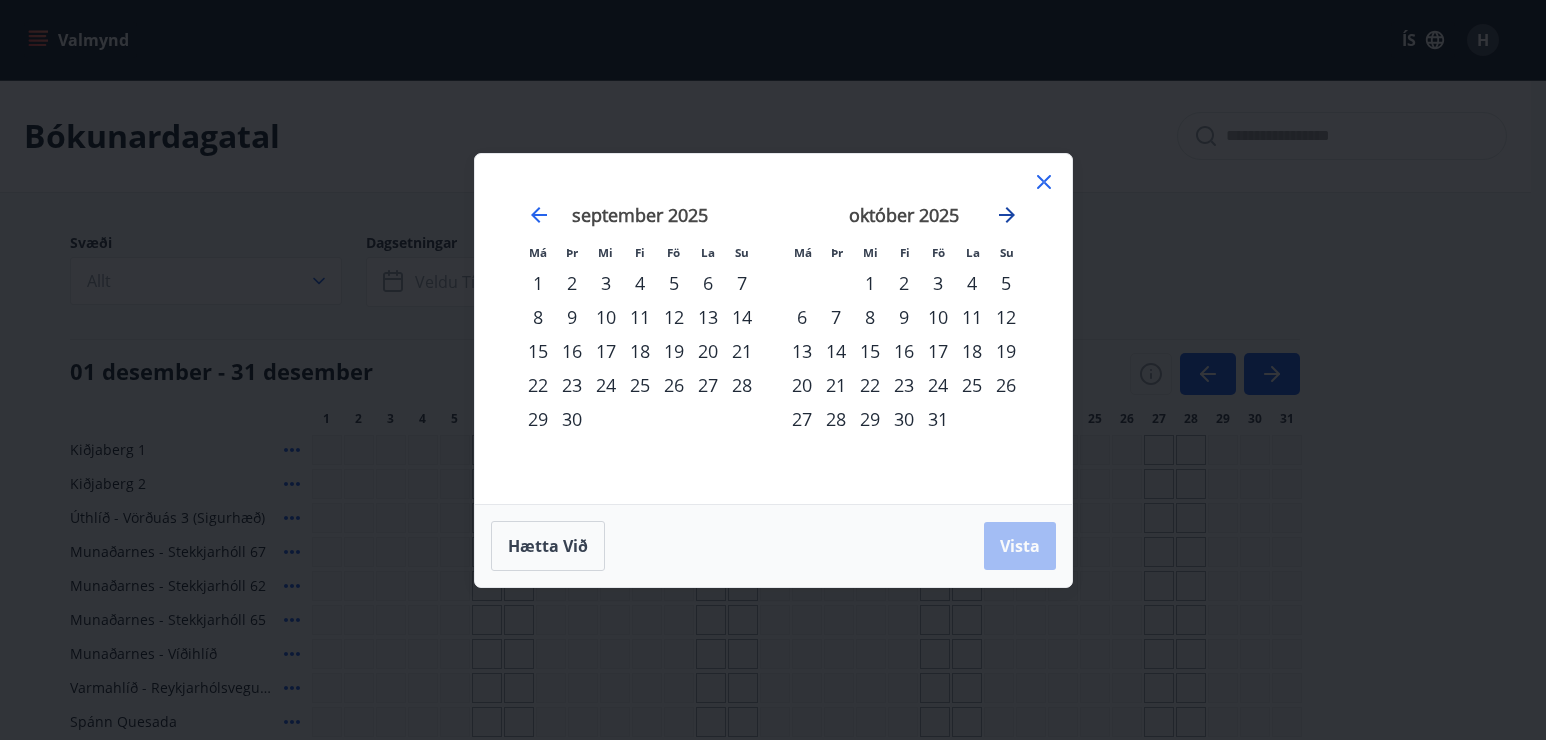 click 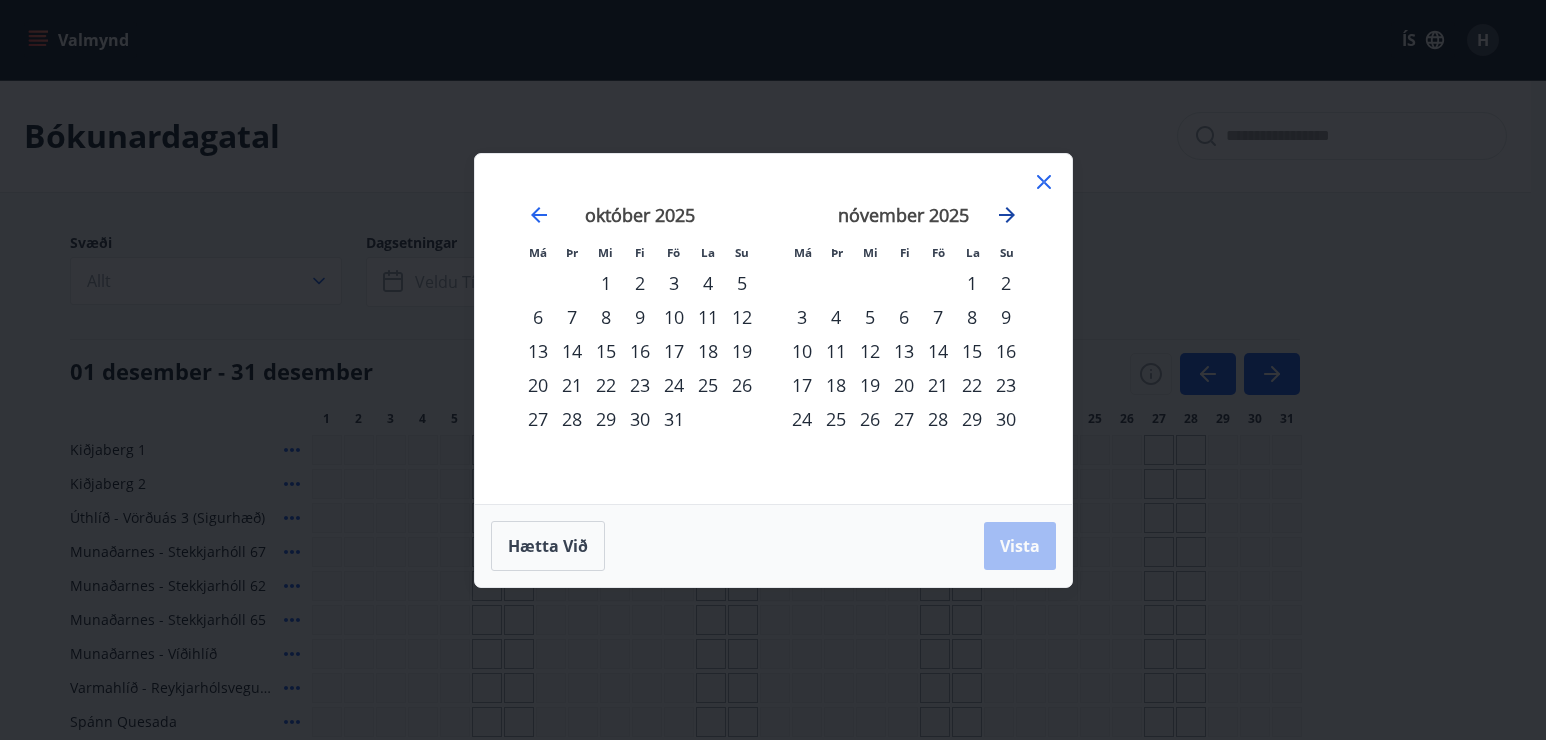 click 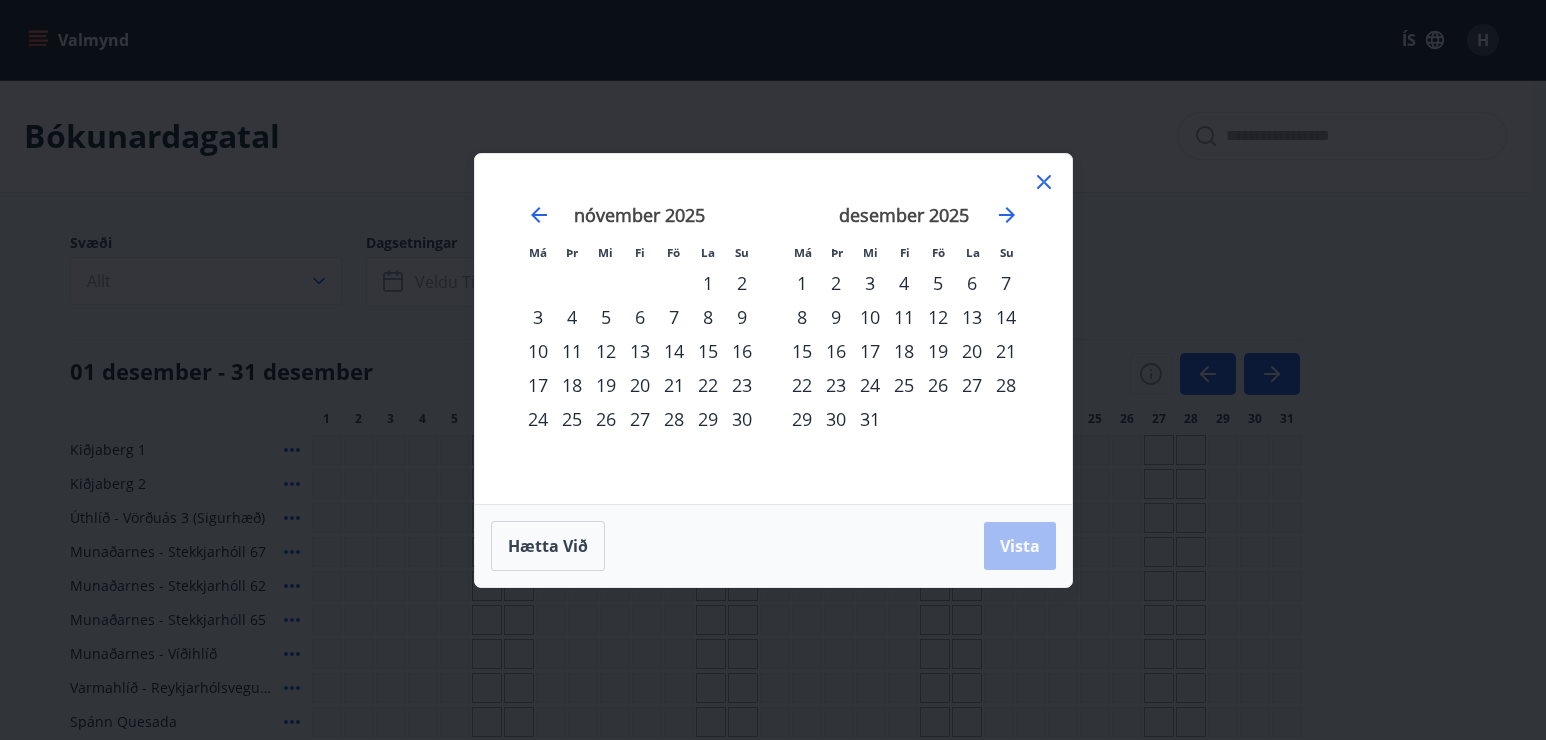 click on "19" at bounding box center (938, 351) 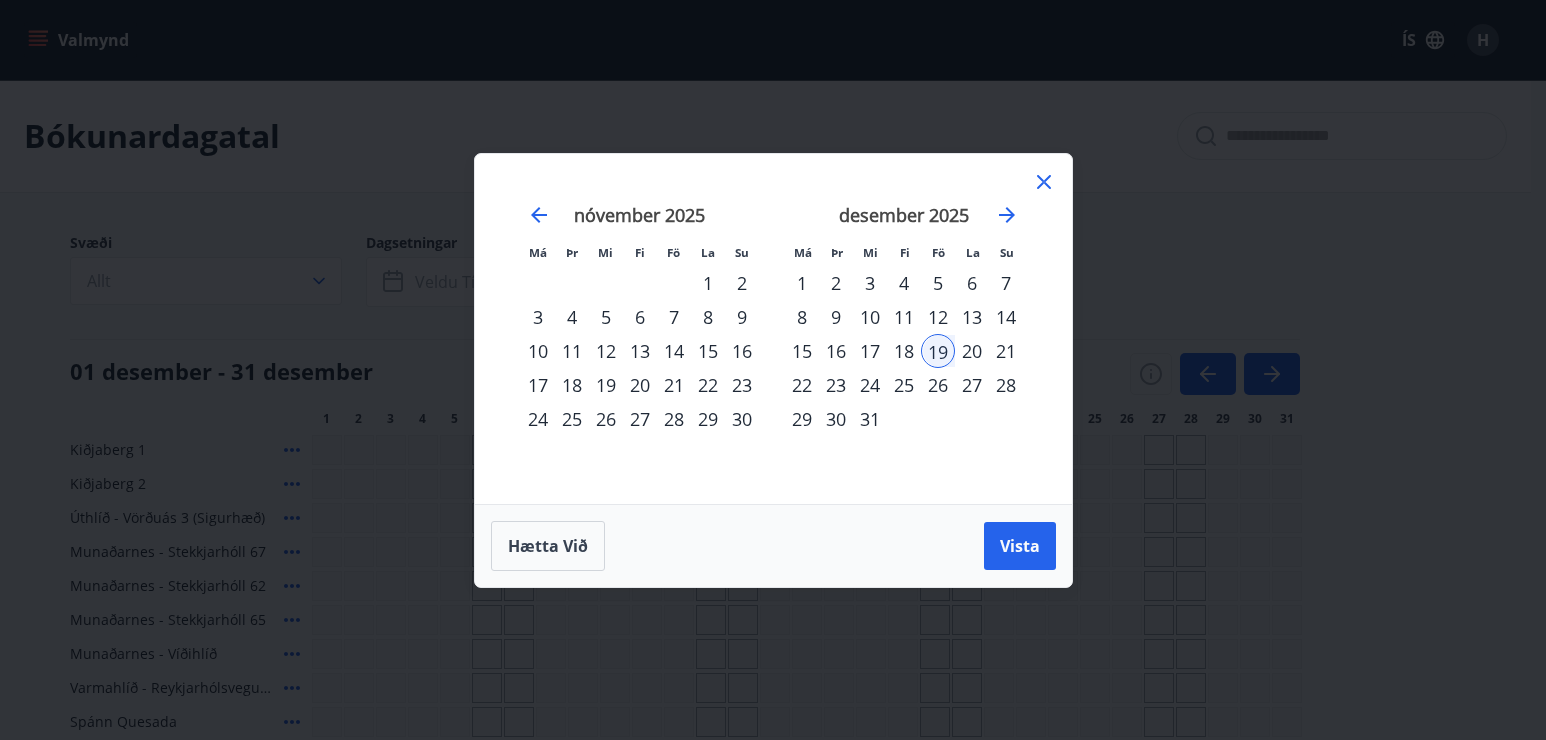 click on "26" at bounding box center (938, 385) 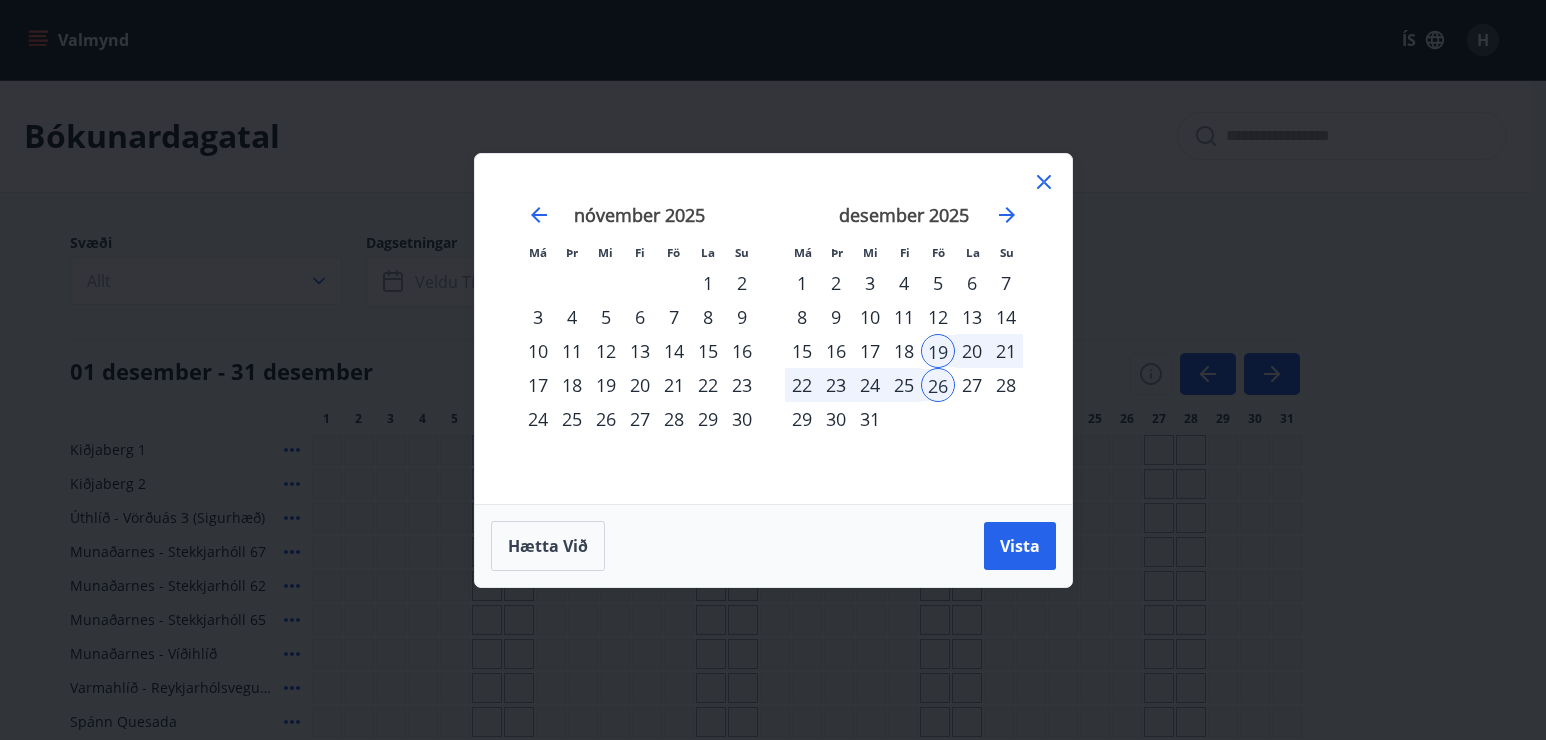 click on "19" at bounding box center [938, 351] 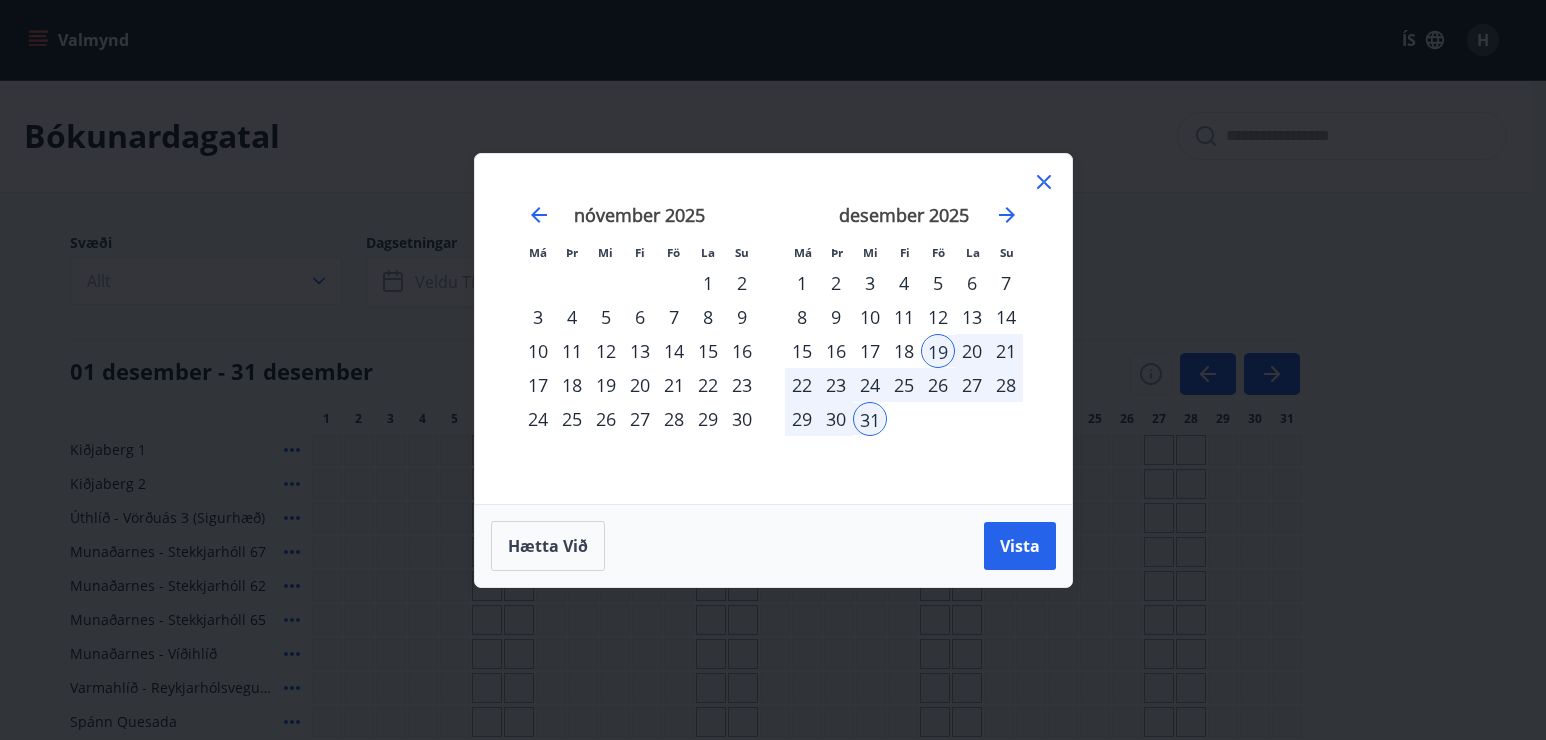 click 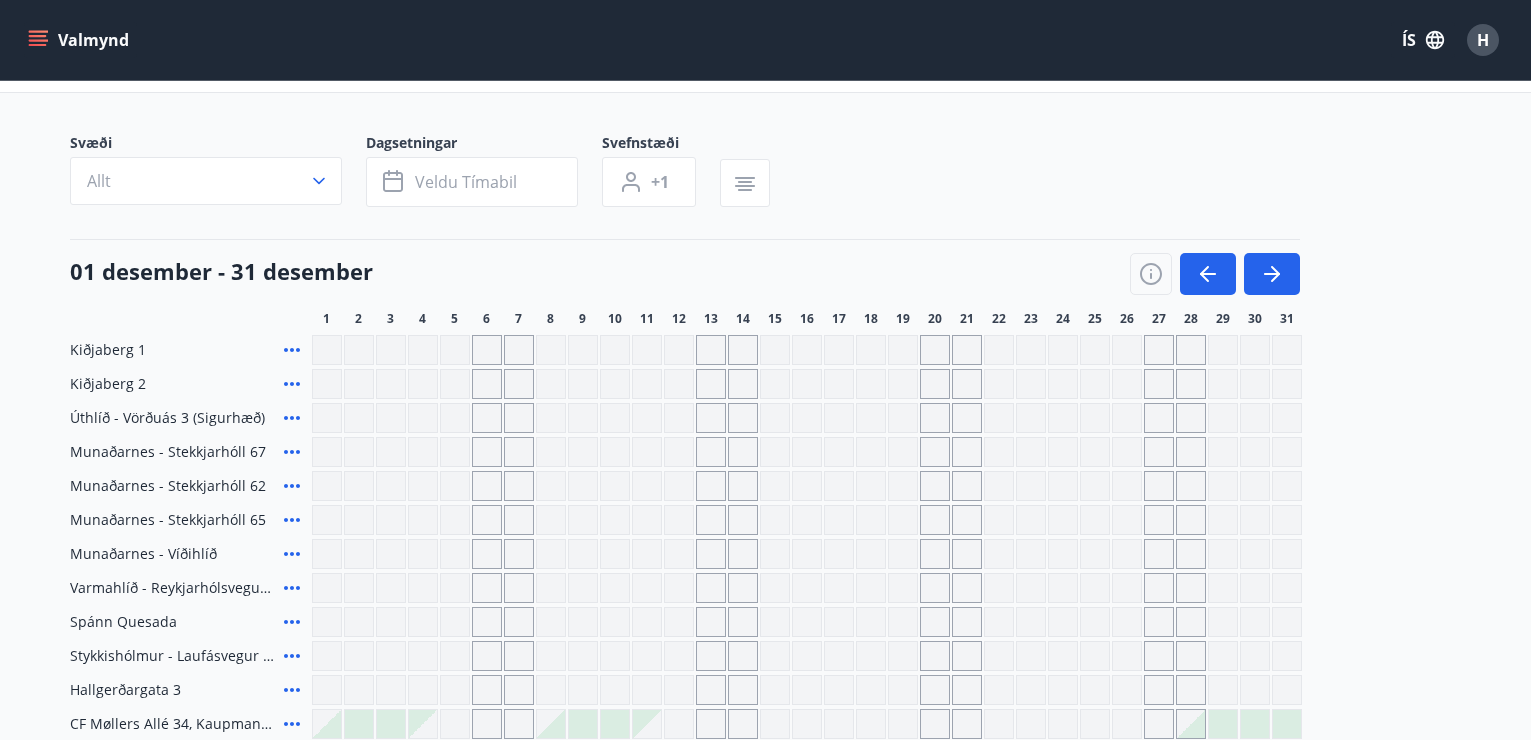 scroll, scrollTop: 0, scrollLeft: 0, axis: both 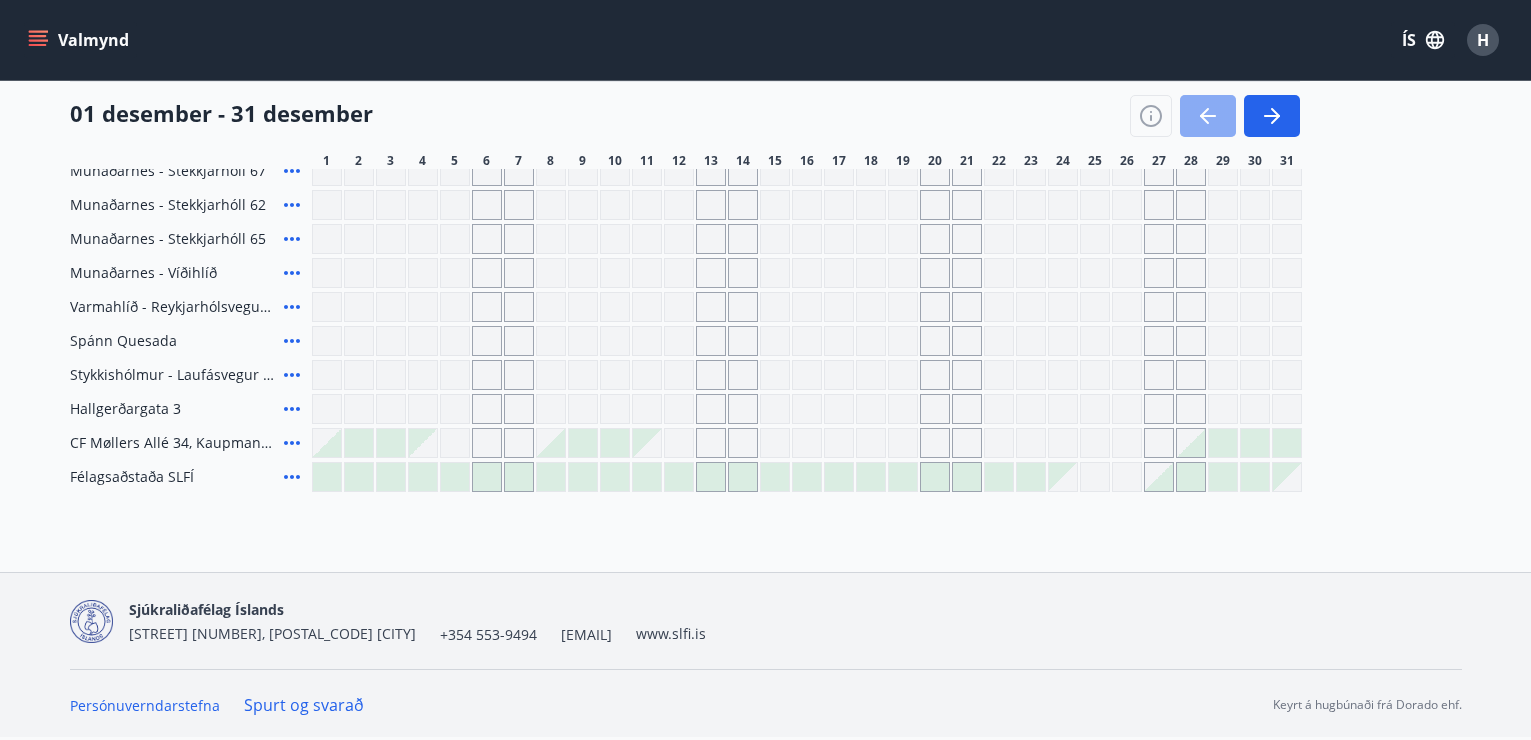 click 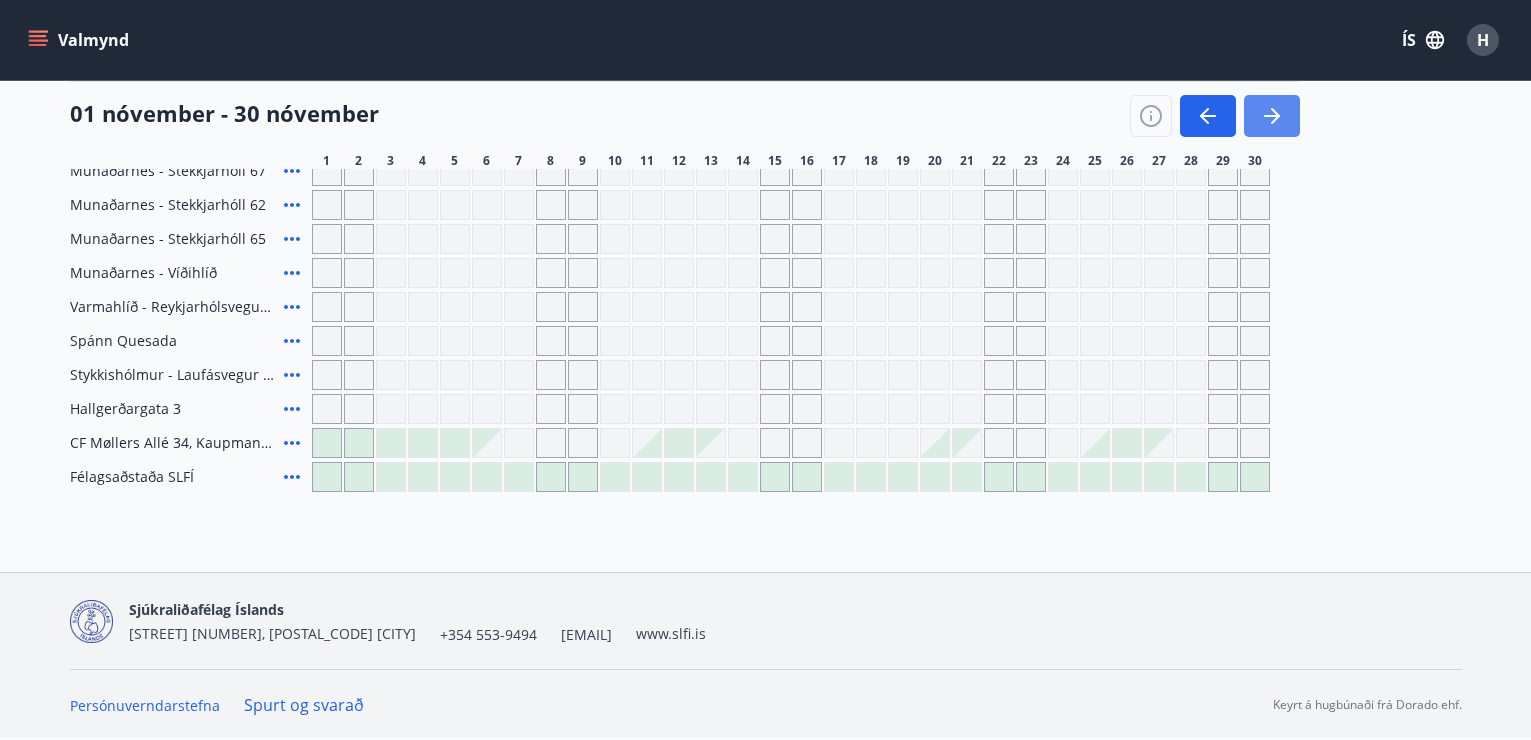 click 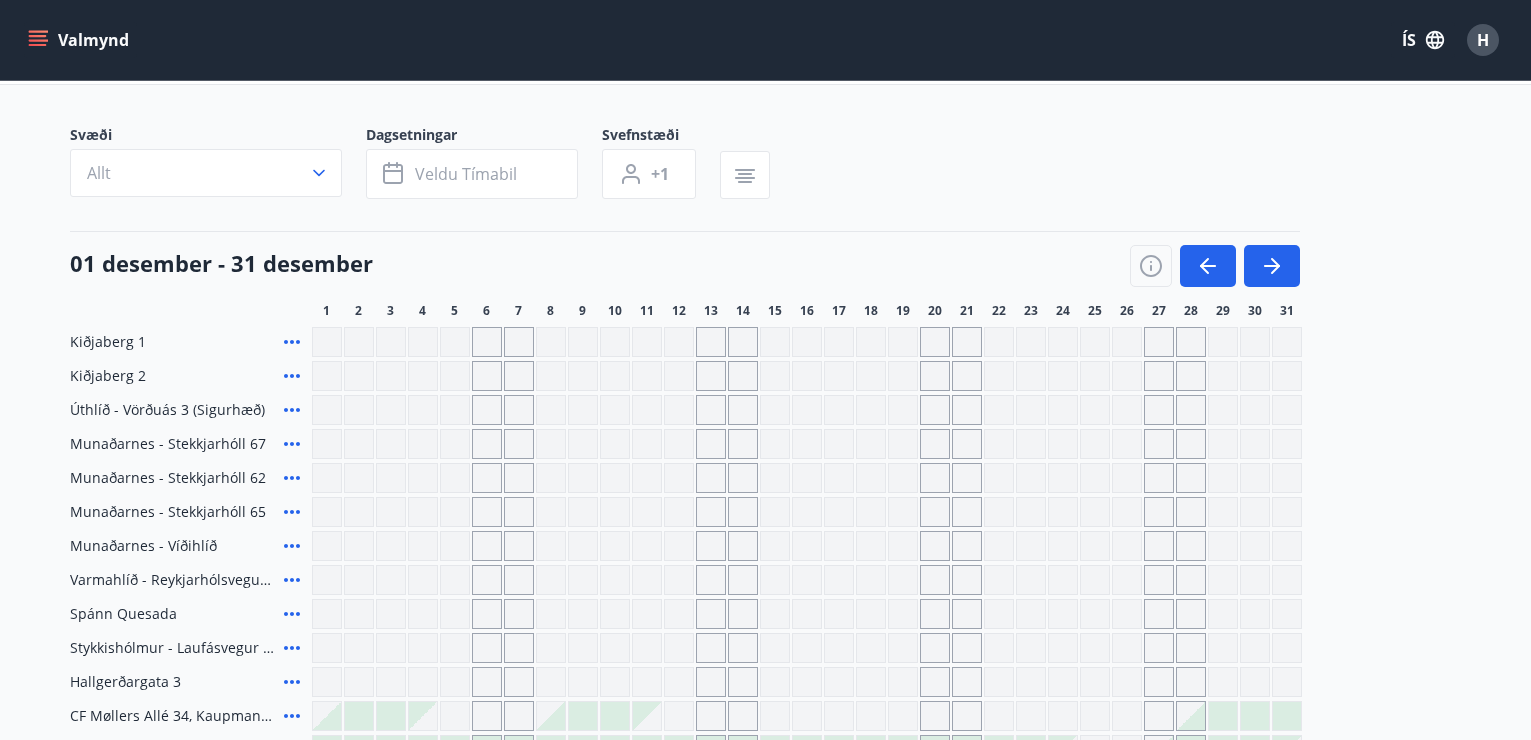 scroll, scrollTop: 0, scrollLeft: 0, axis: both 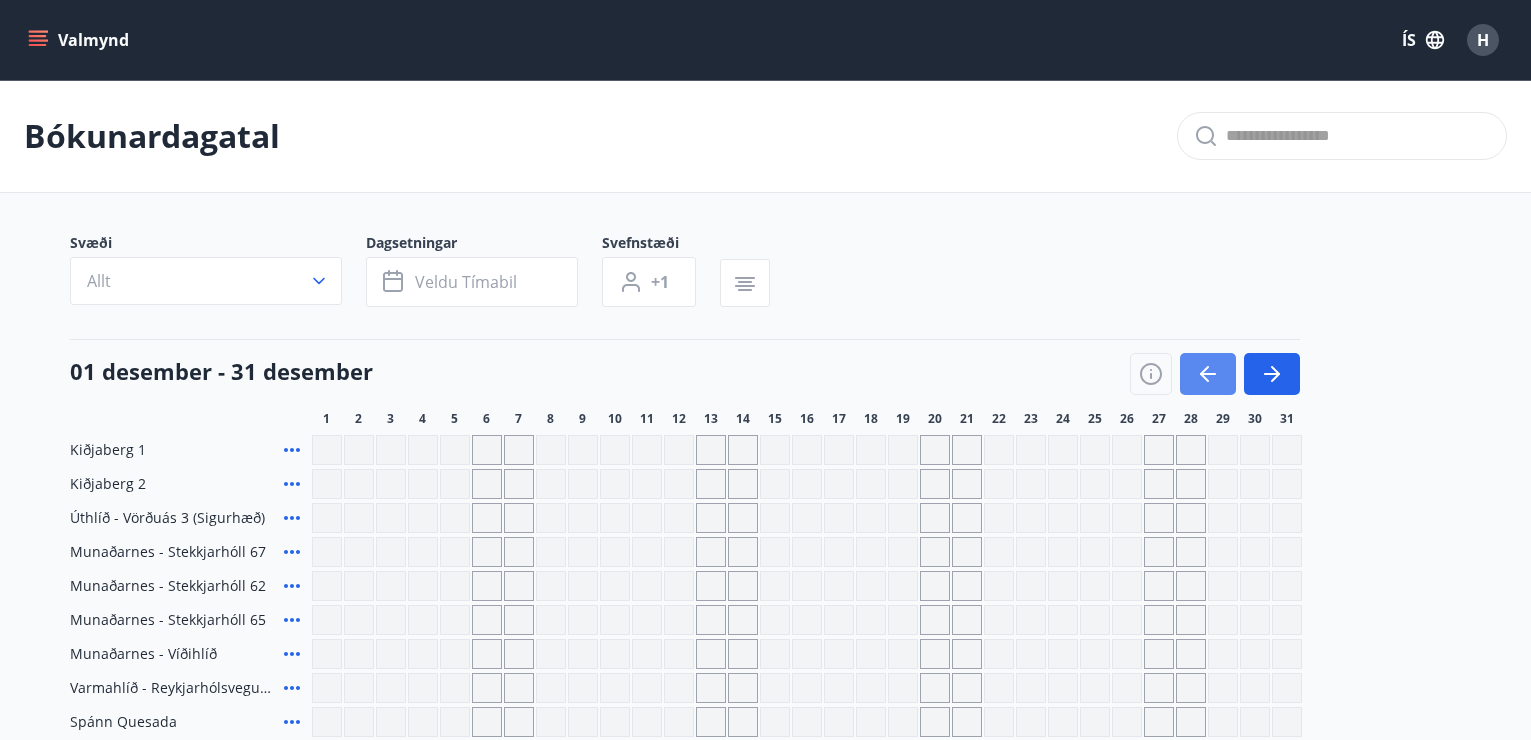 click 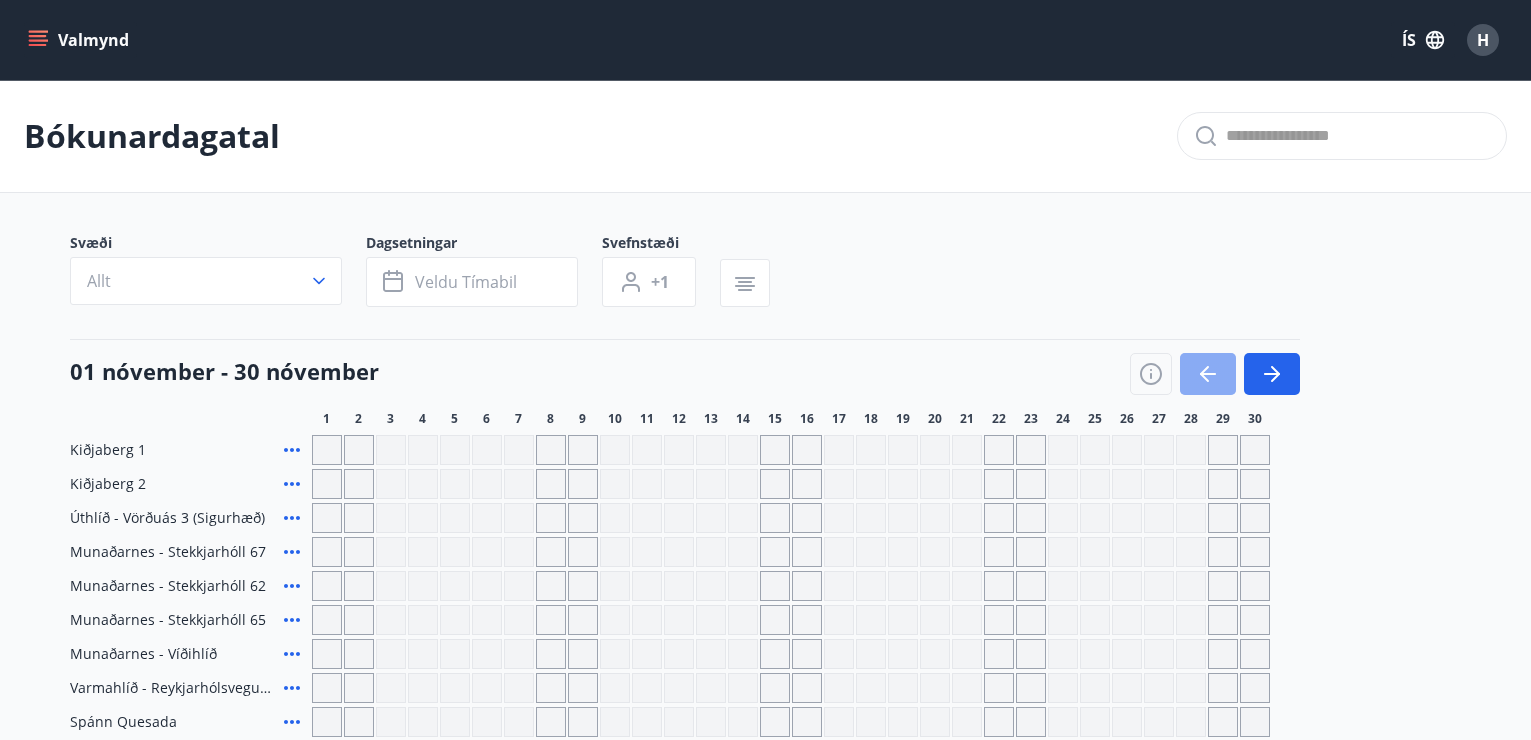 click 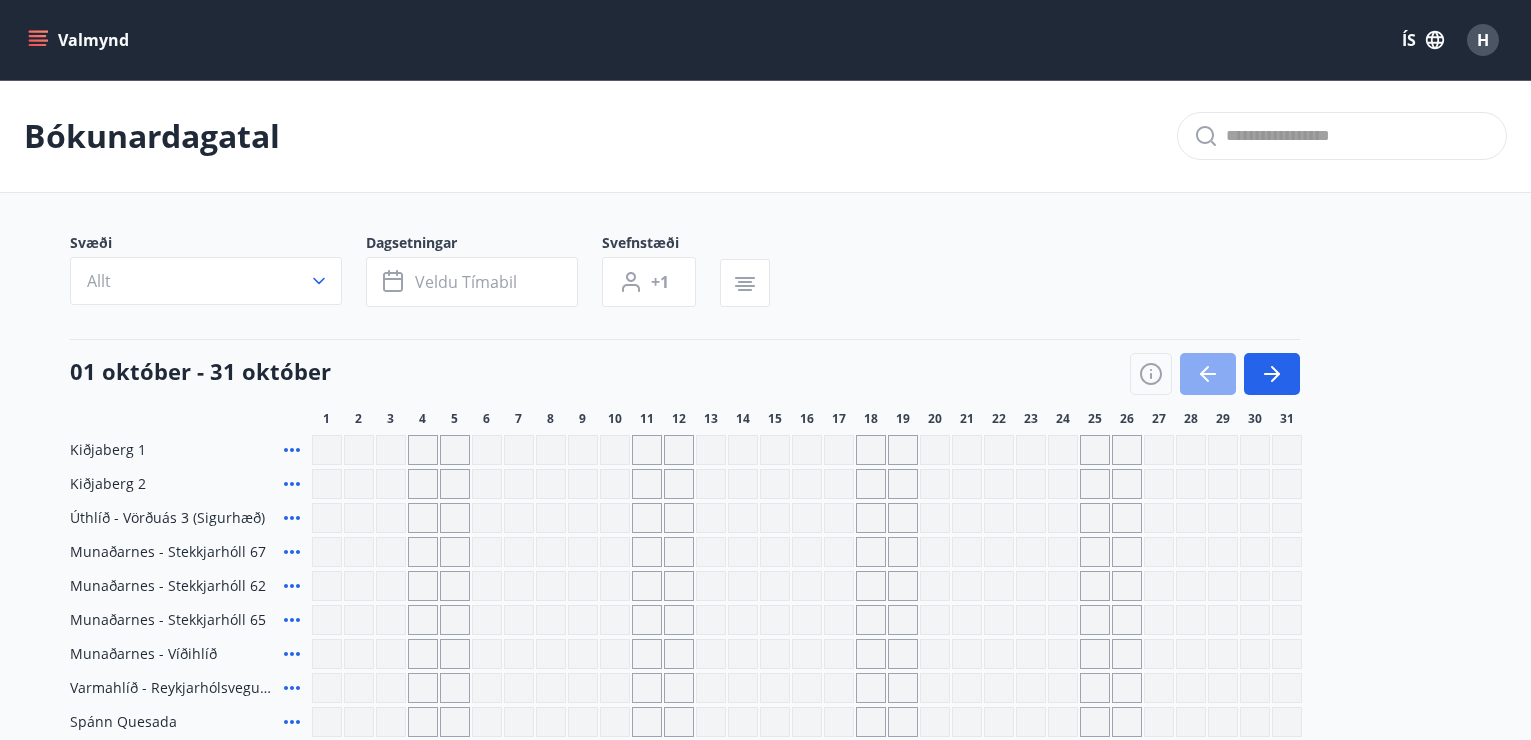 click 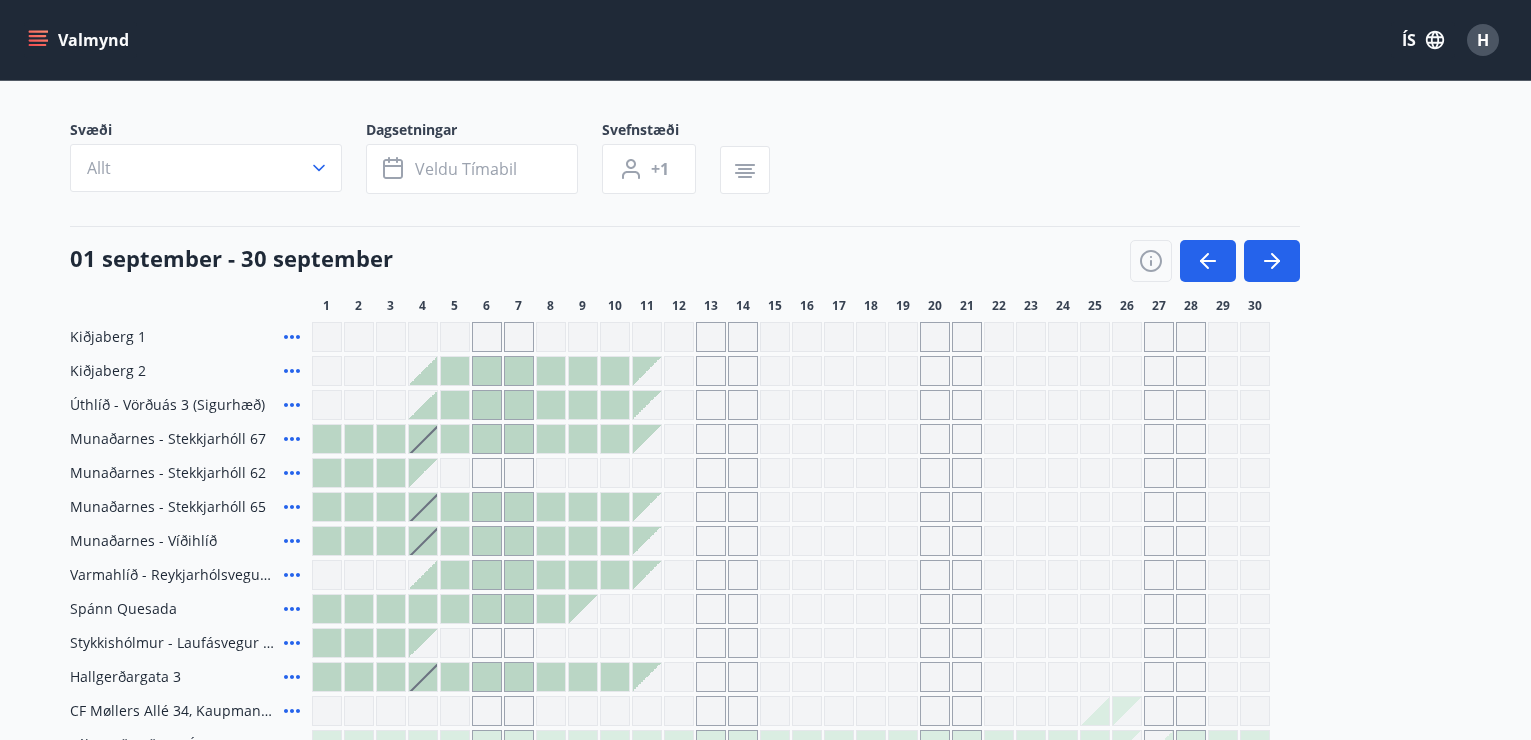 scroll, scrollTop: 133, scrollLeft: 0, axis: vertical 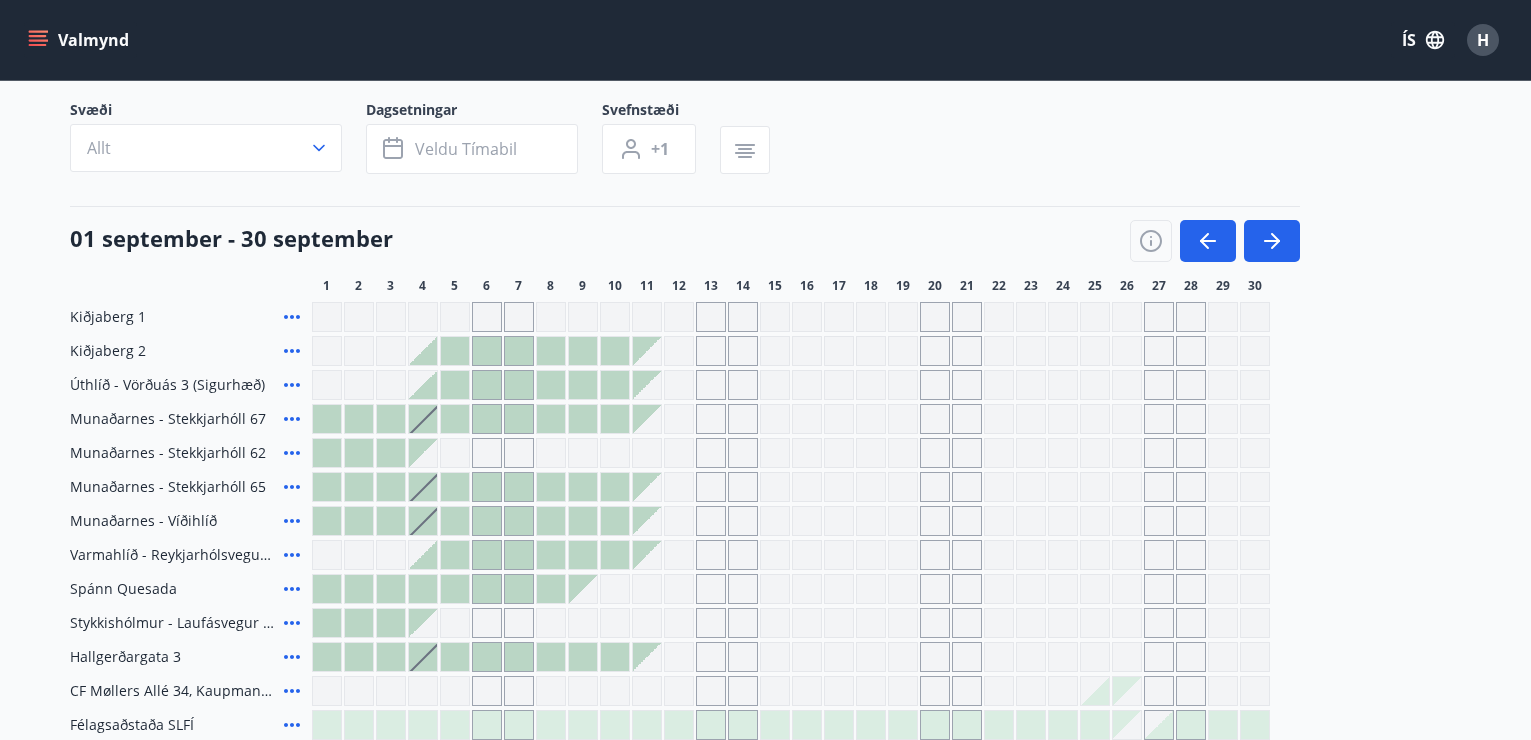 click 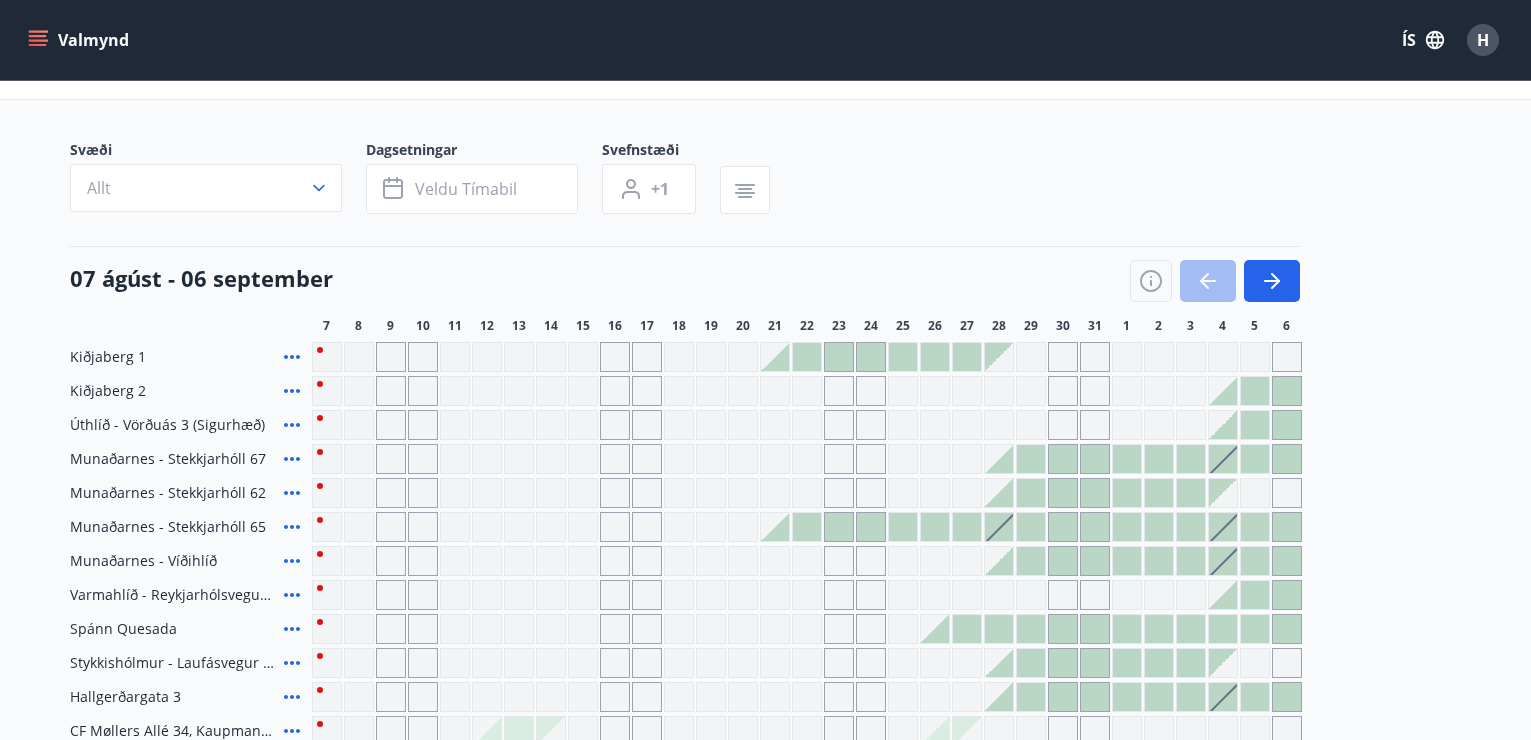 scroll, scrollTop: 0, scrollLeft: 0, axis: both 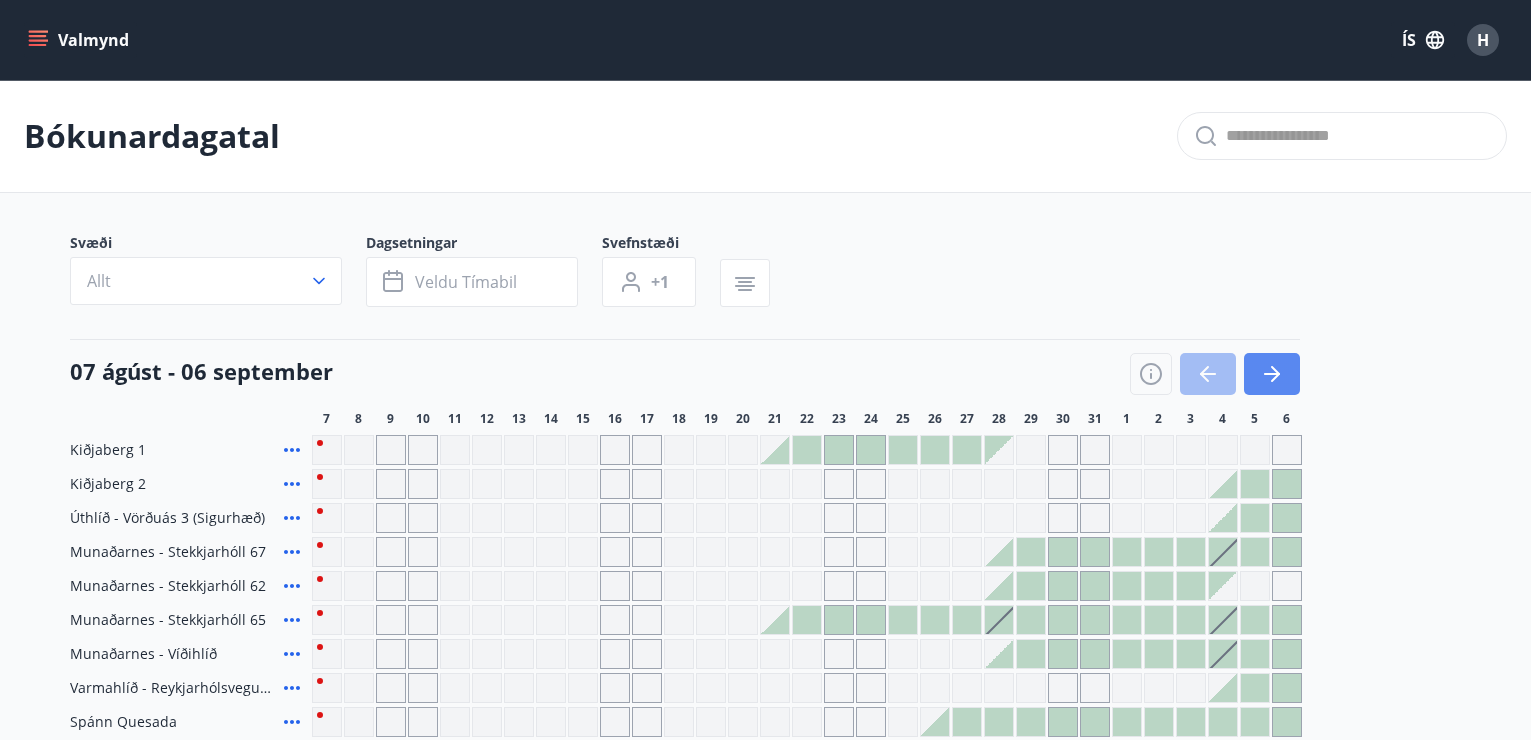 click 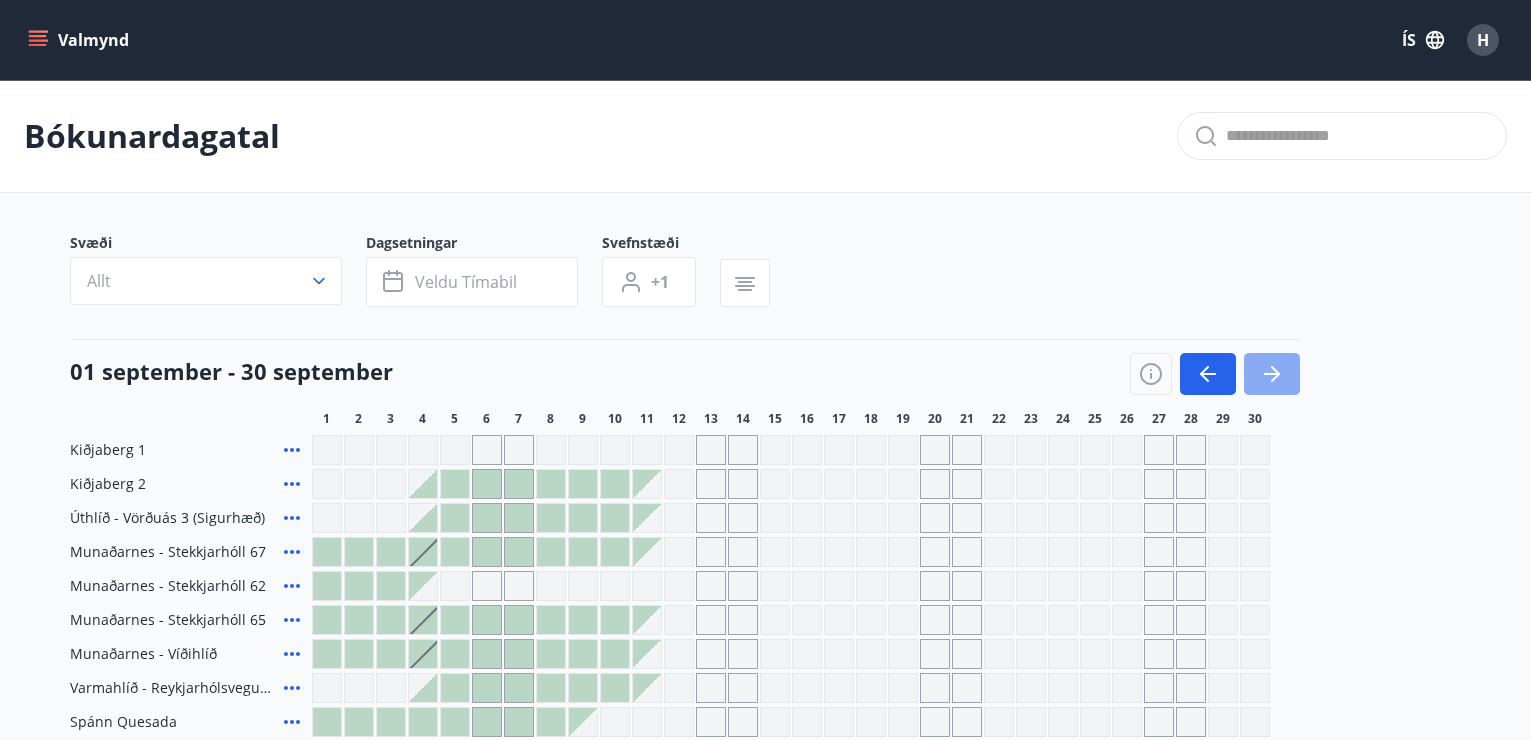 click 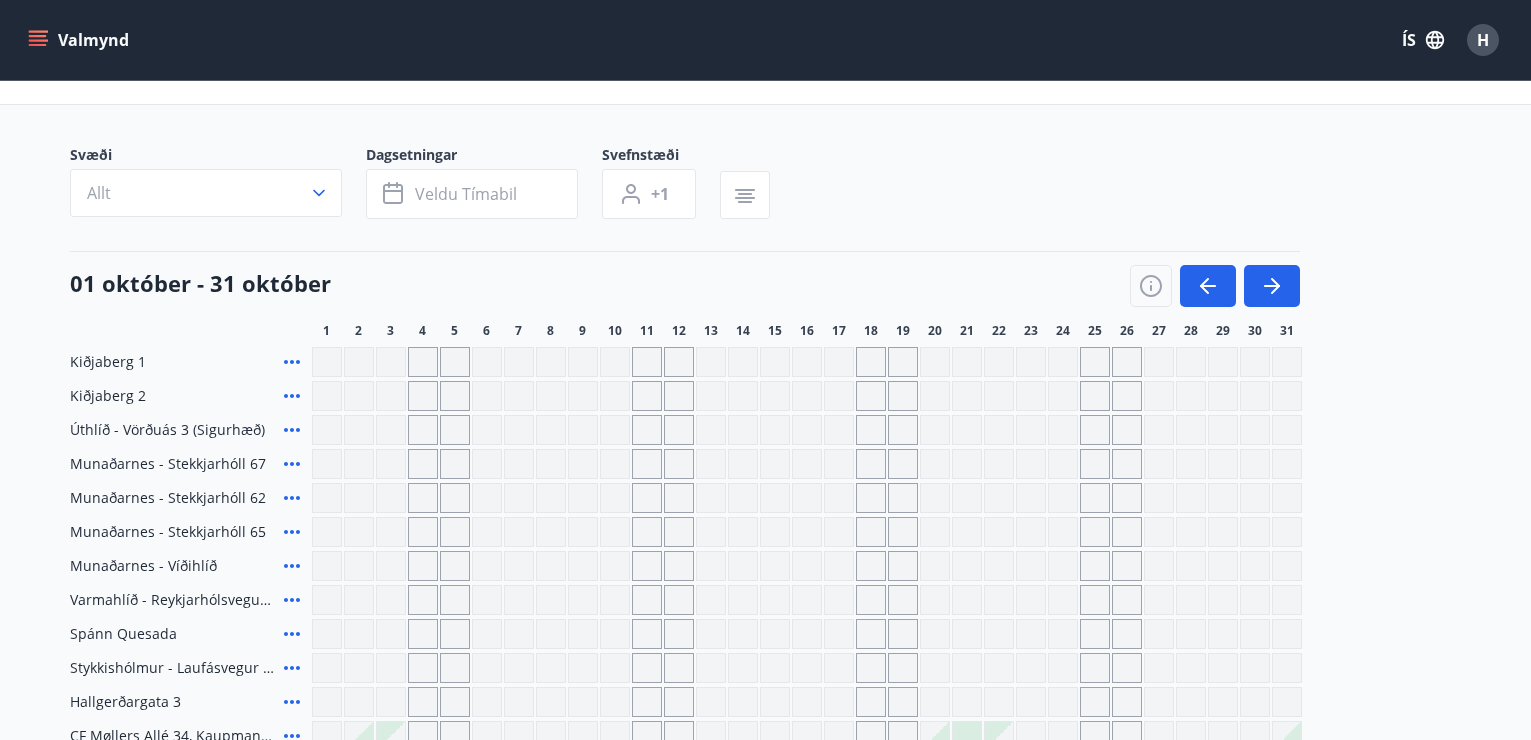 scroll, scrollTop: 0, scrollLeft: 0, axis: both 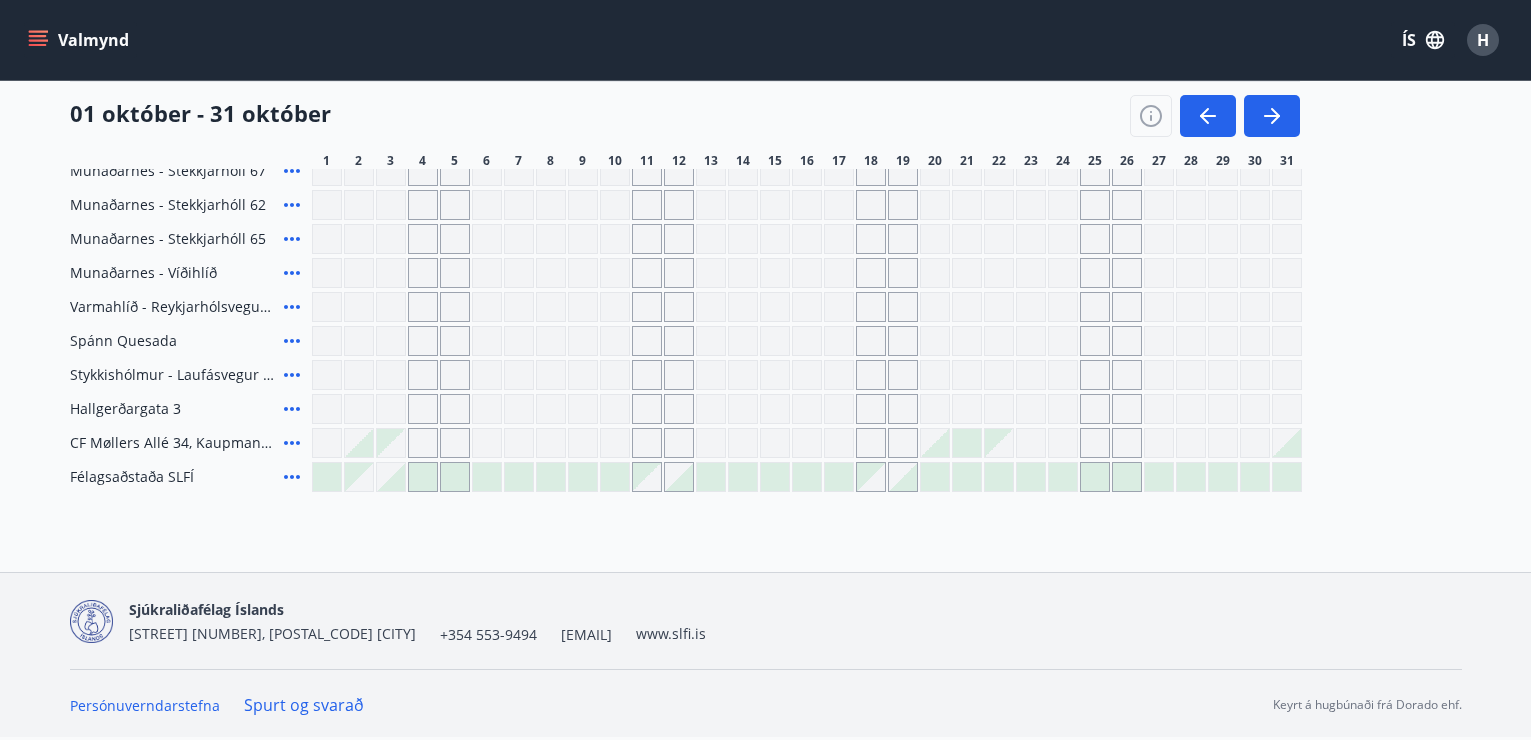click 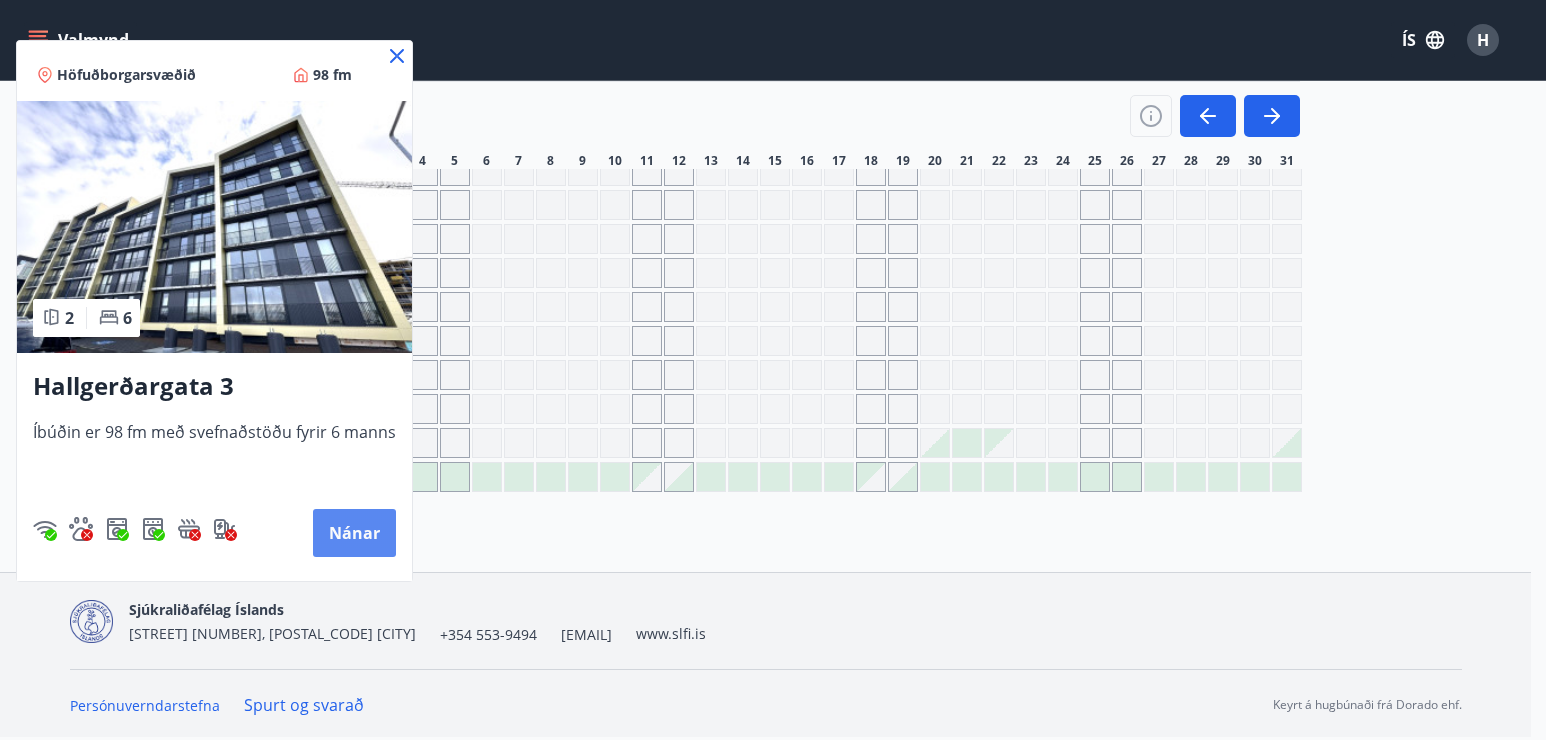 click on "Nánar" at bounding box center (354, 533) 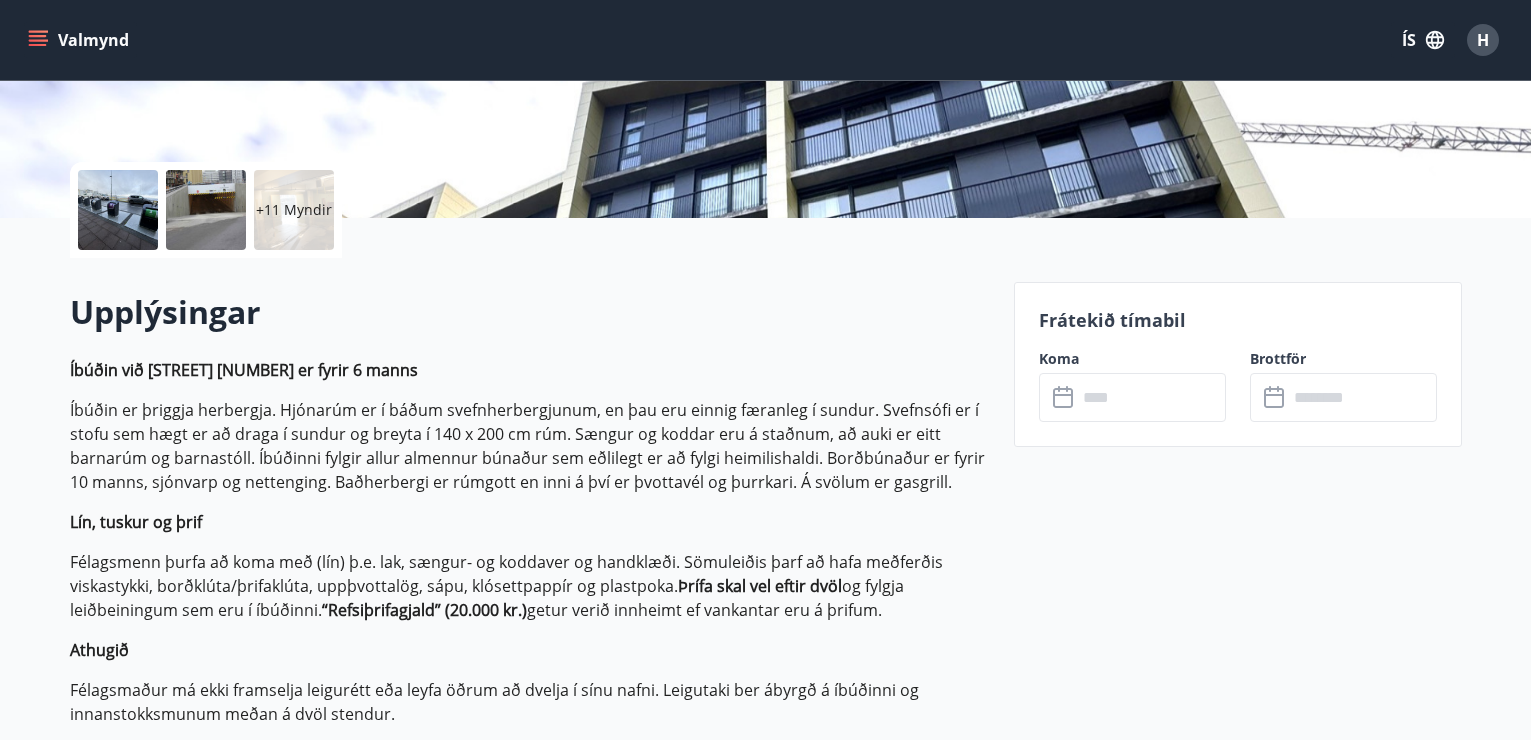 scroll, scrollTop: 400, scrollLeft: 0, axis: vertical 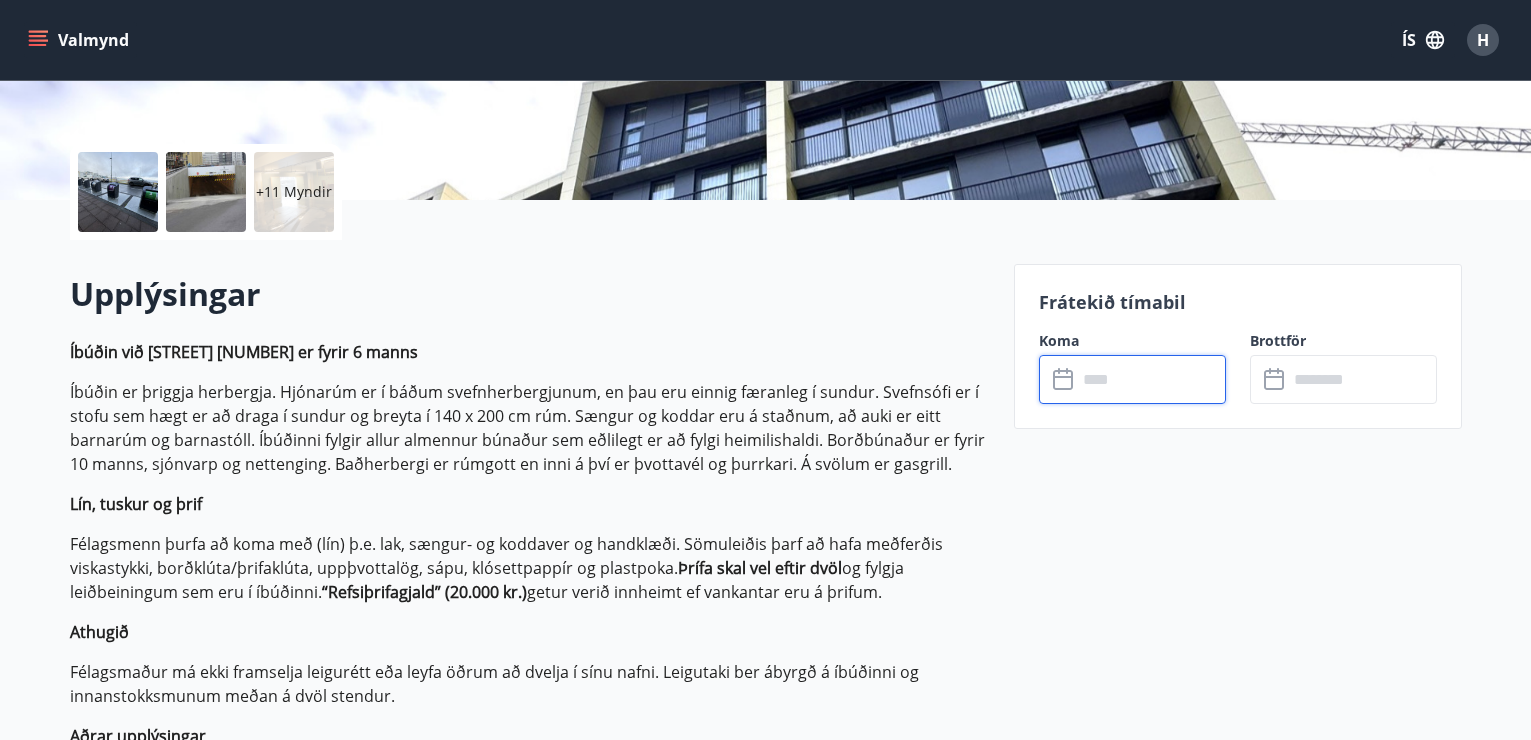 click at bounding box center (1151, 379) 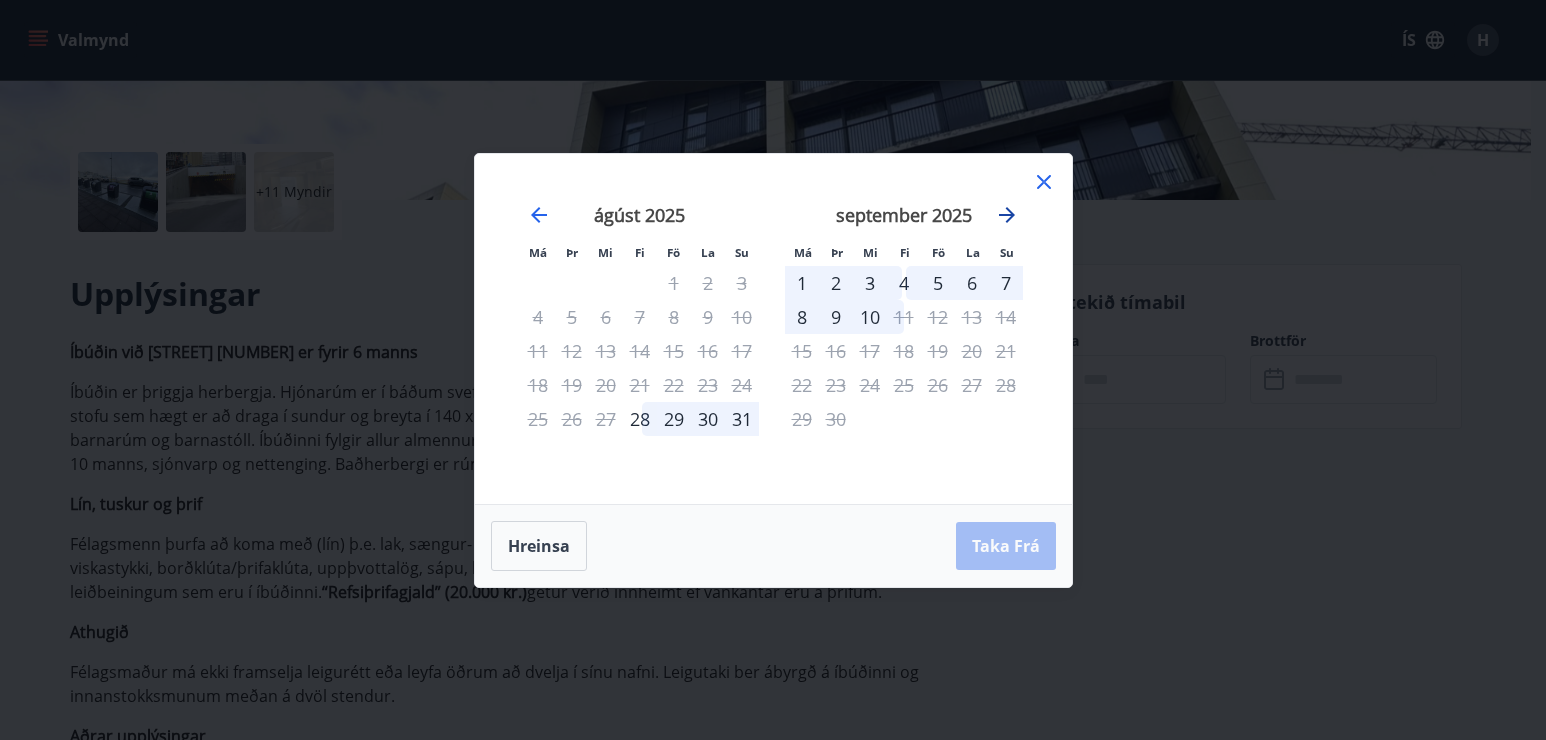 click 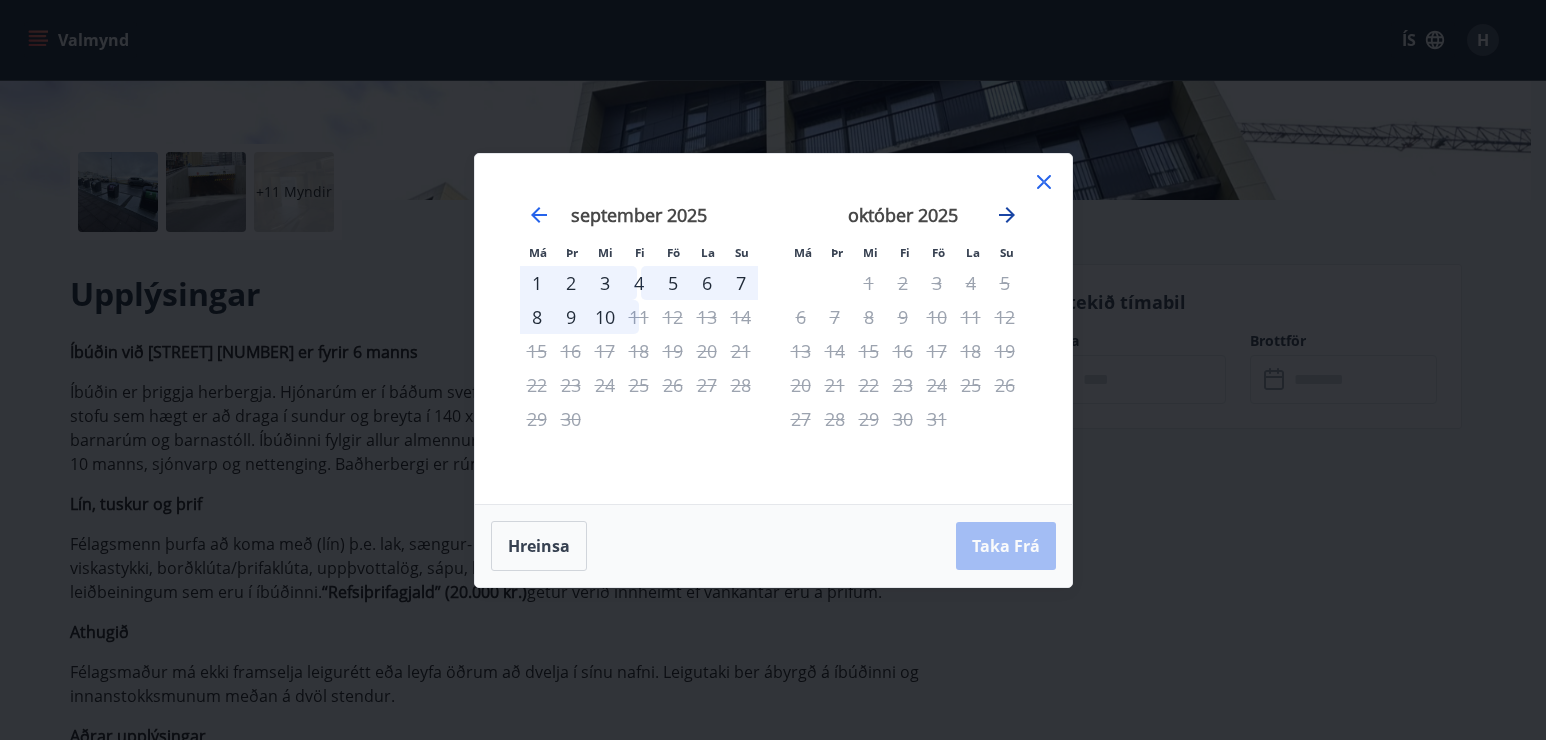 click 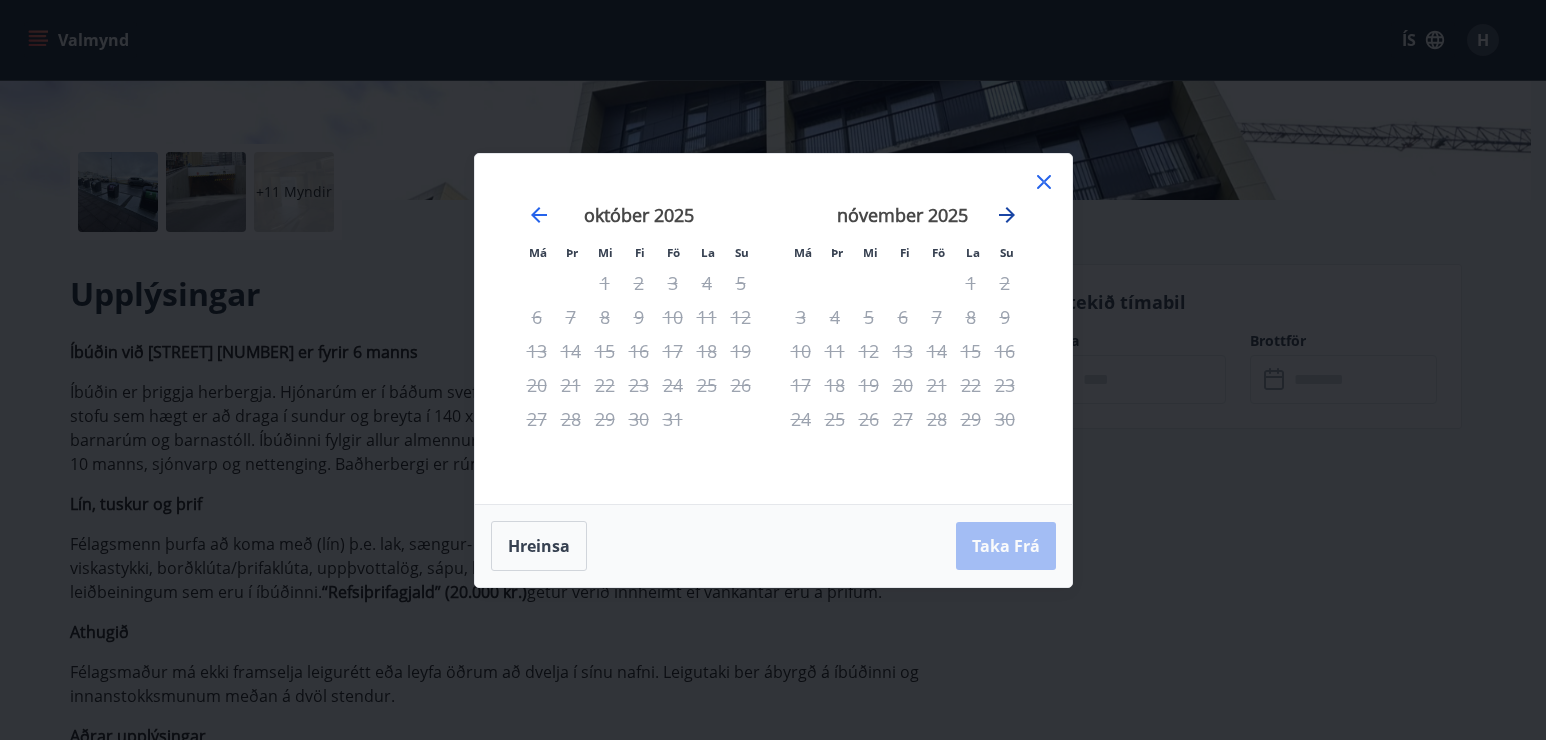 click 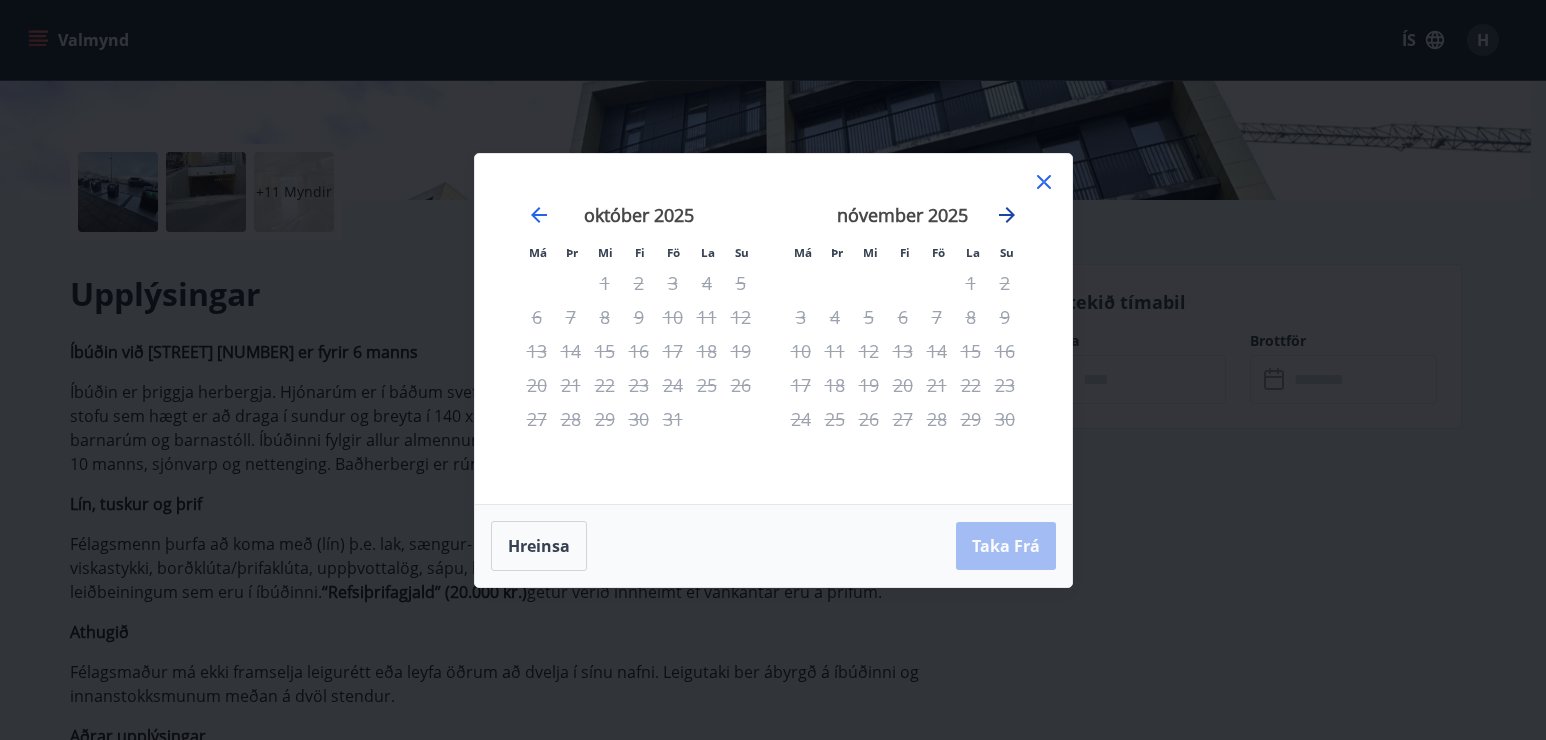 click 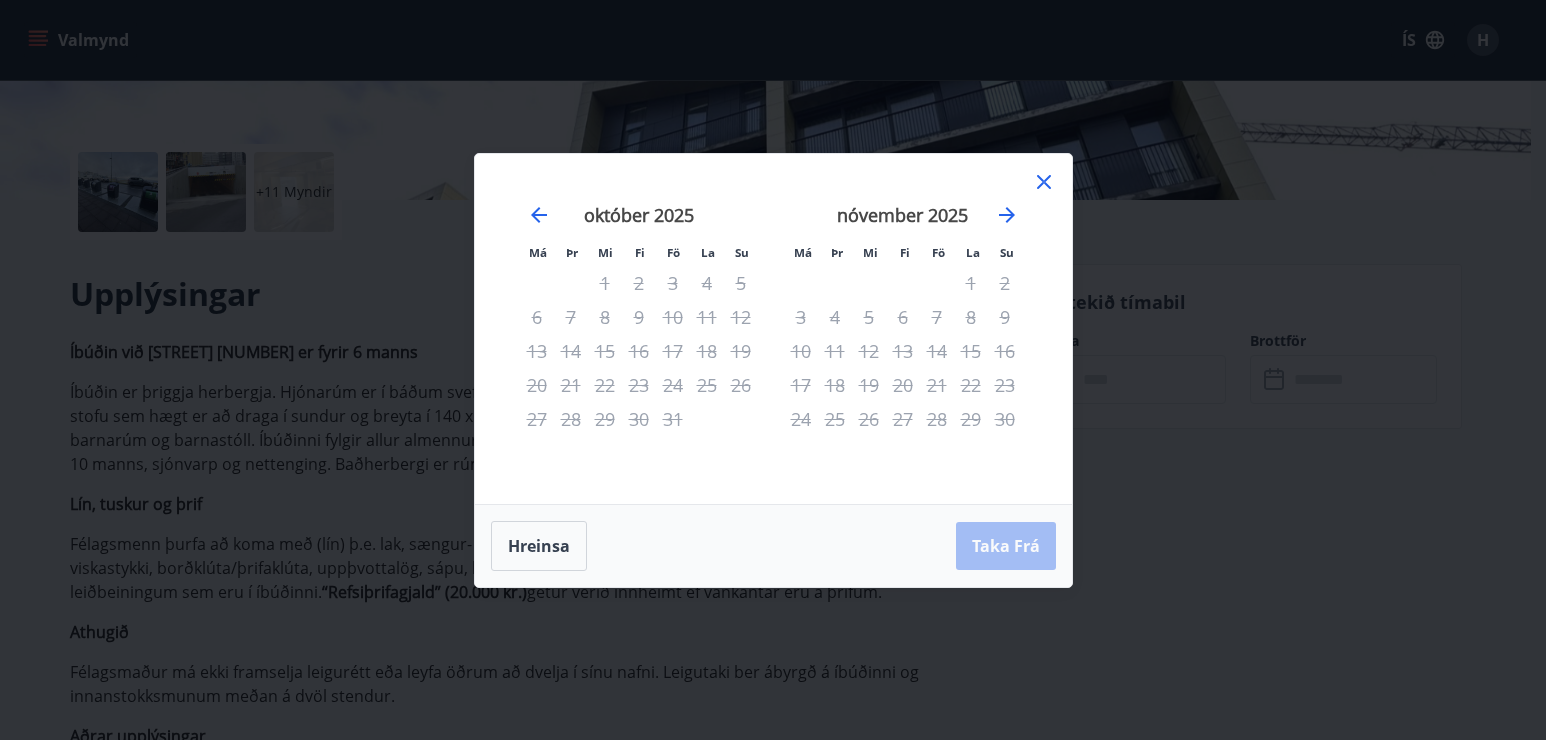 drag, startPoint x: 1040, startPoint y: 169, endPoint x: 1296, endPoint y: 174, distance: 256.04883 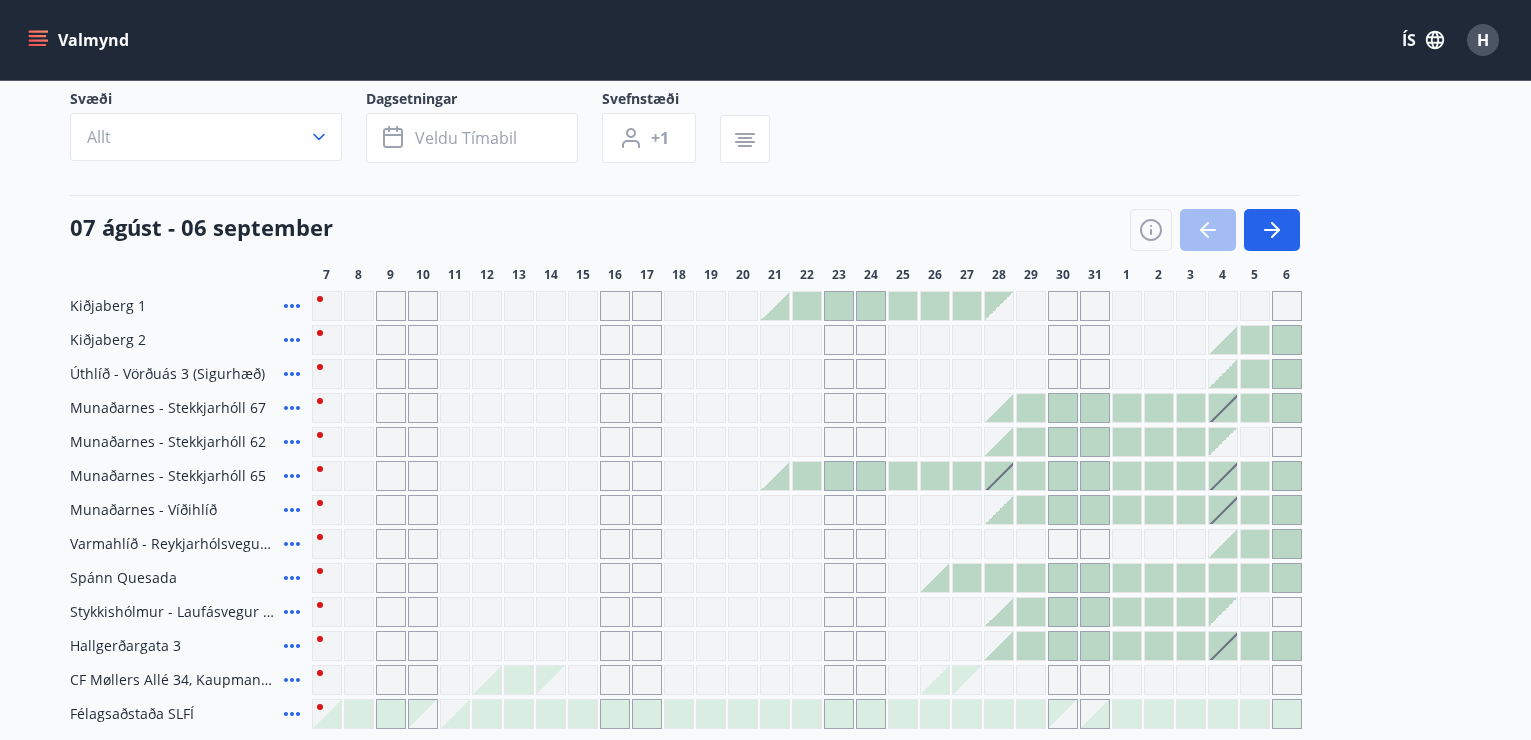 scroll, scrollTop: 0, scrollLeft: 0, axis: both 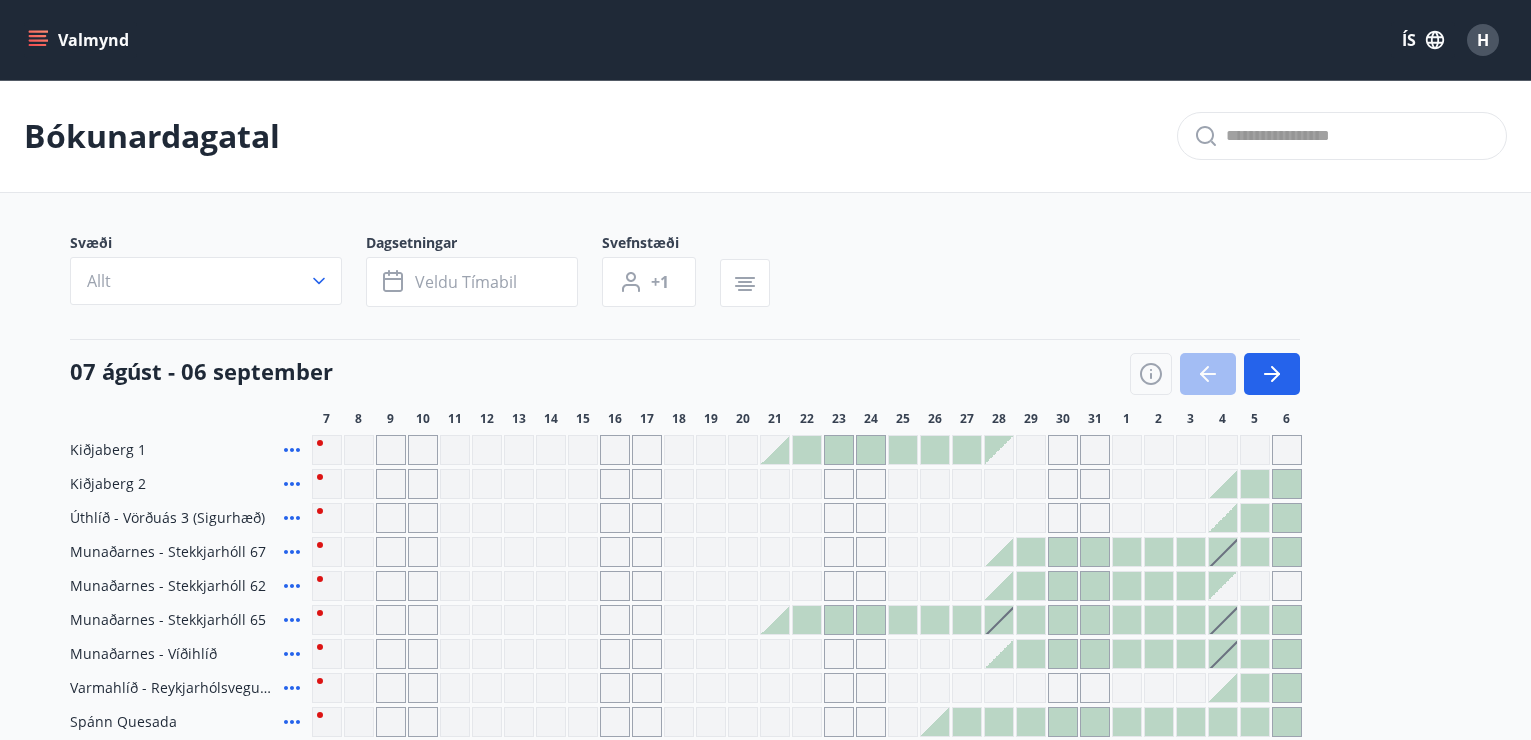 click 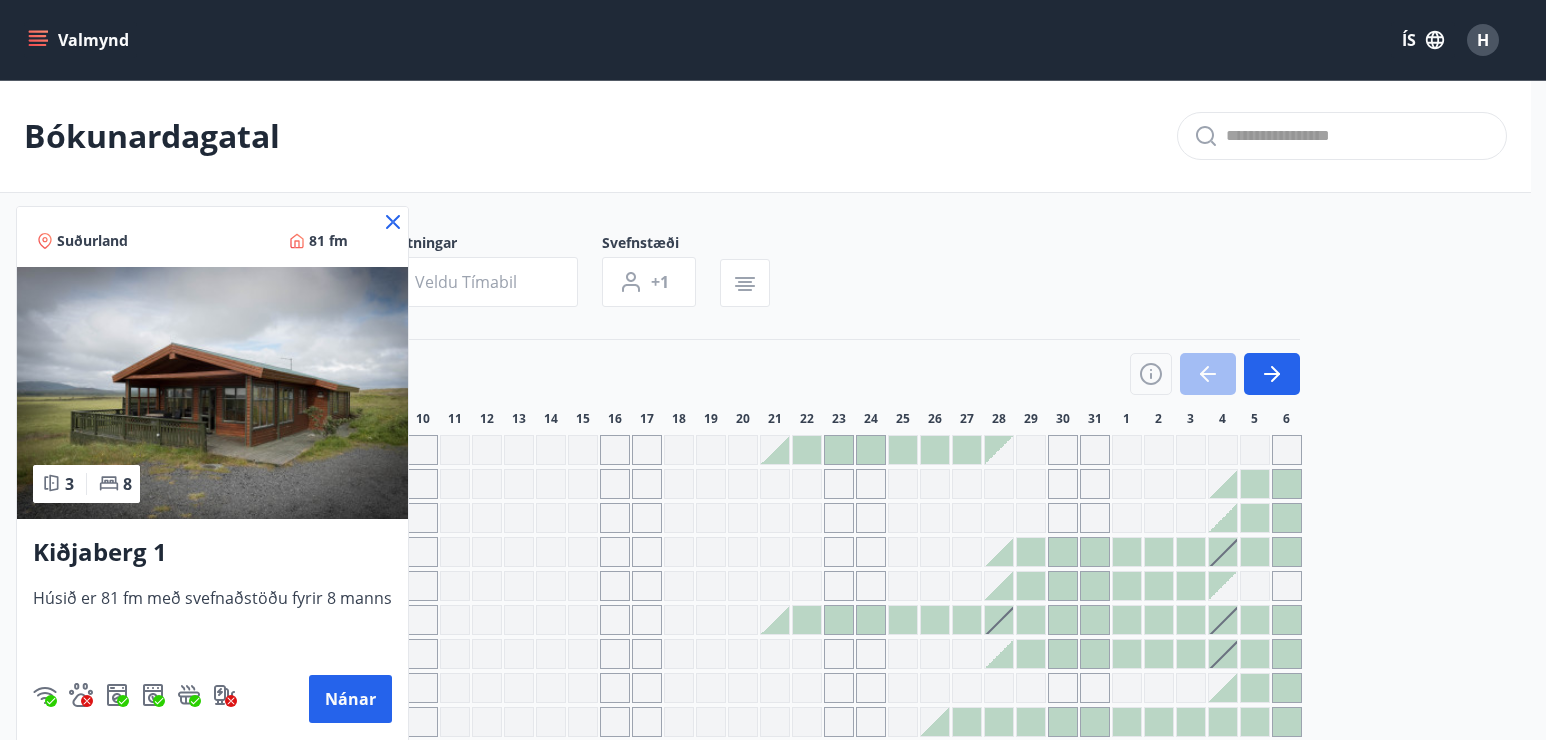 click 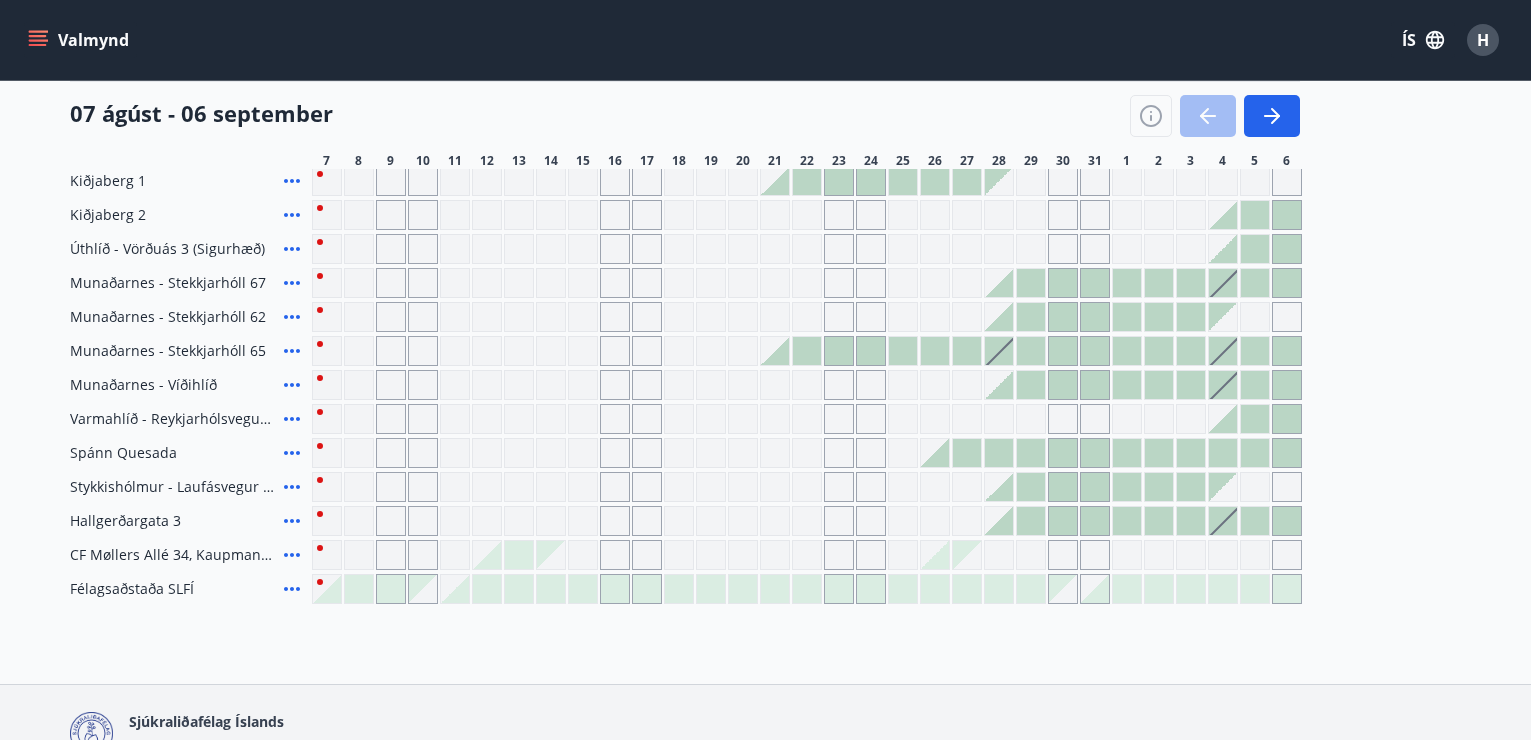 scroll, scrollTop: 248, scrollLeft: 0, axis: vertical 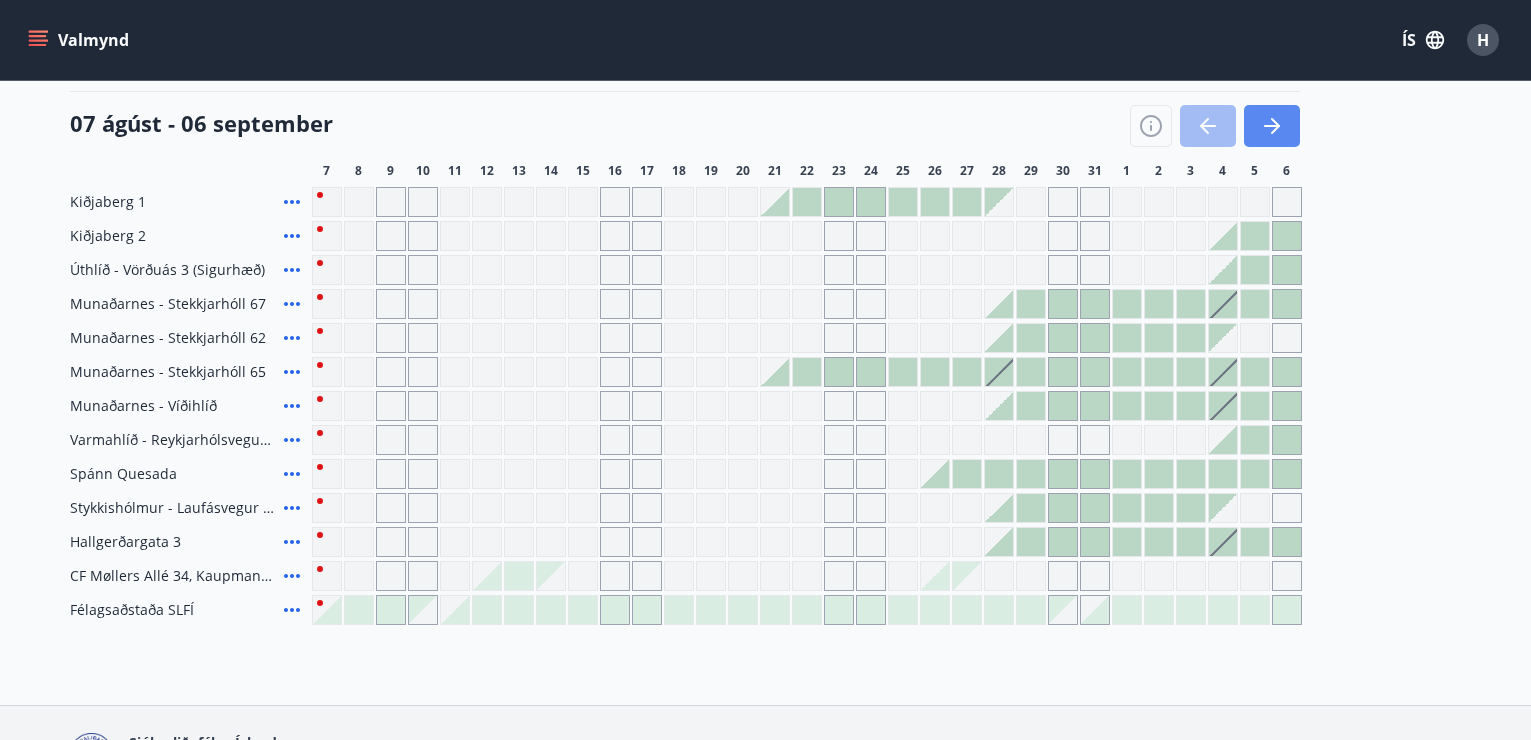 click 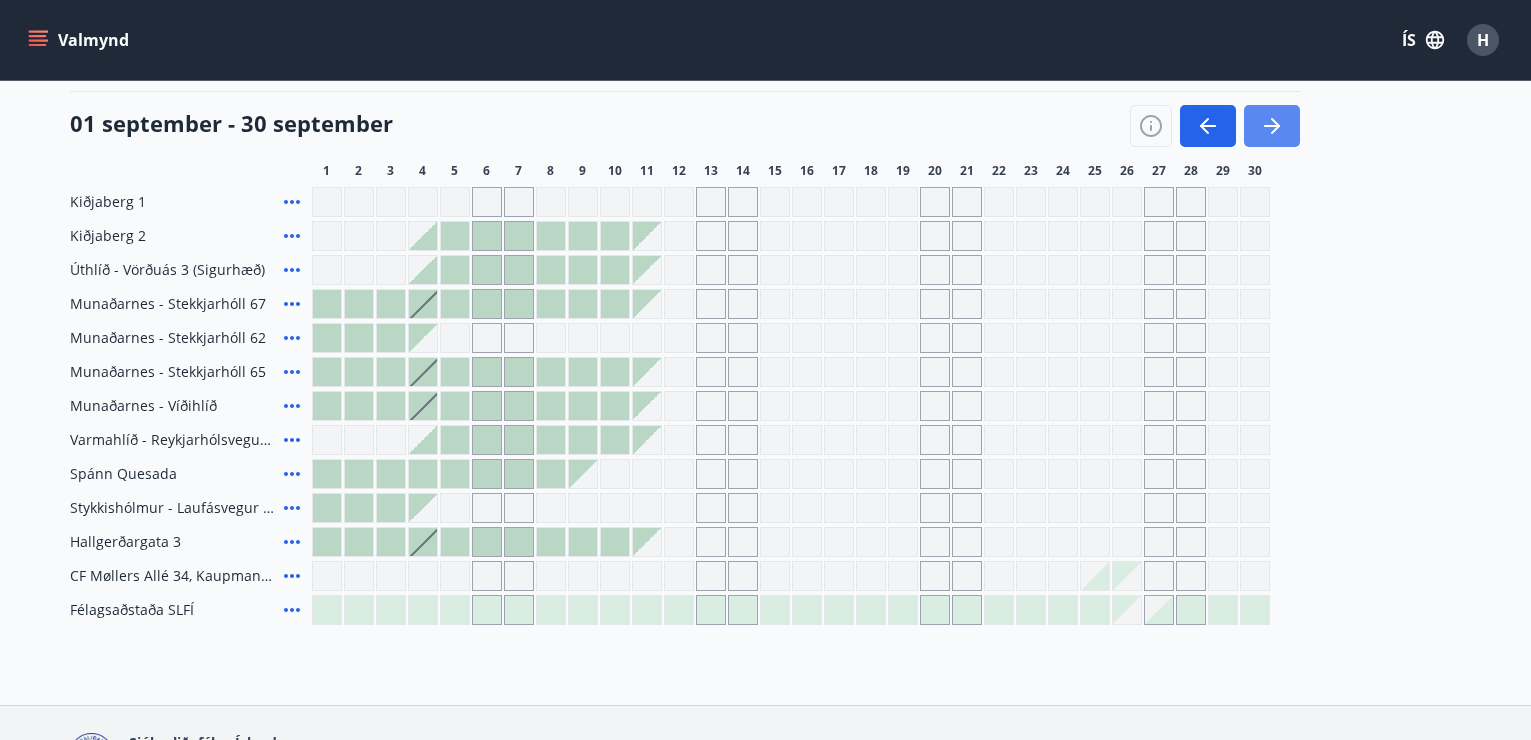 click 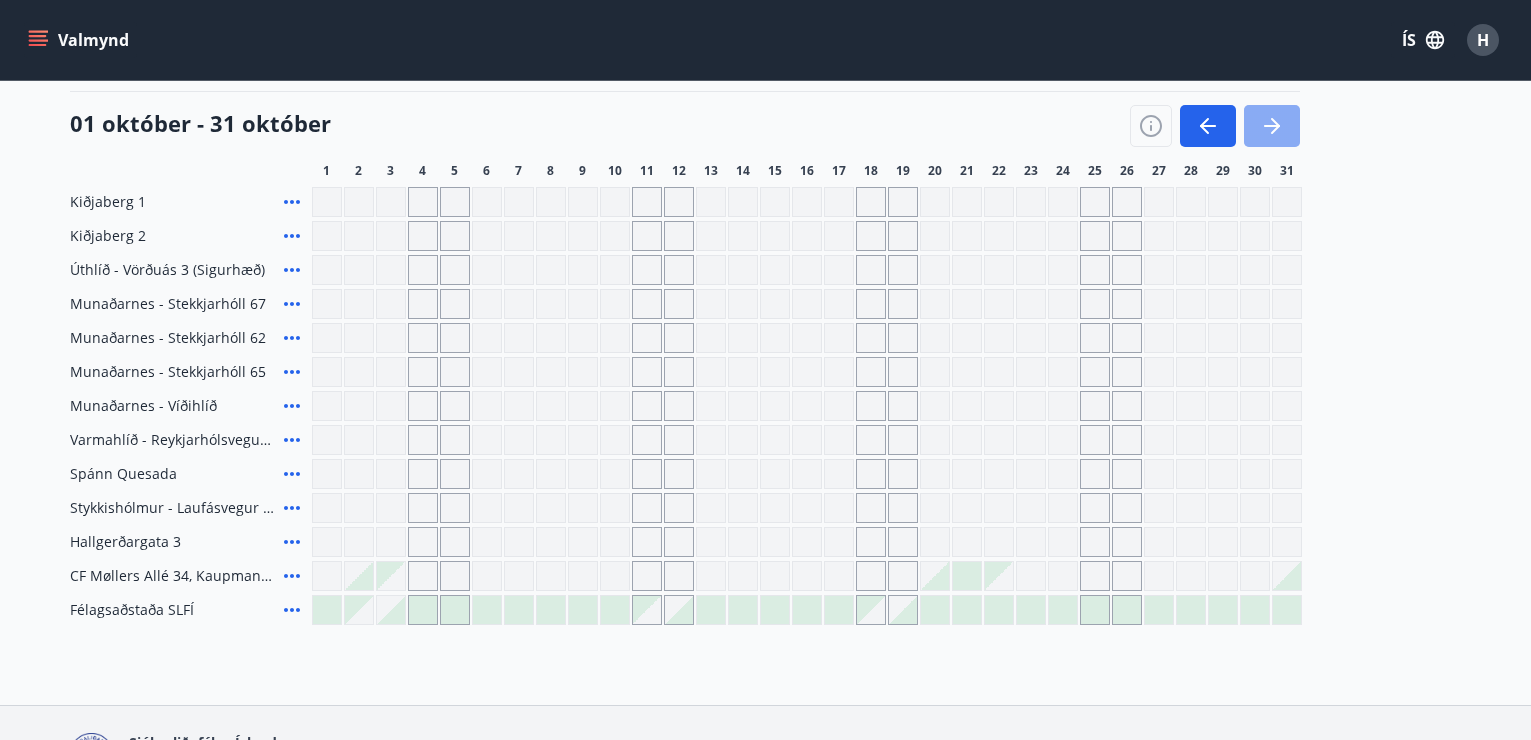 click 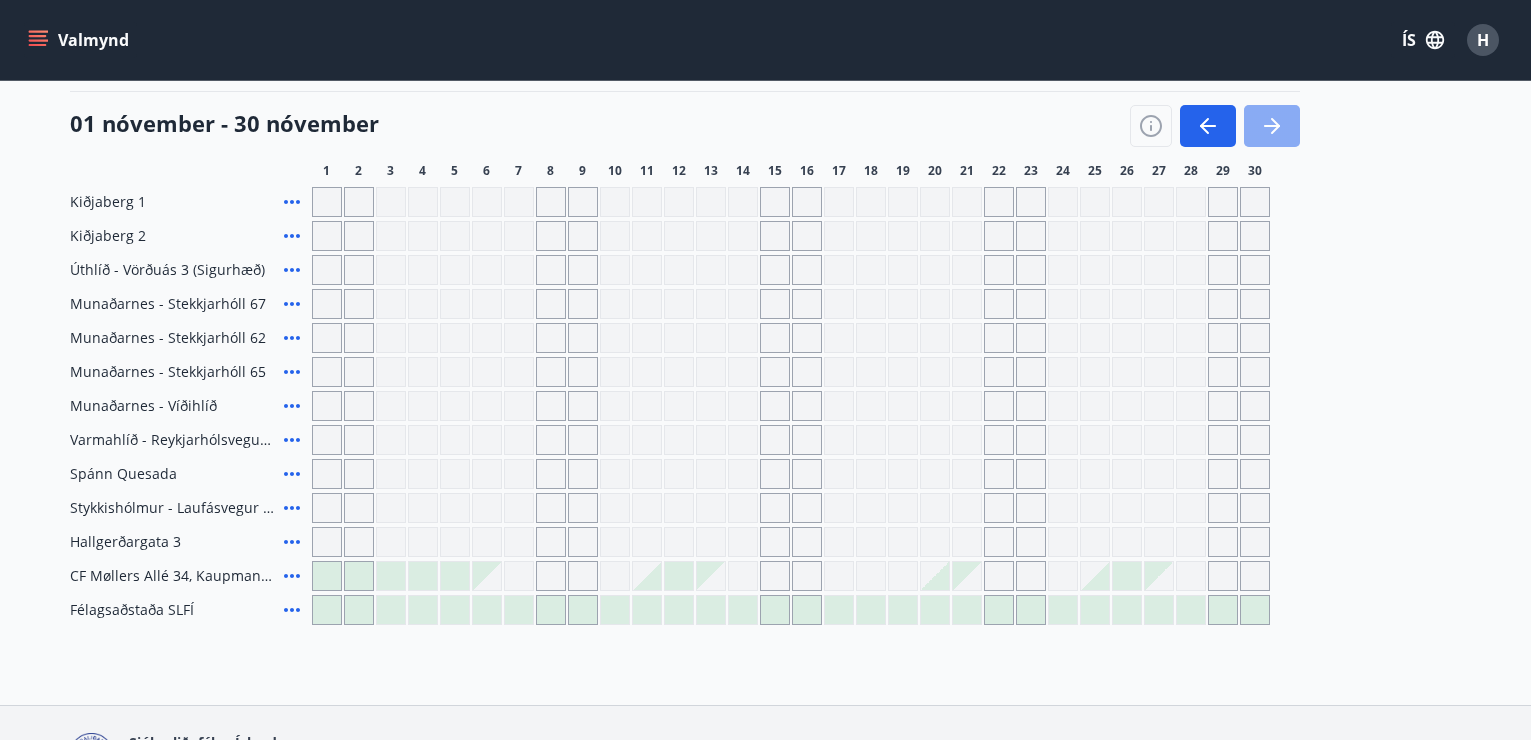 click 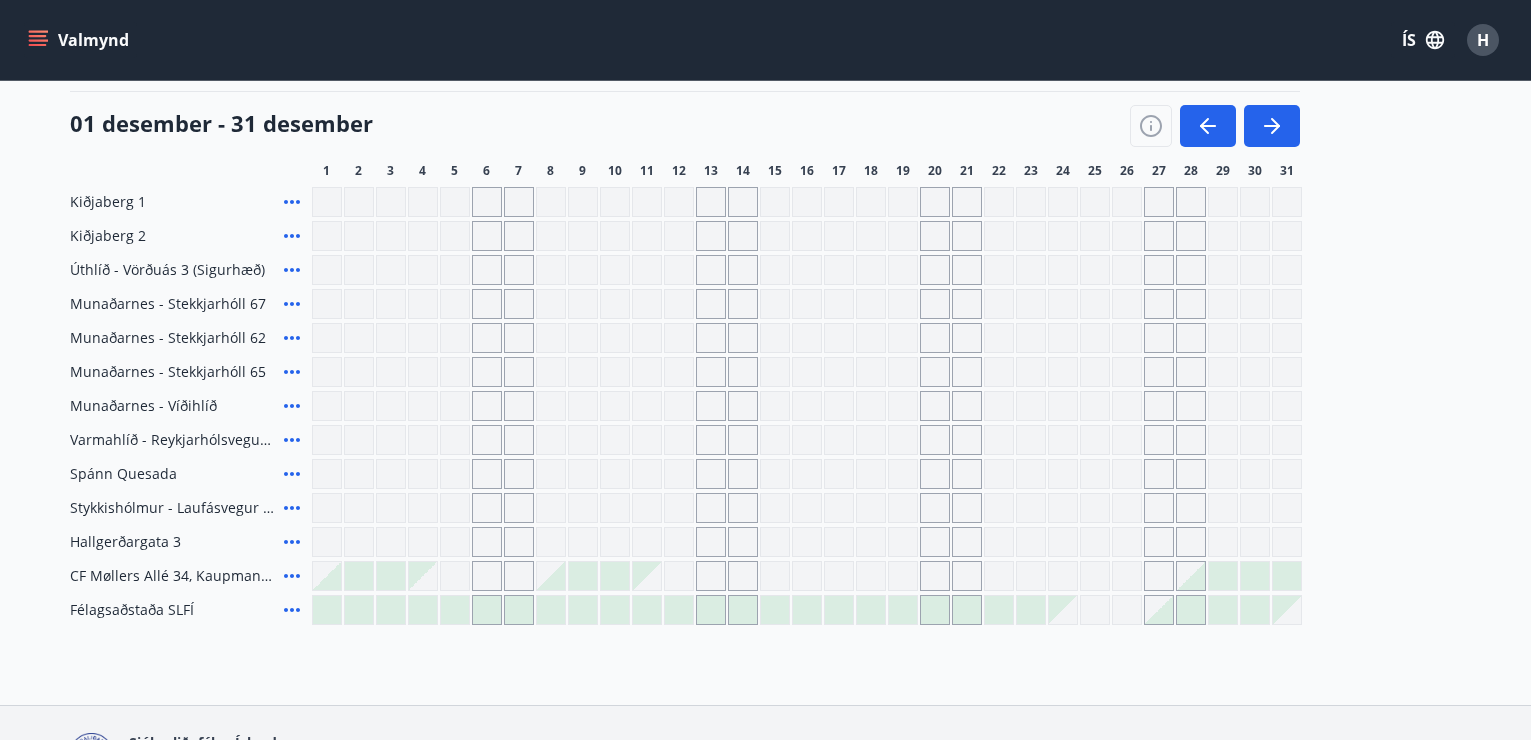 click at bounding box center [903, 576] 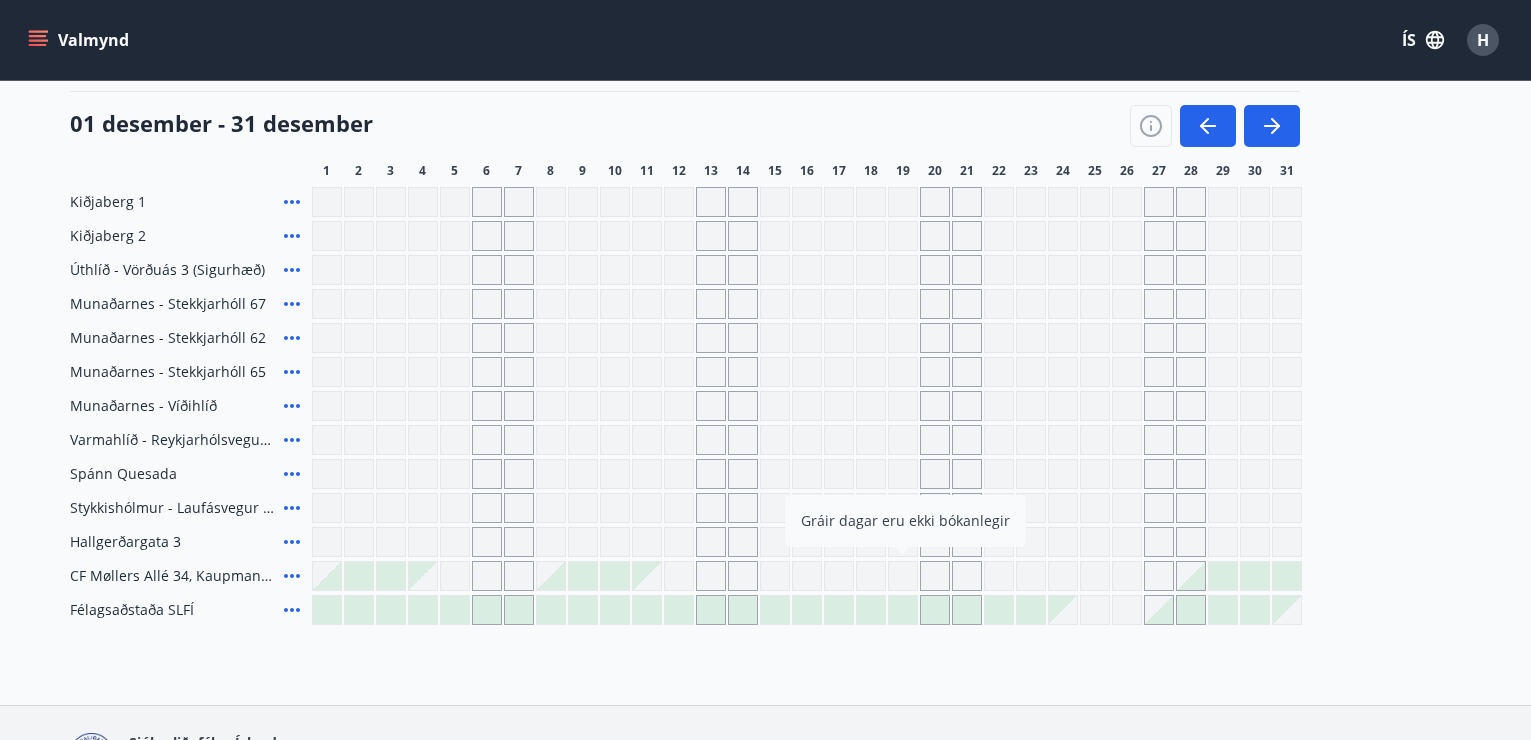 drag, startPoint x: 928, startPoint y: 689, endPoint x: 155, endPoint y: 551, distance: 785.2216 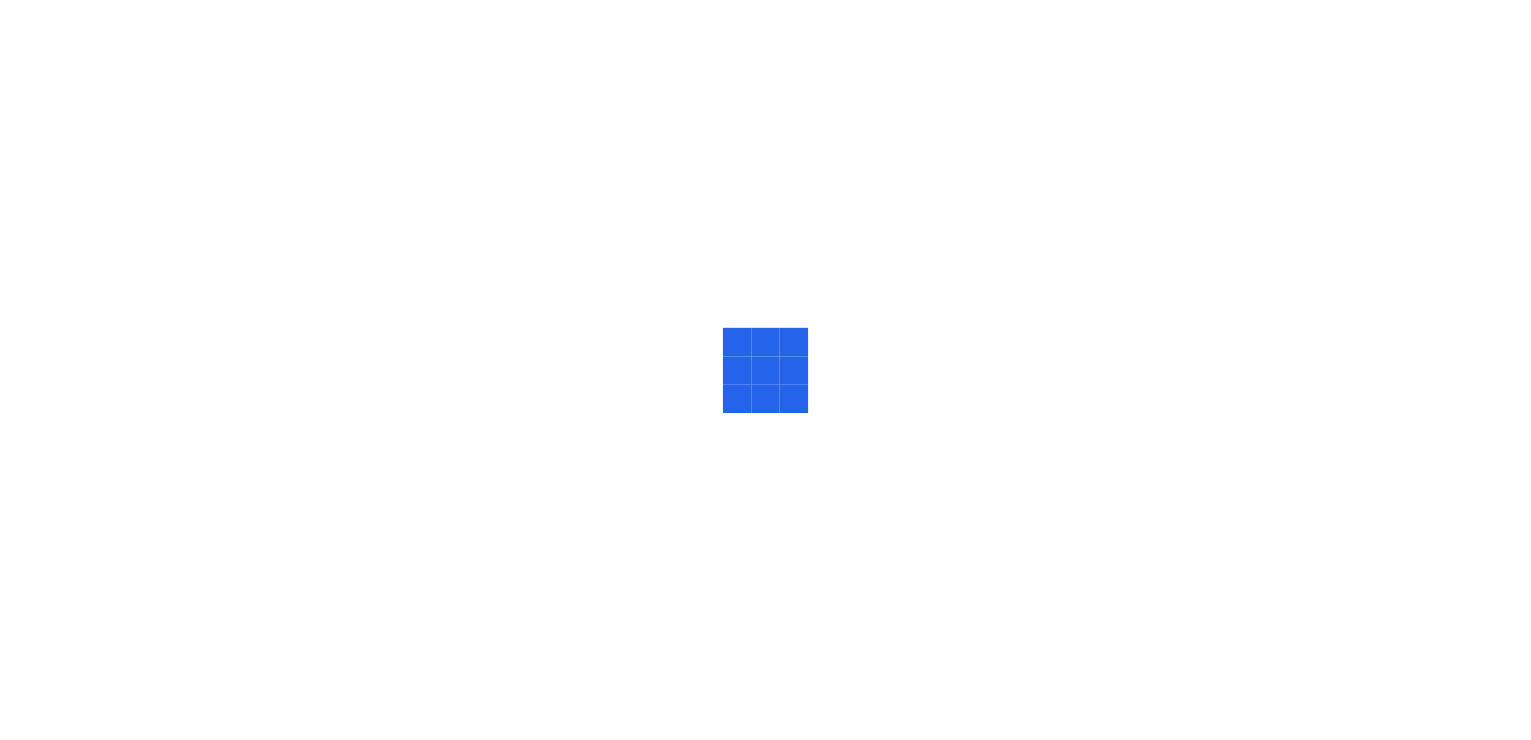 scroll, scrollTop: 0, scrollLeft: 0, axis: both 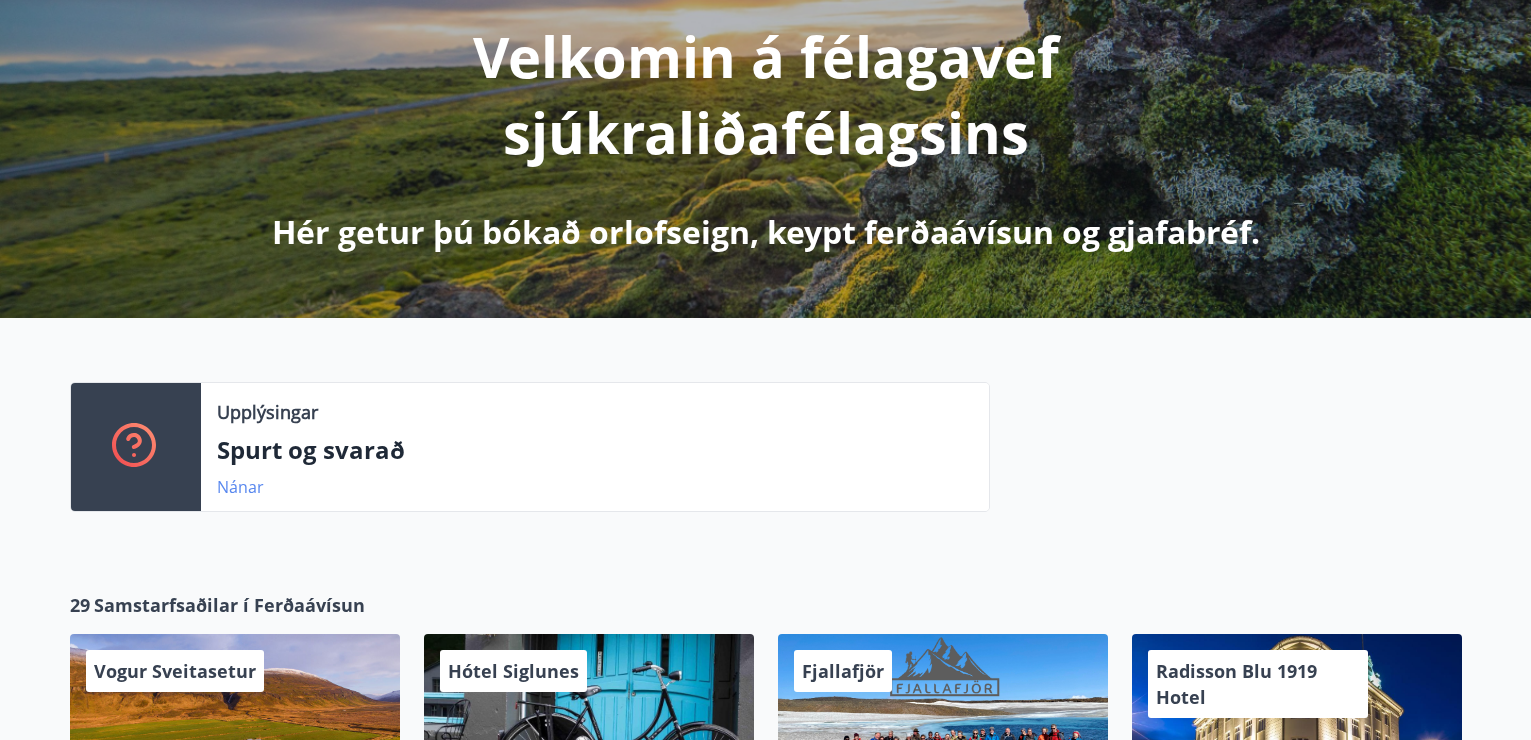 click on "Nánar" at bounding box center (240, 487) 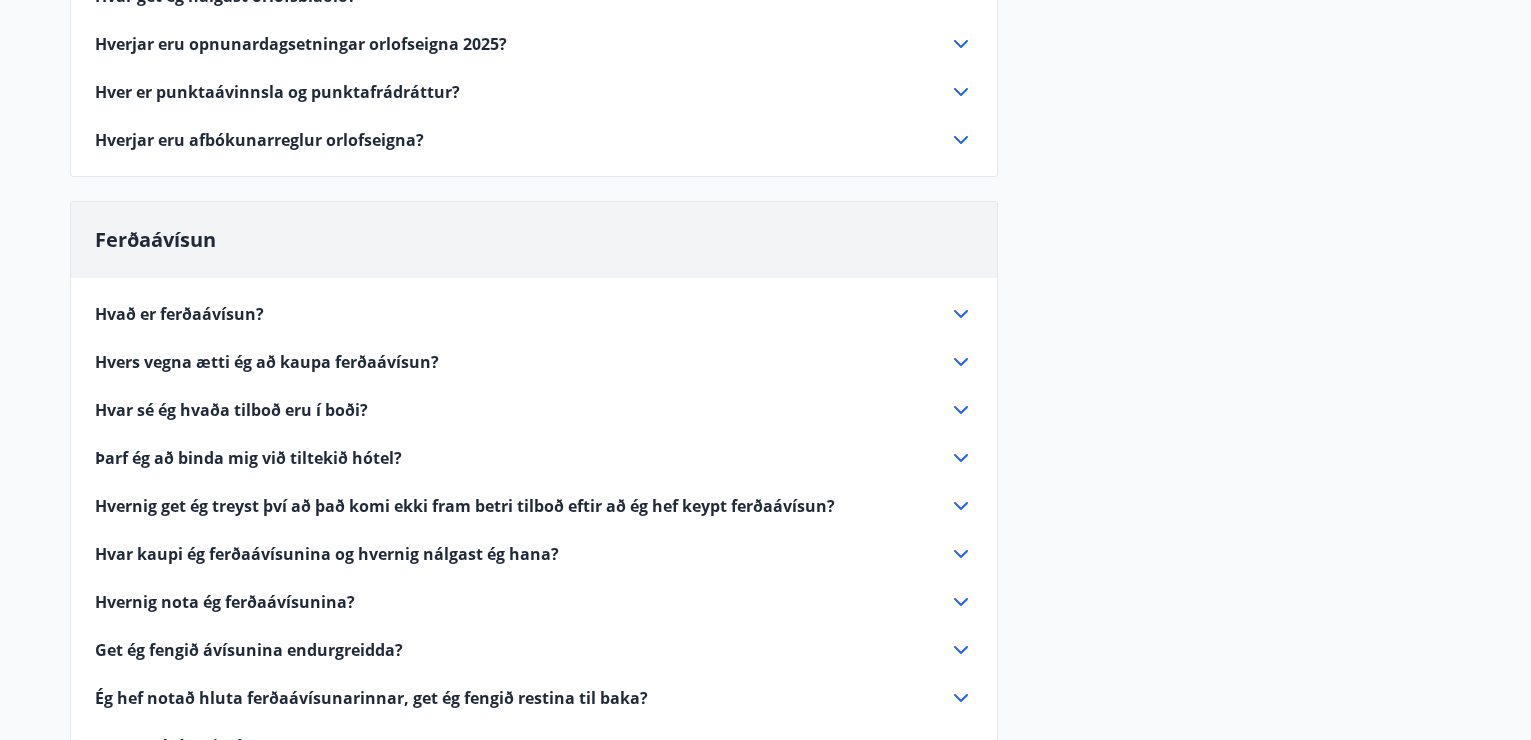 scroll, scrollTop: 778, scrollLeft: 0, axis: vertical 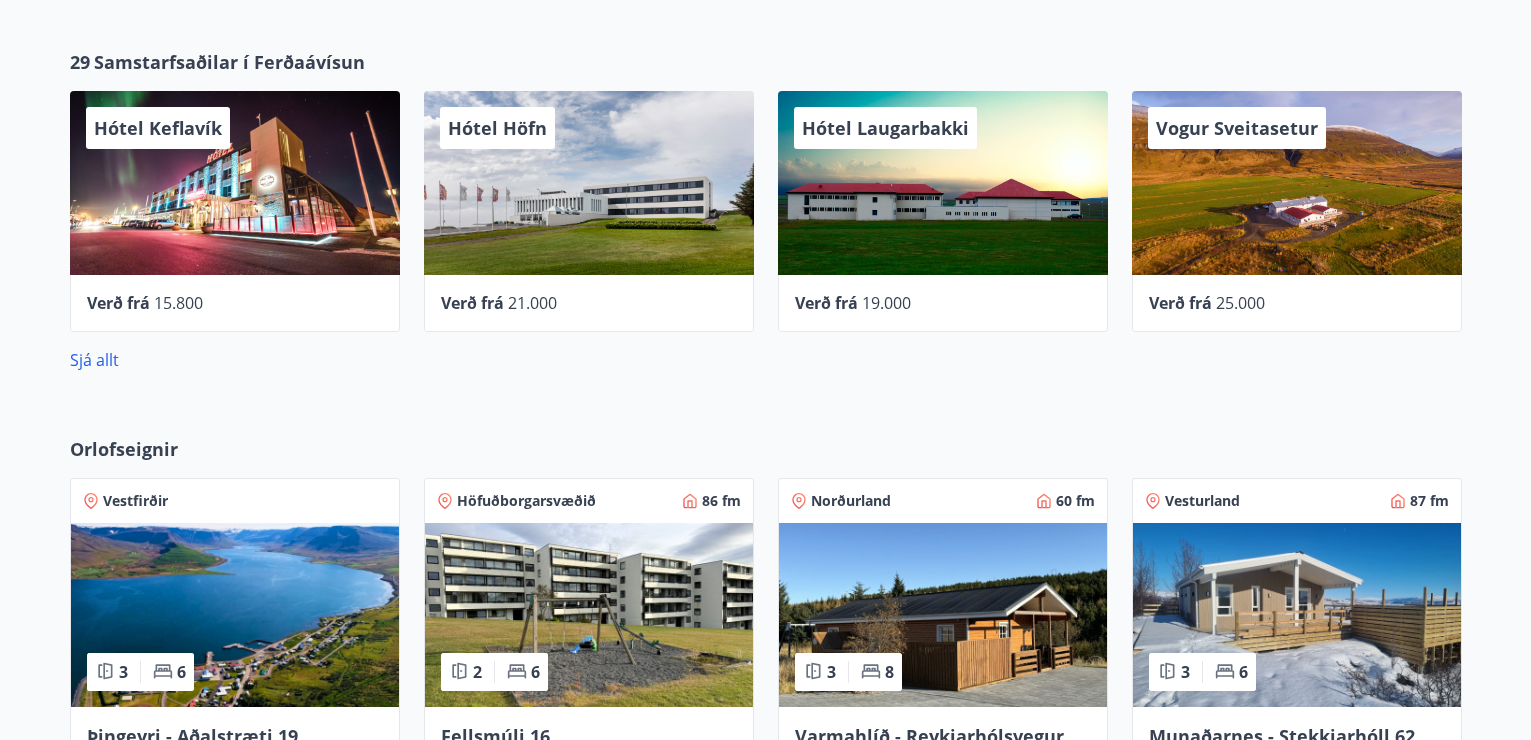 click on "Höfuðborgarsvæðið" at bounding box center [526, 501] 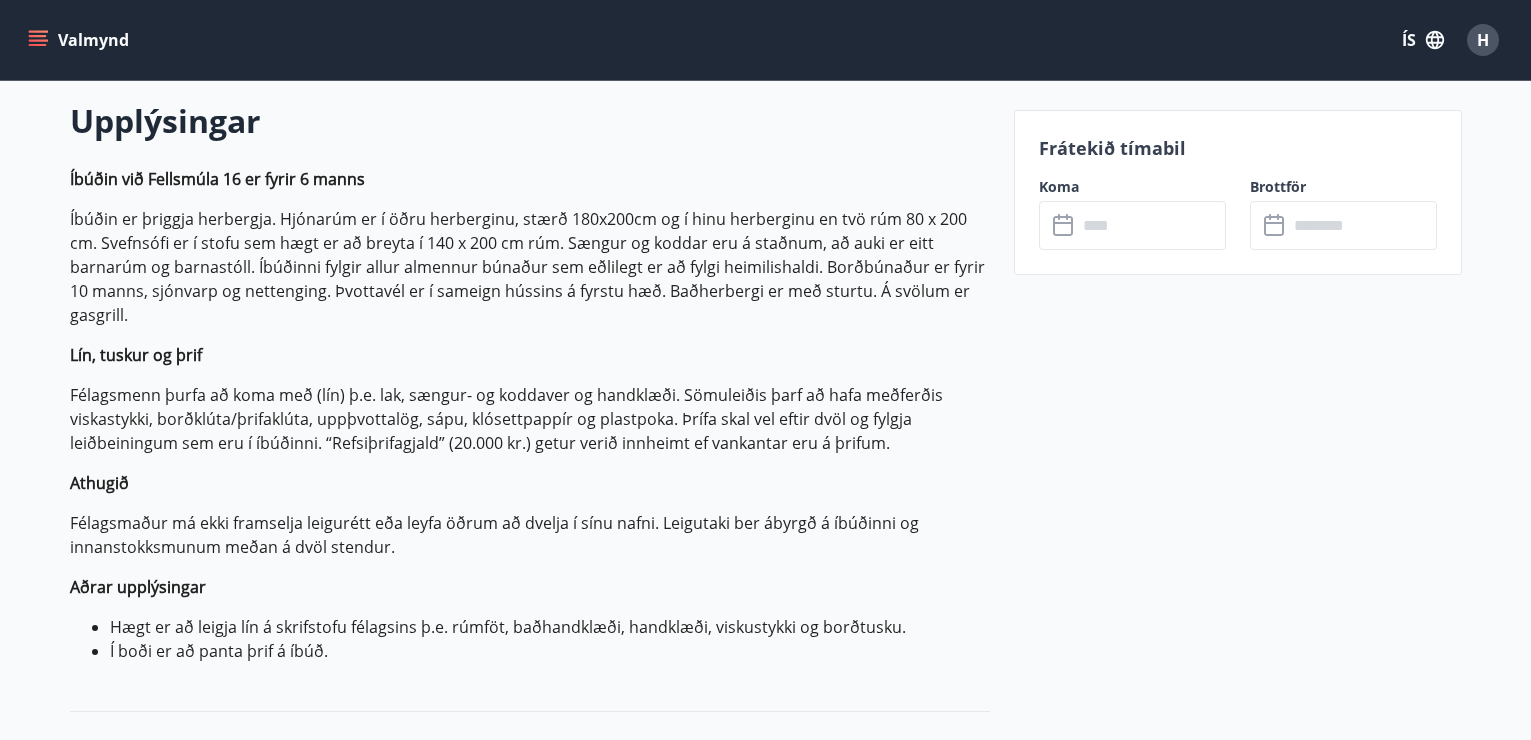 scroll, scrollTop: 533, scrollLeft: 0, axis: vertical 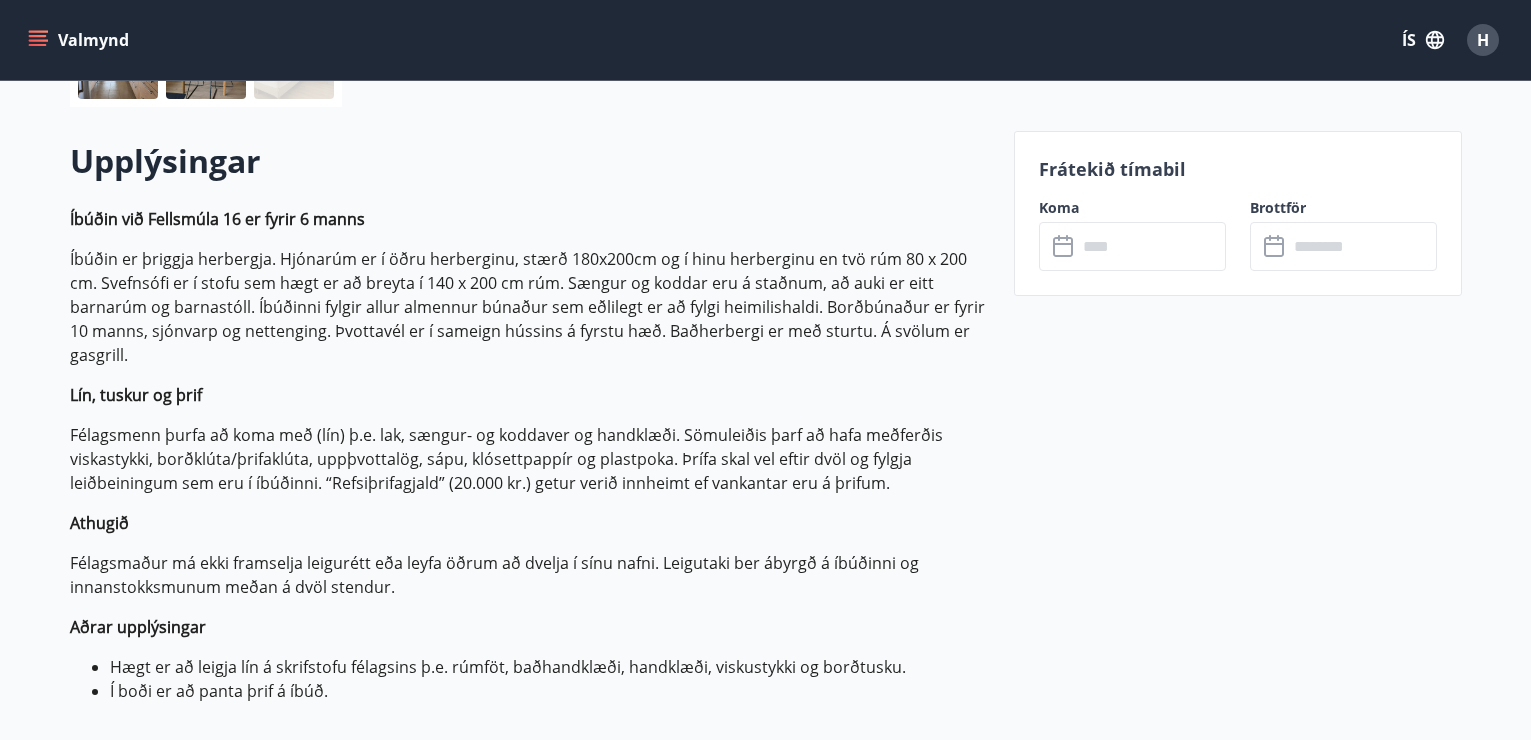 click on "Frátekið tímabil Koma ​ ​ Brottför ​ ​" at bounding box center [1238, 1746] 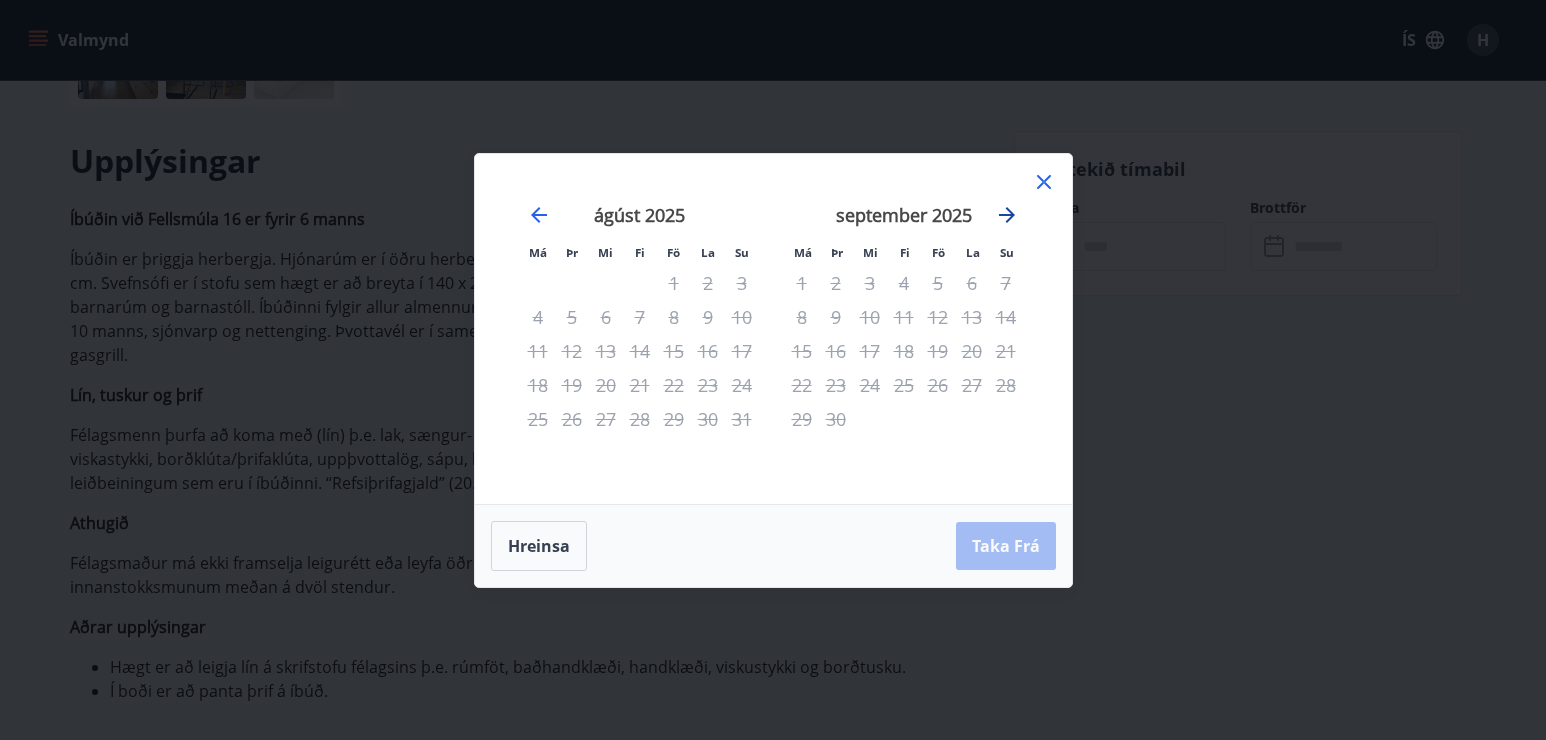 click 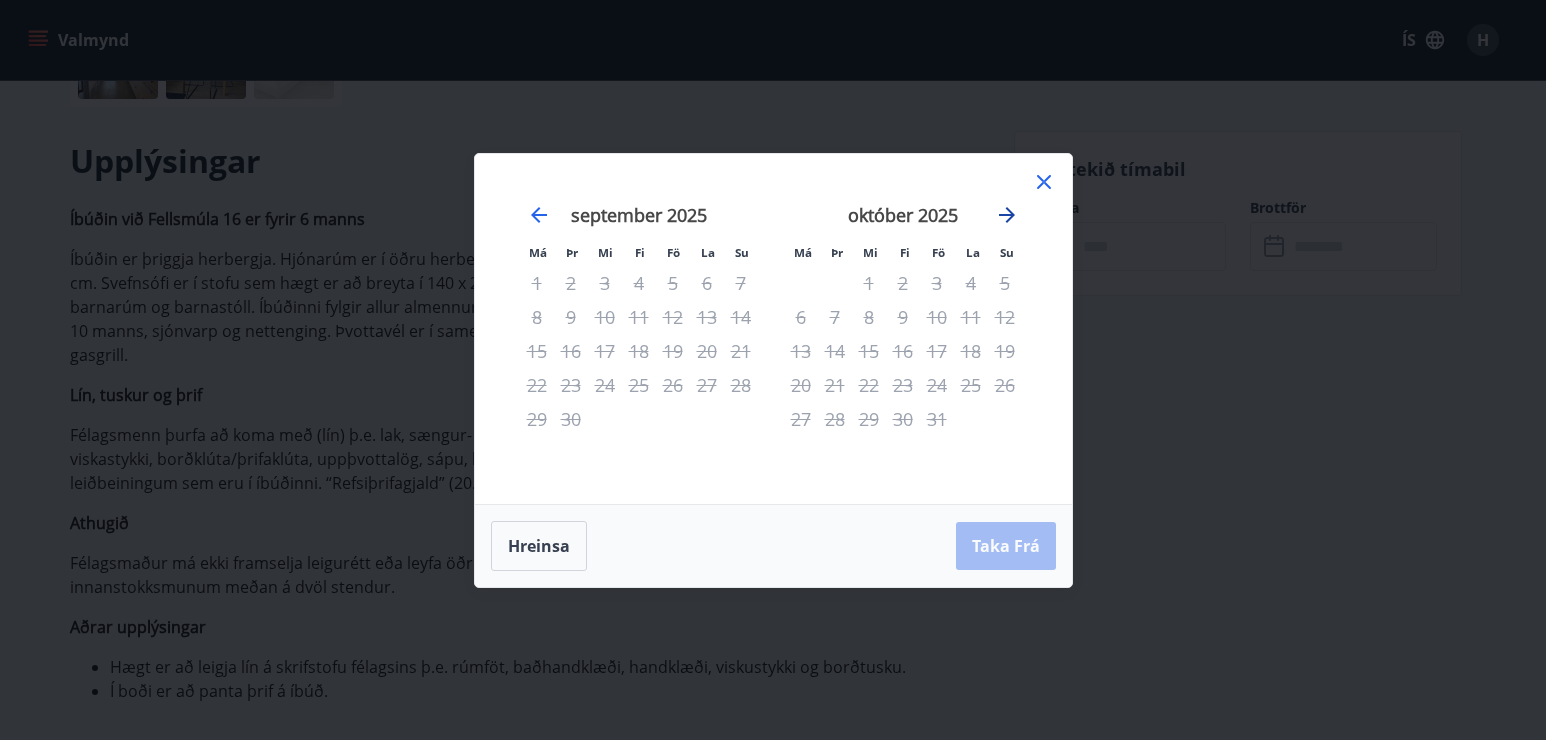 click 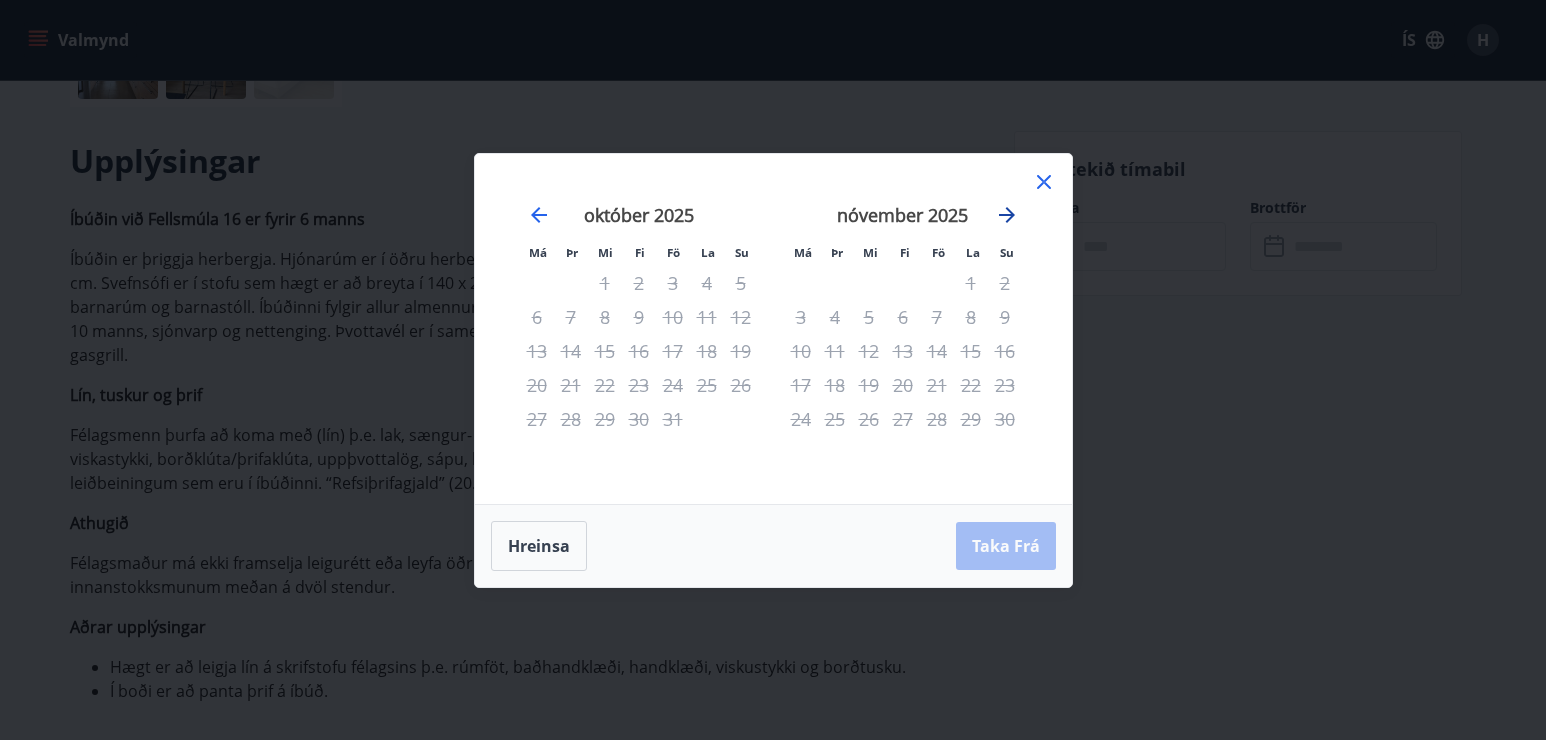 click 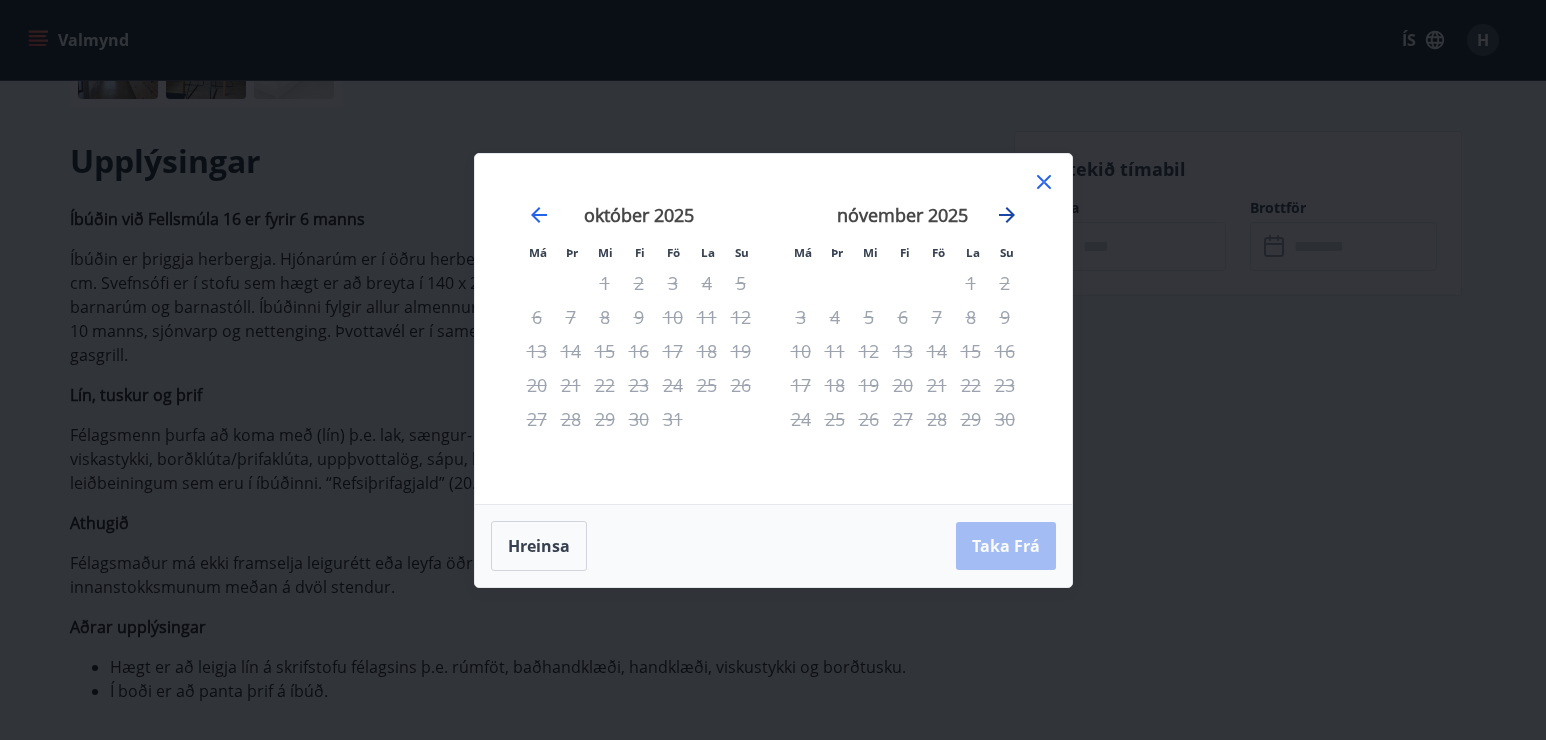 click 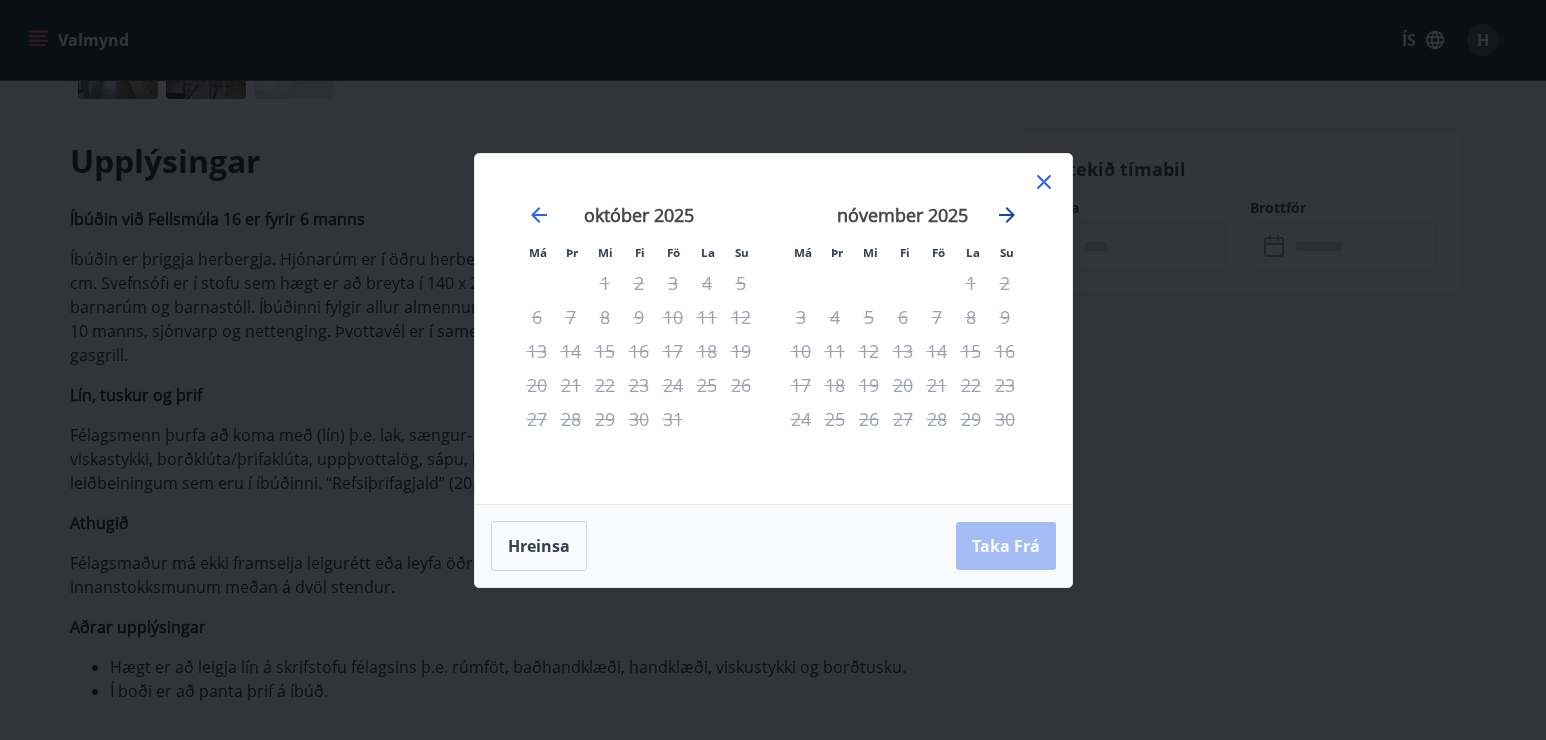 click 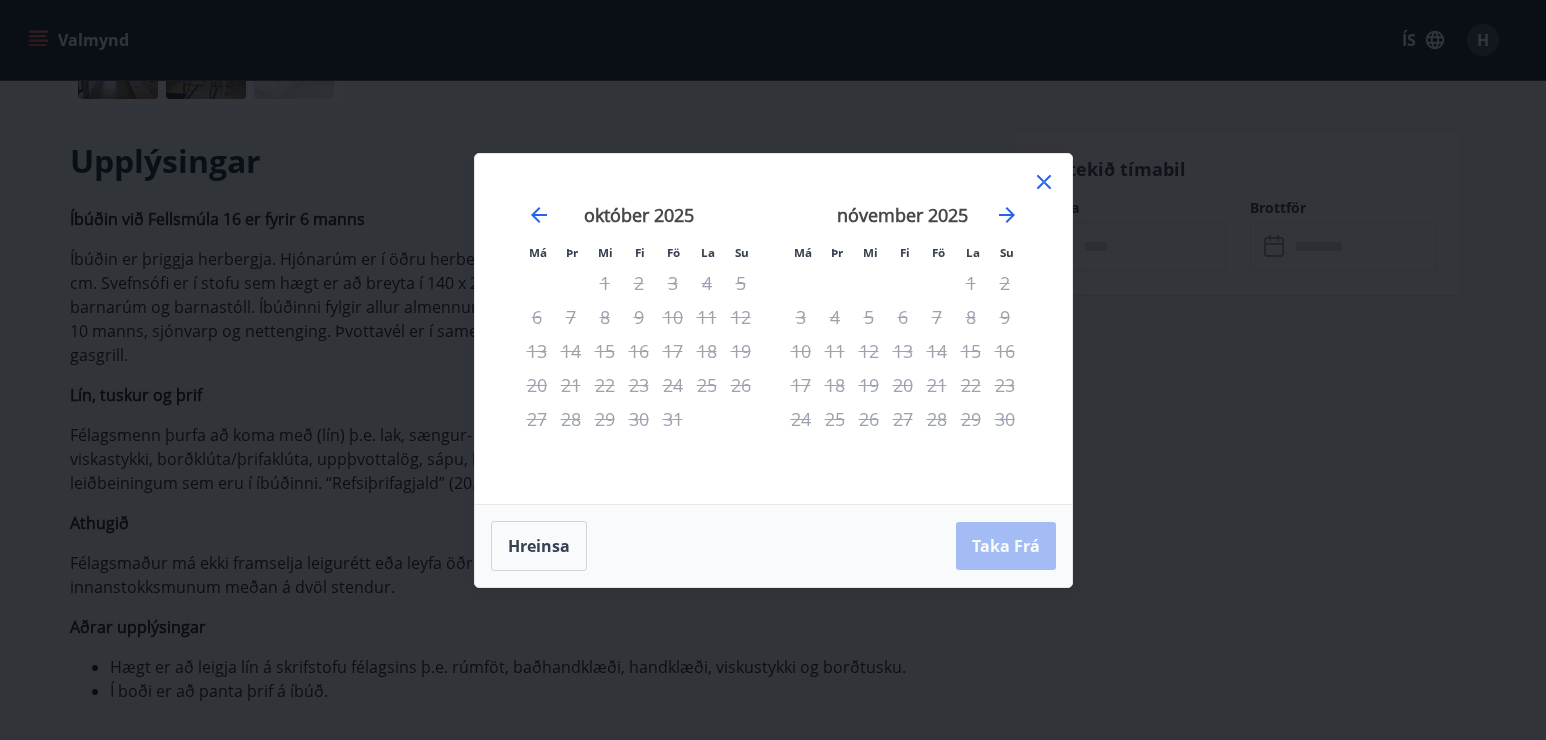 click 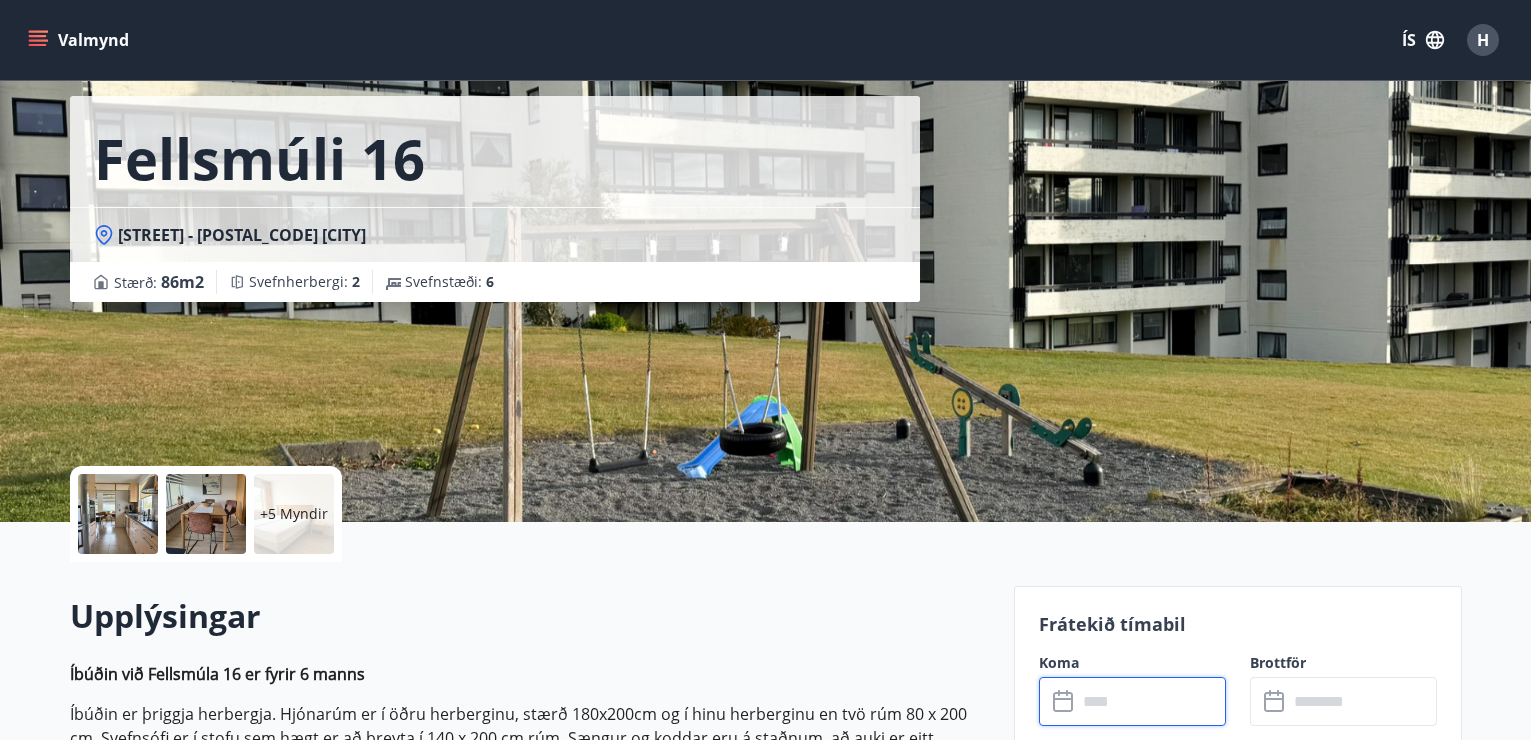scroll, scrollTop: 0, scrollLeft: 0, axis: both 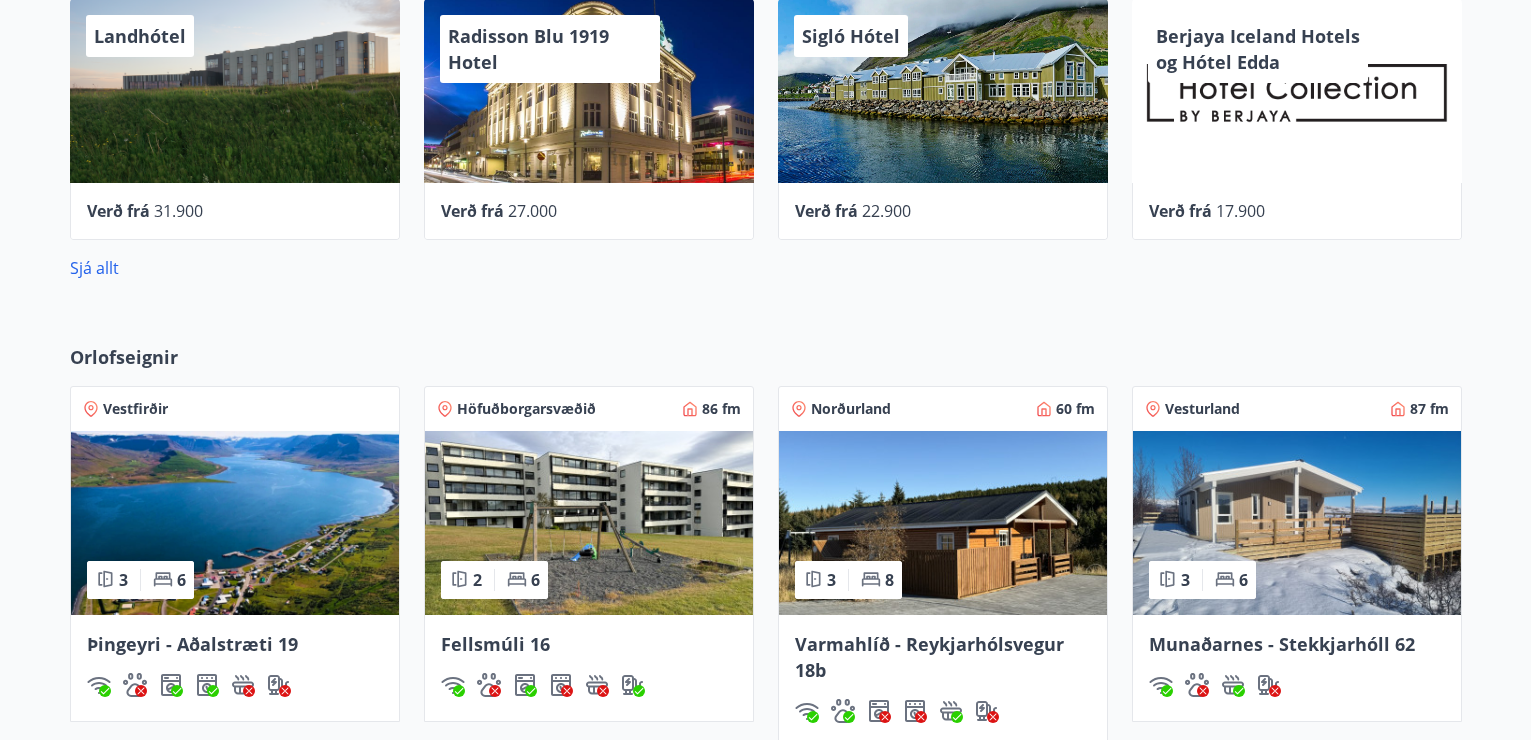 click on "Höfuðborgarsvæðið" at bounding box center [526, 409] 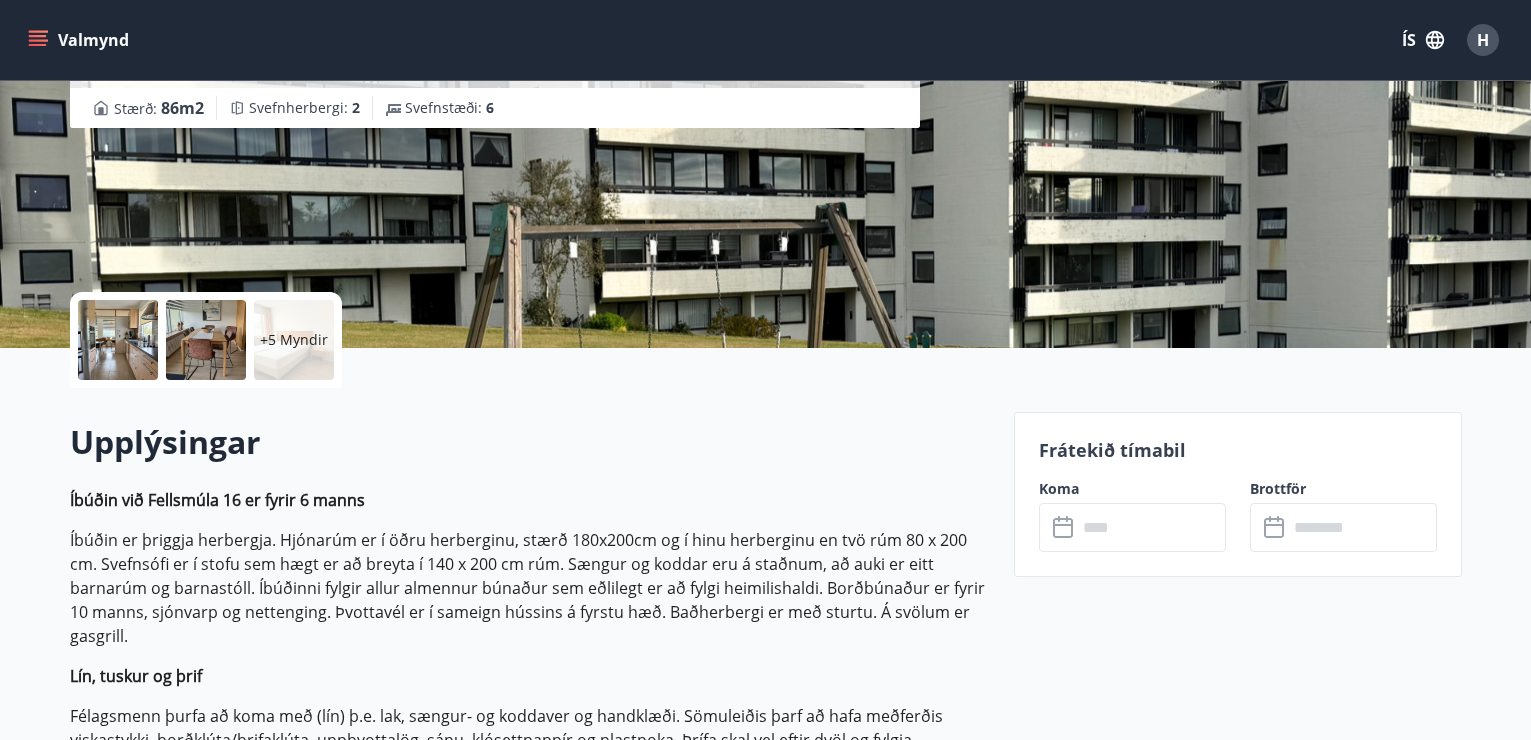 scroll, scrollTop: 267, scrollLeft: 0, axis: vertical 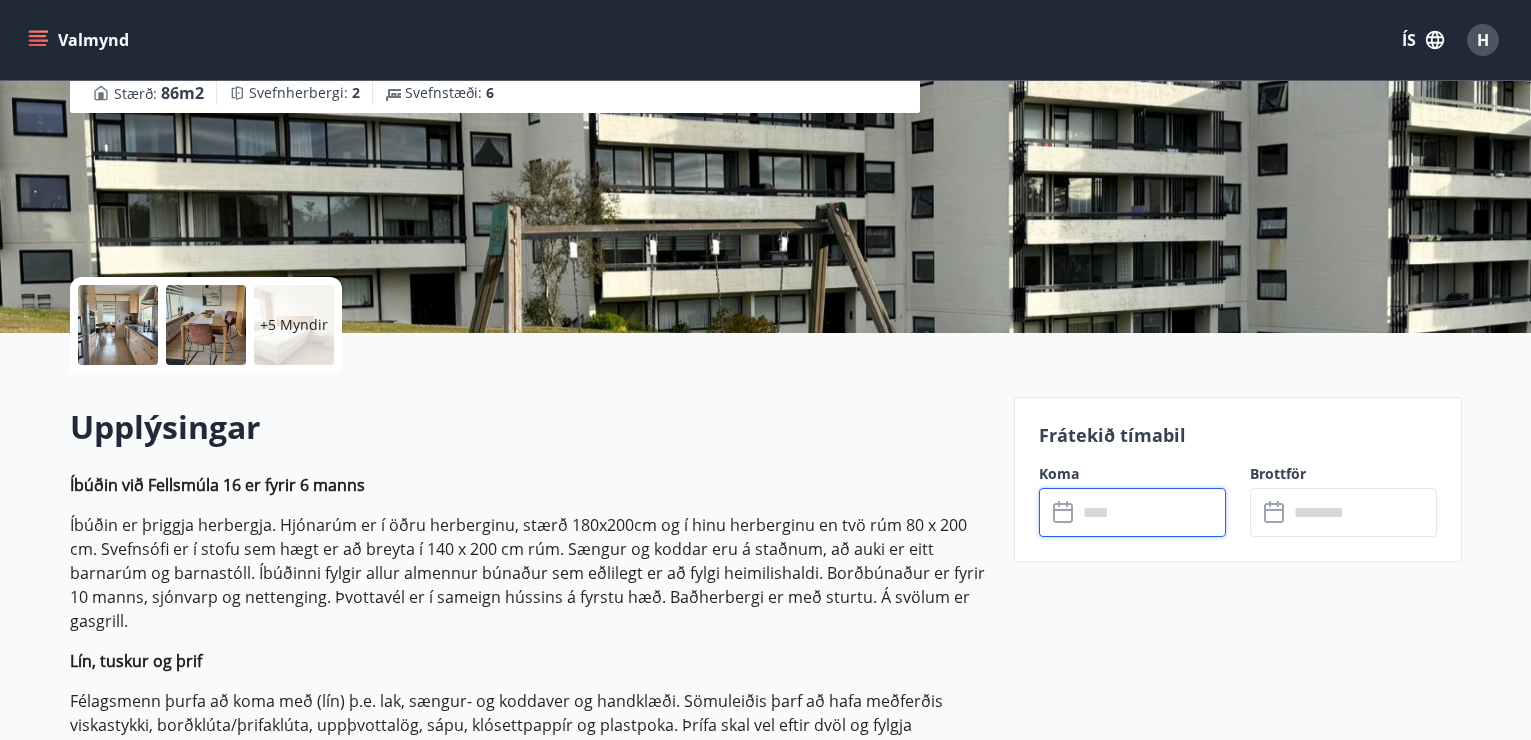 click at bounding box center (1151, 512) 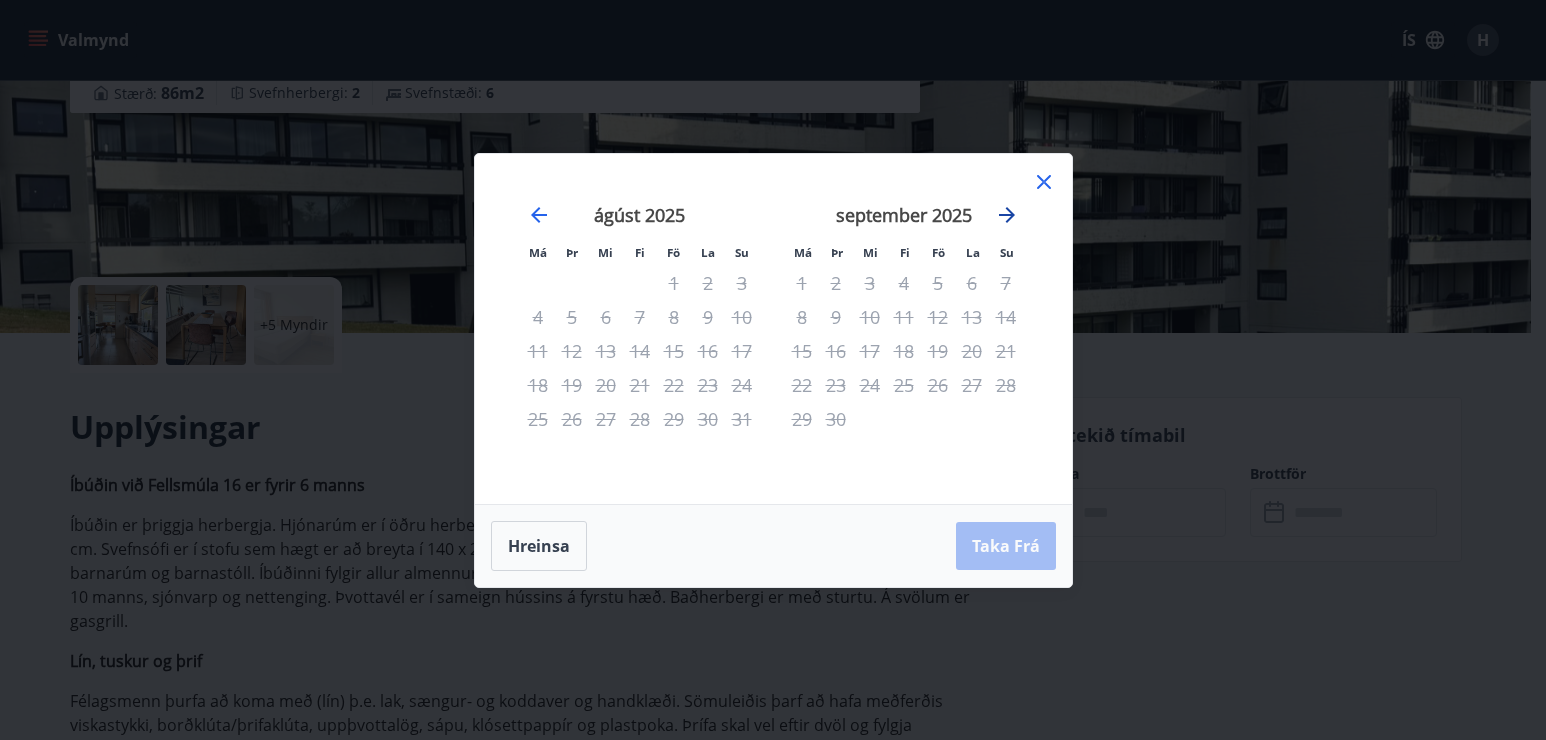 click 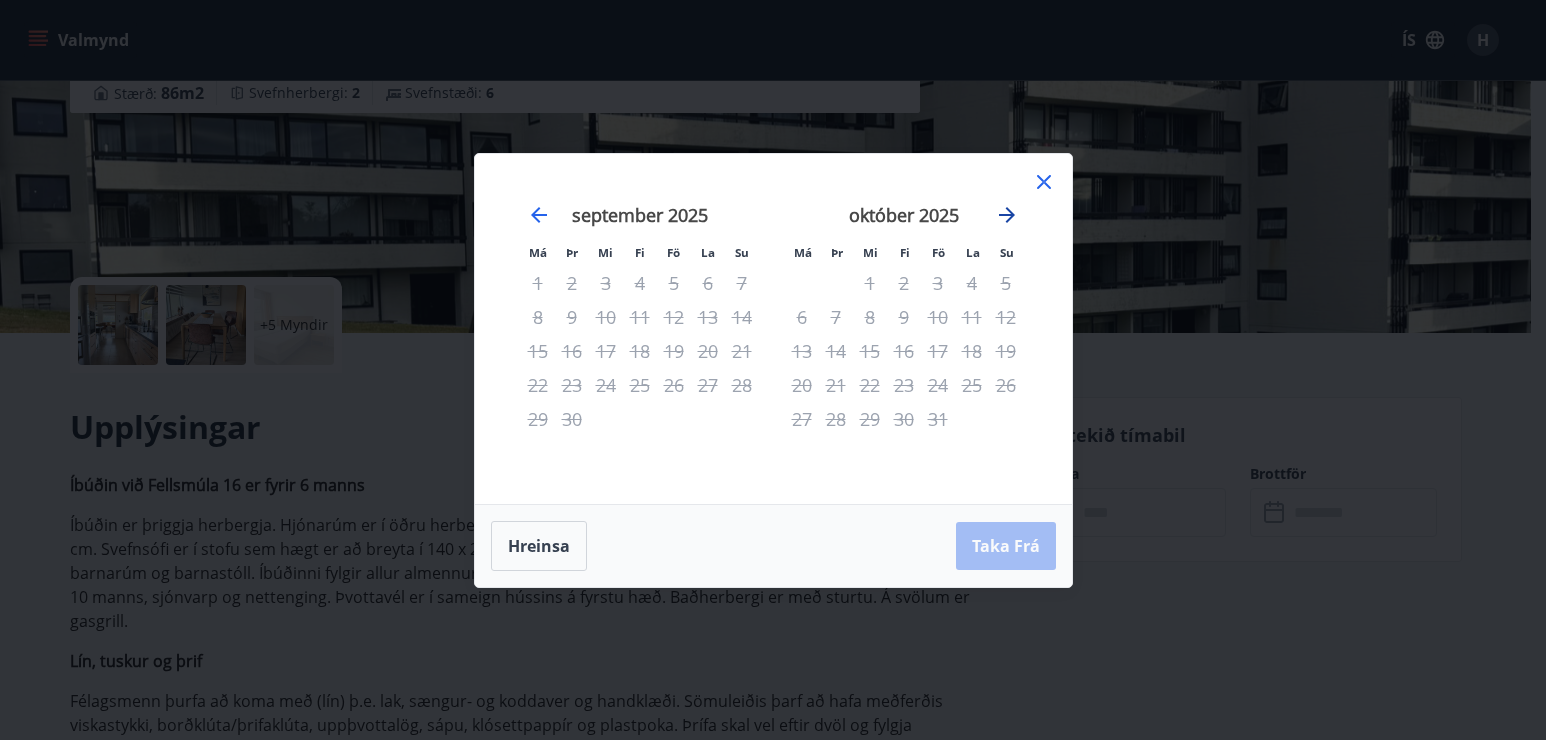 click 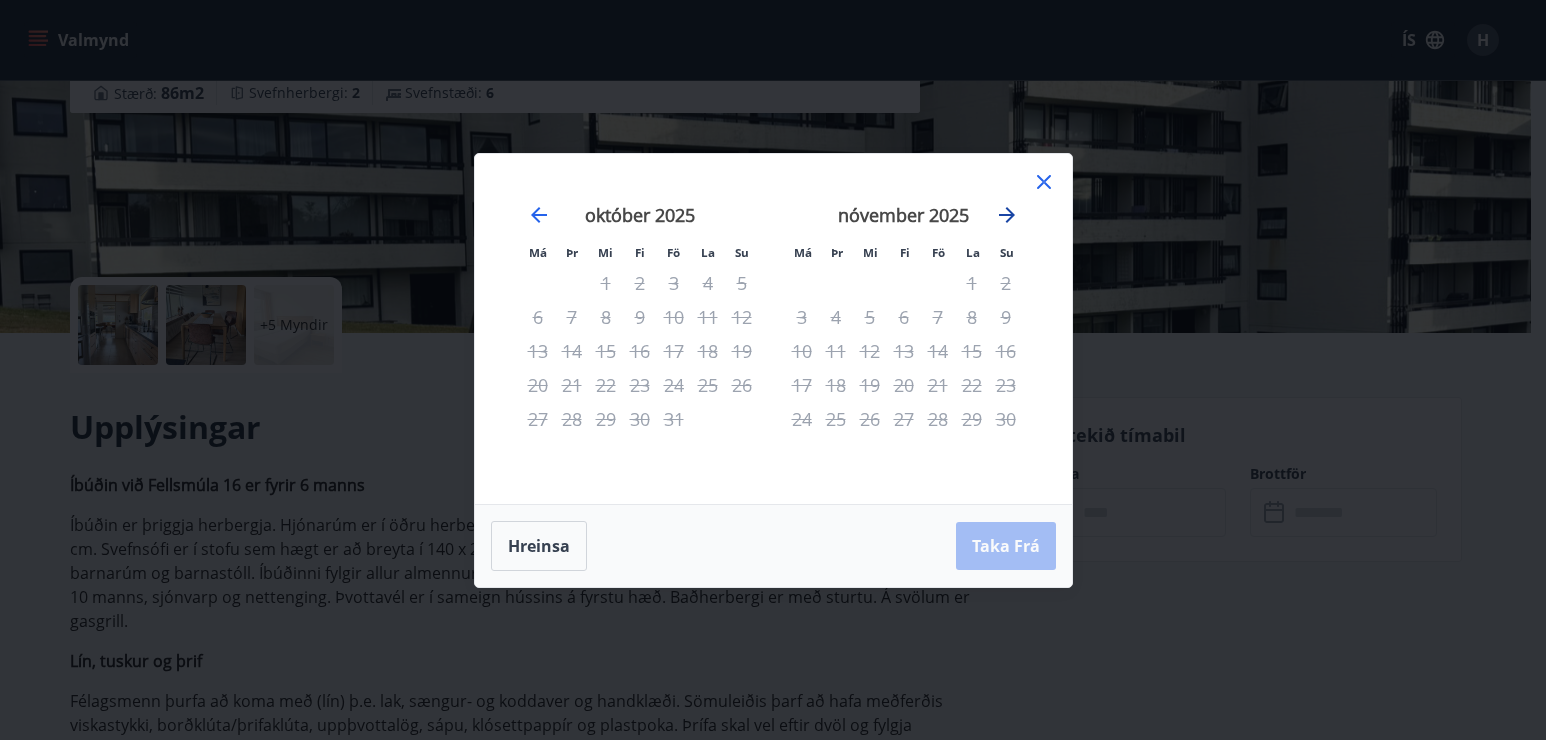 click 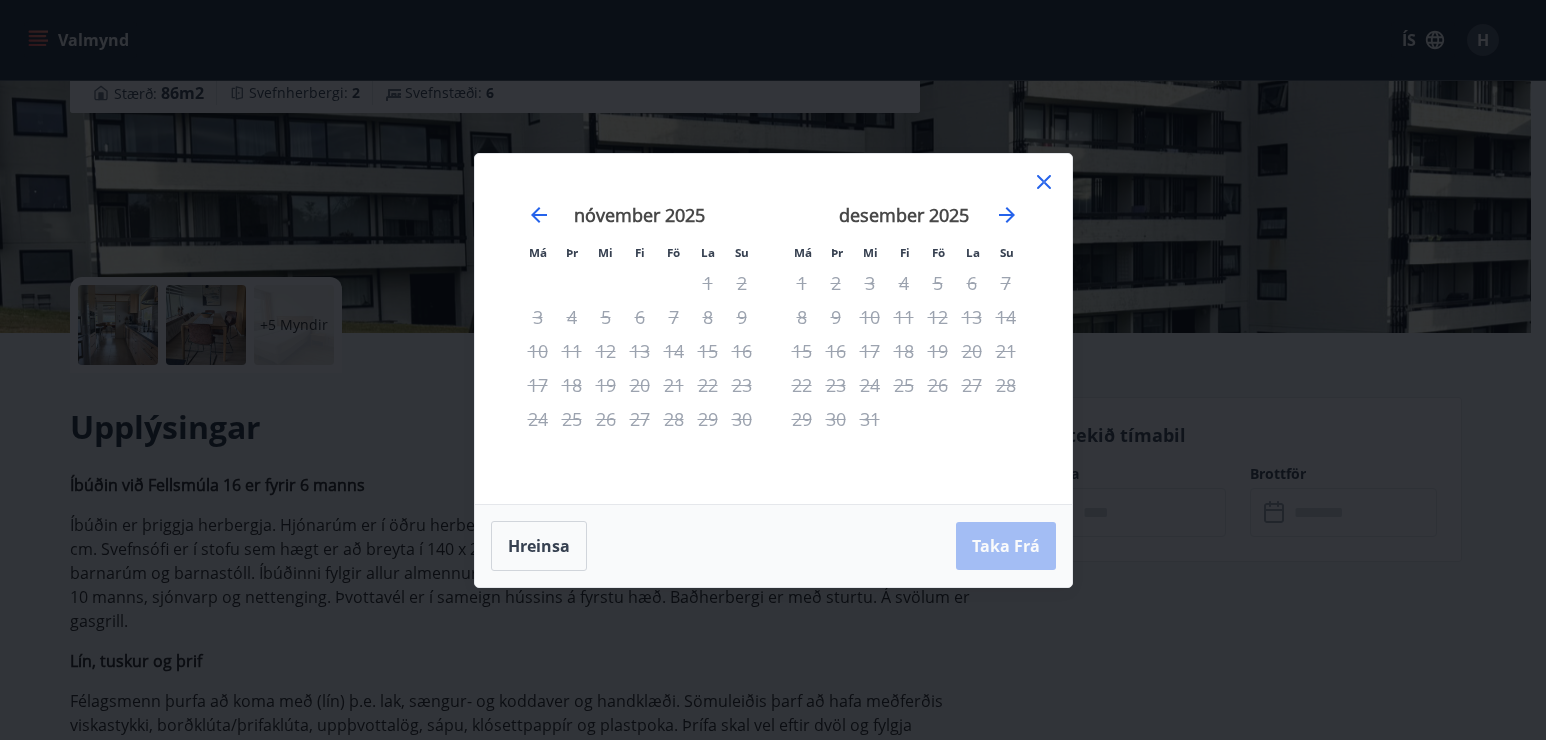 click on "19" at bounding box center [938, 351] 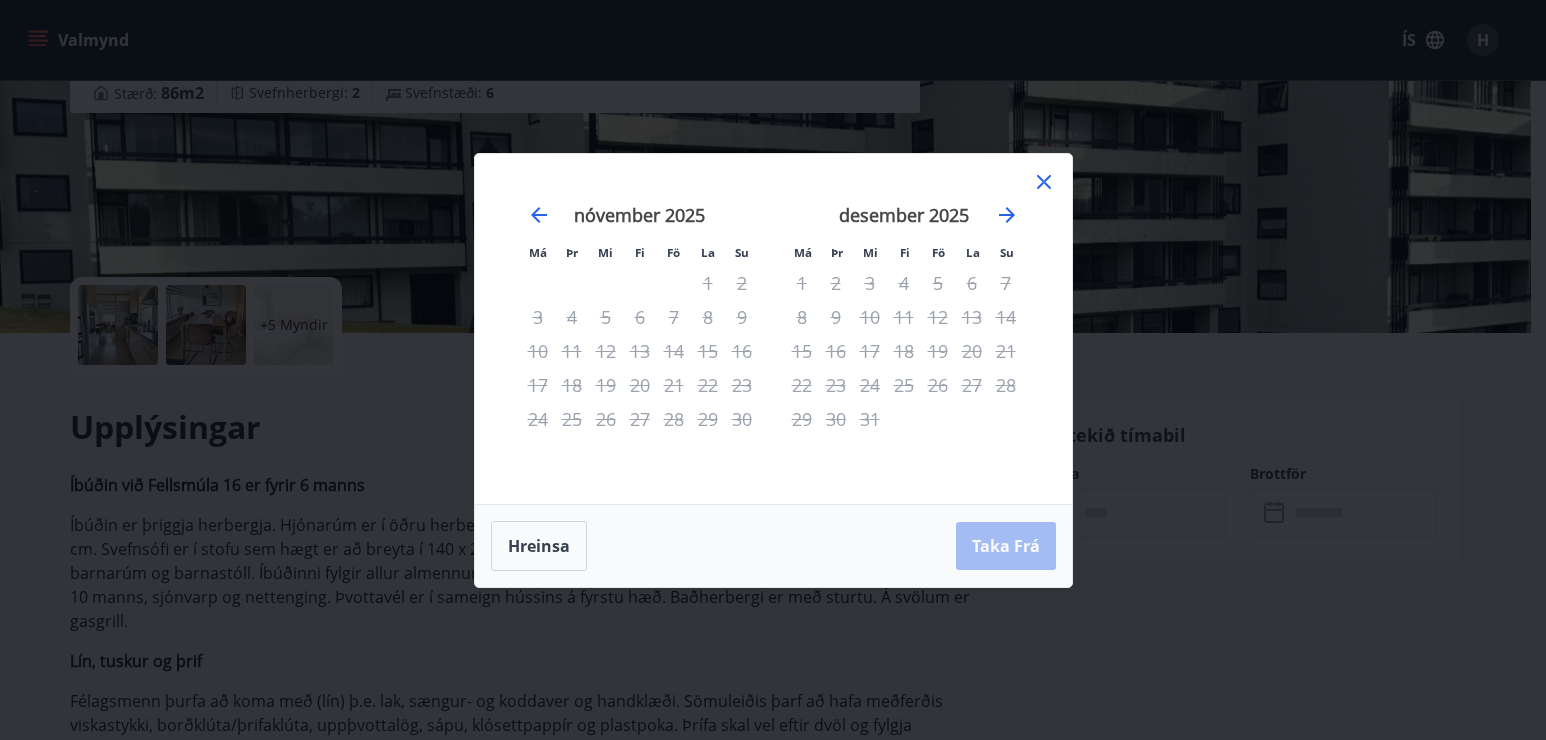 click 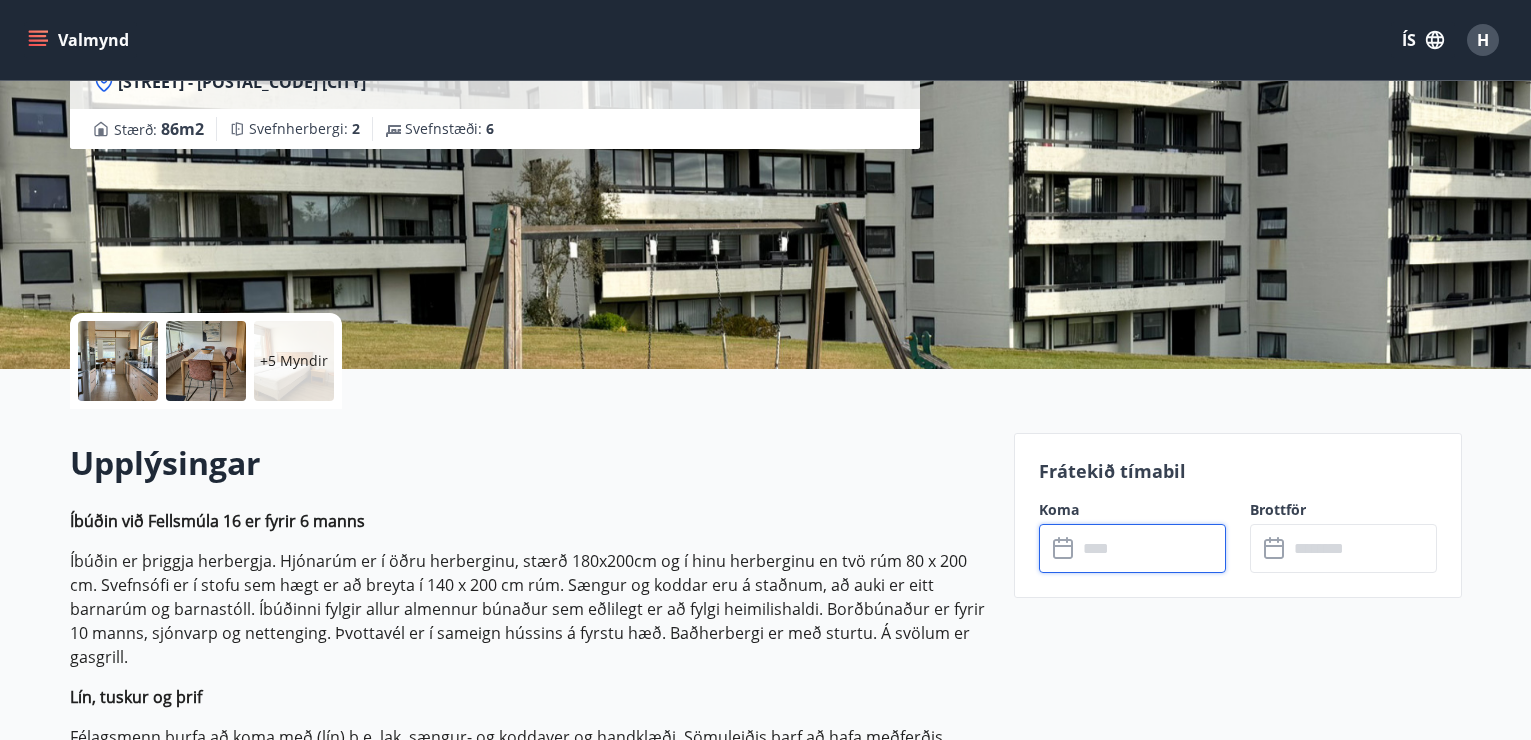 scroll, scrollTop: 0, scrollLeft: 0, axis: both 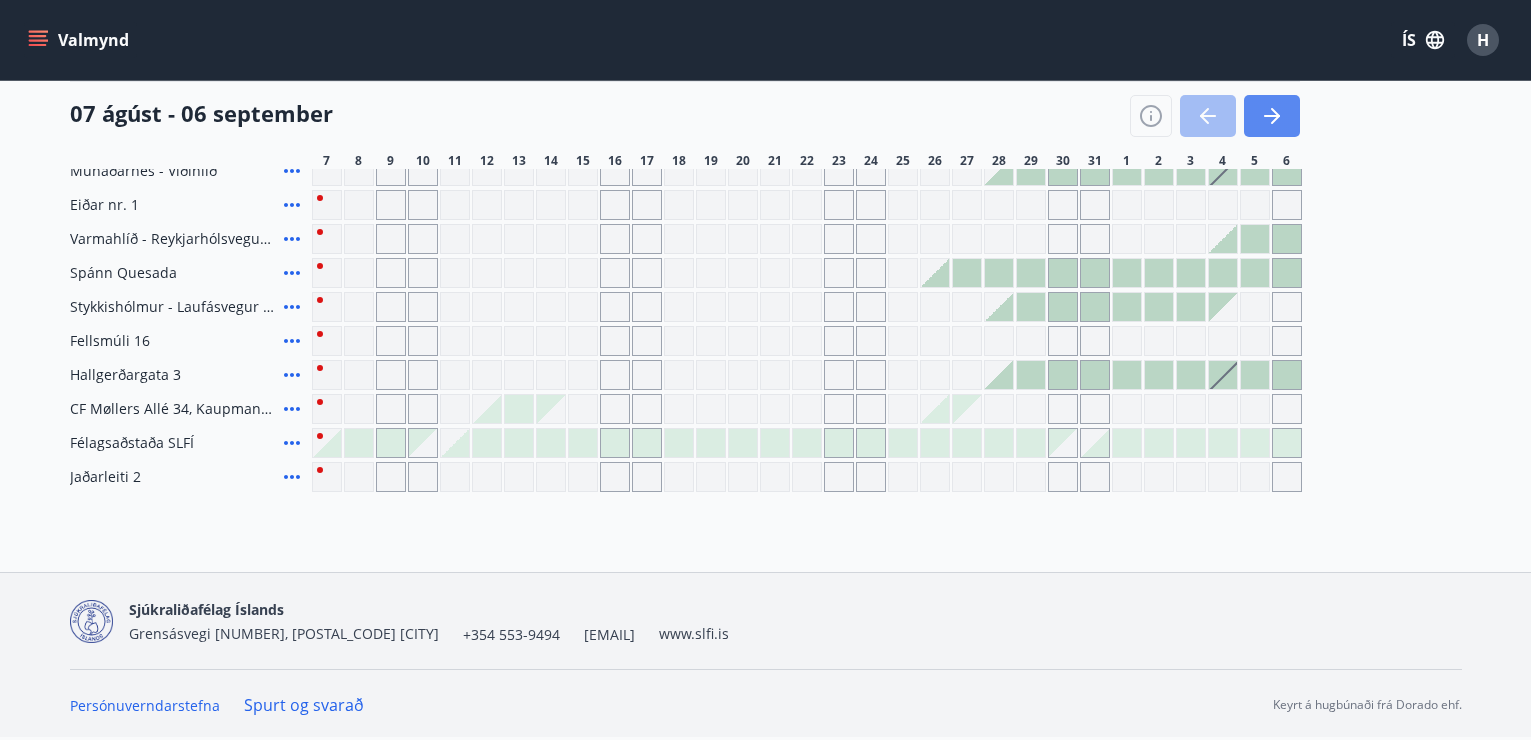 click 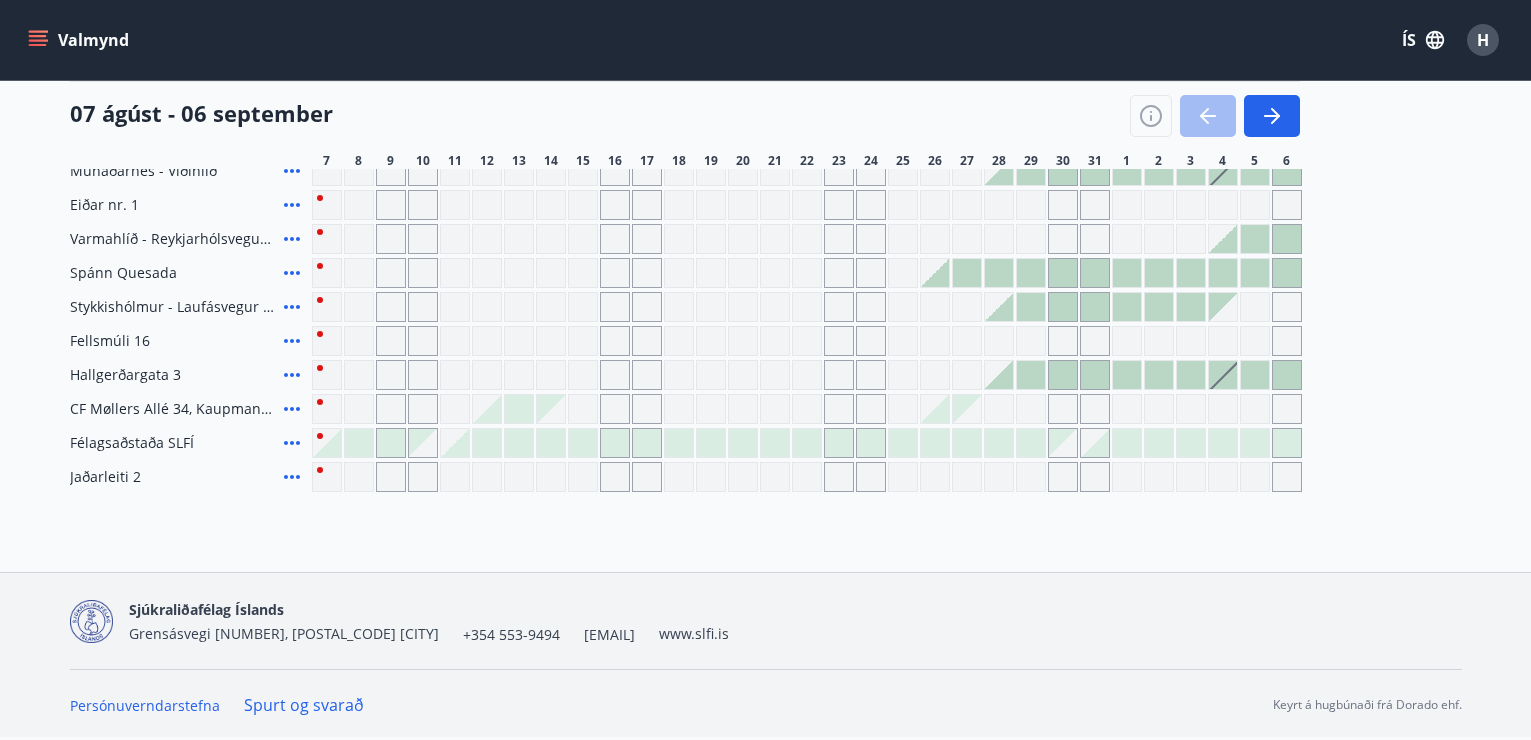 click 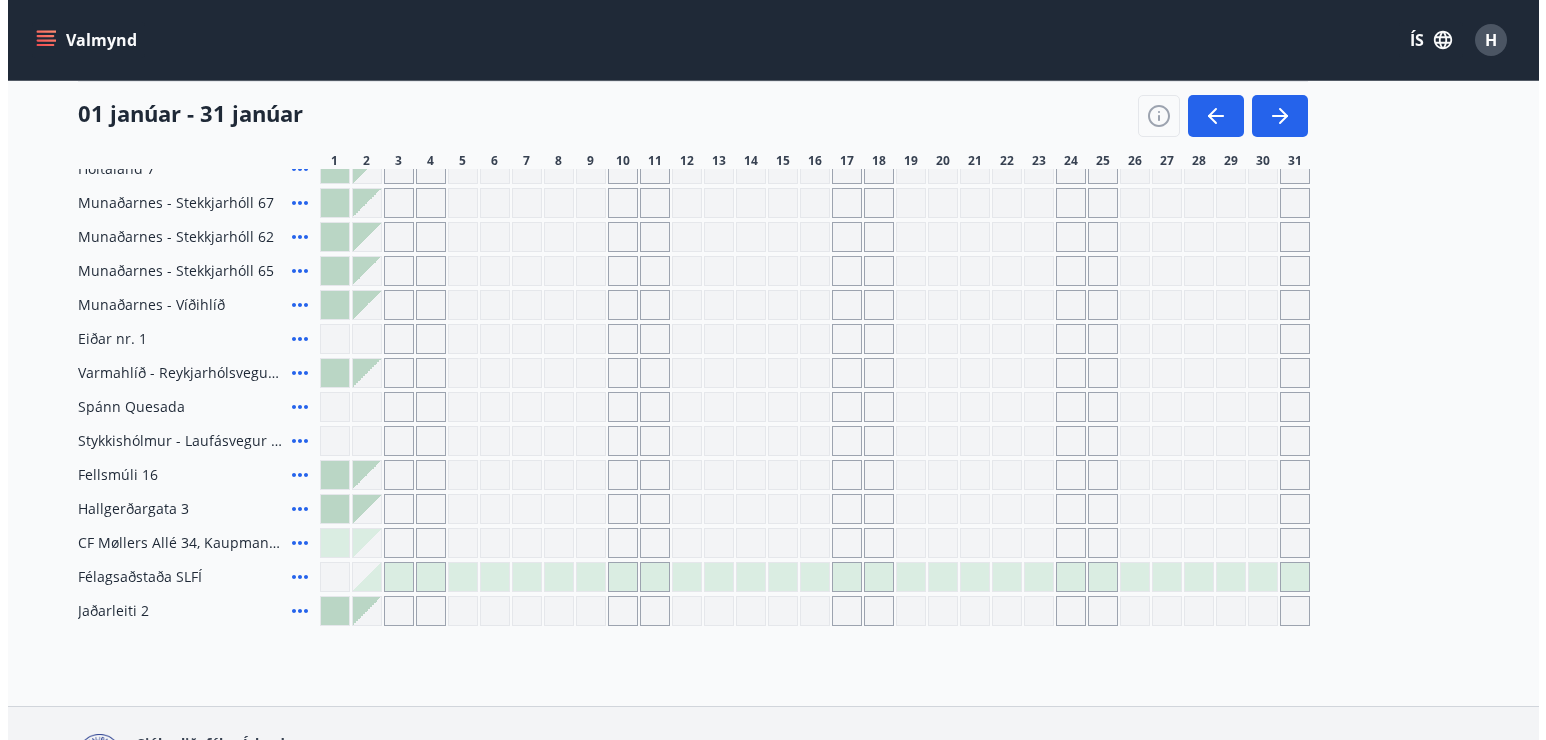 scroll, scrollTop: 418, scrollLeft: 0, axis: vertical 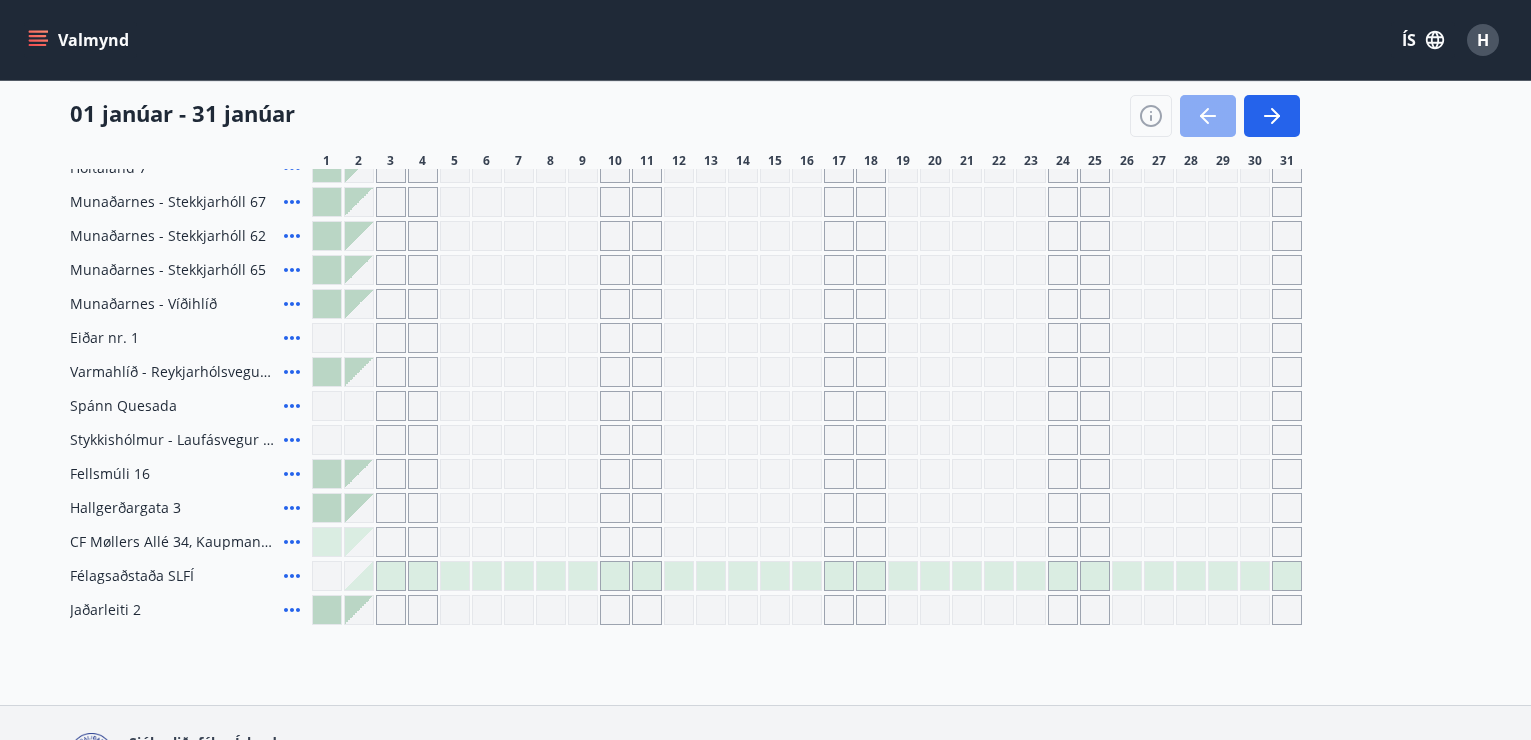 click 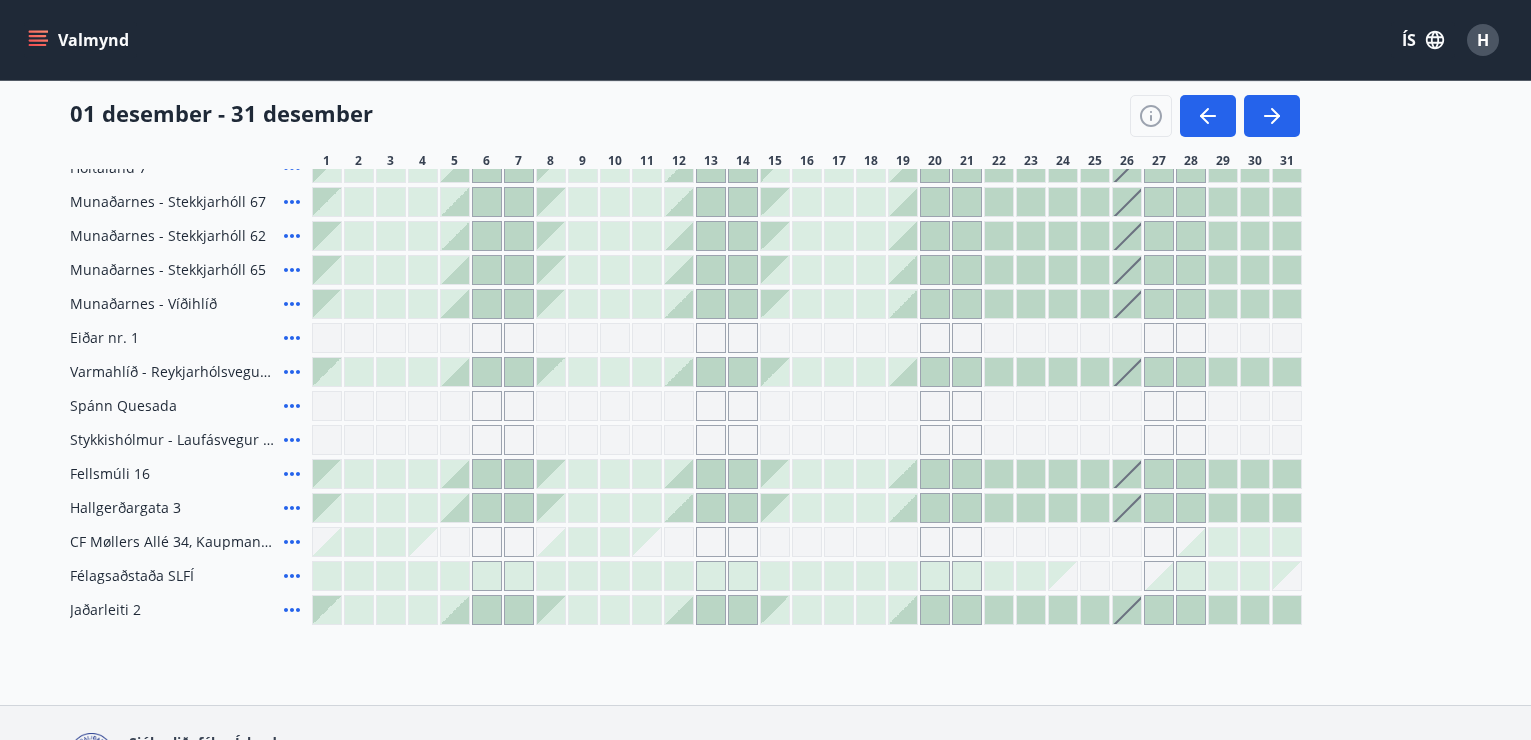 click at bounding box center (903, 508) 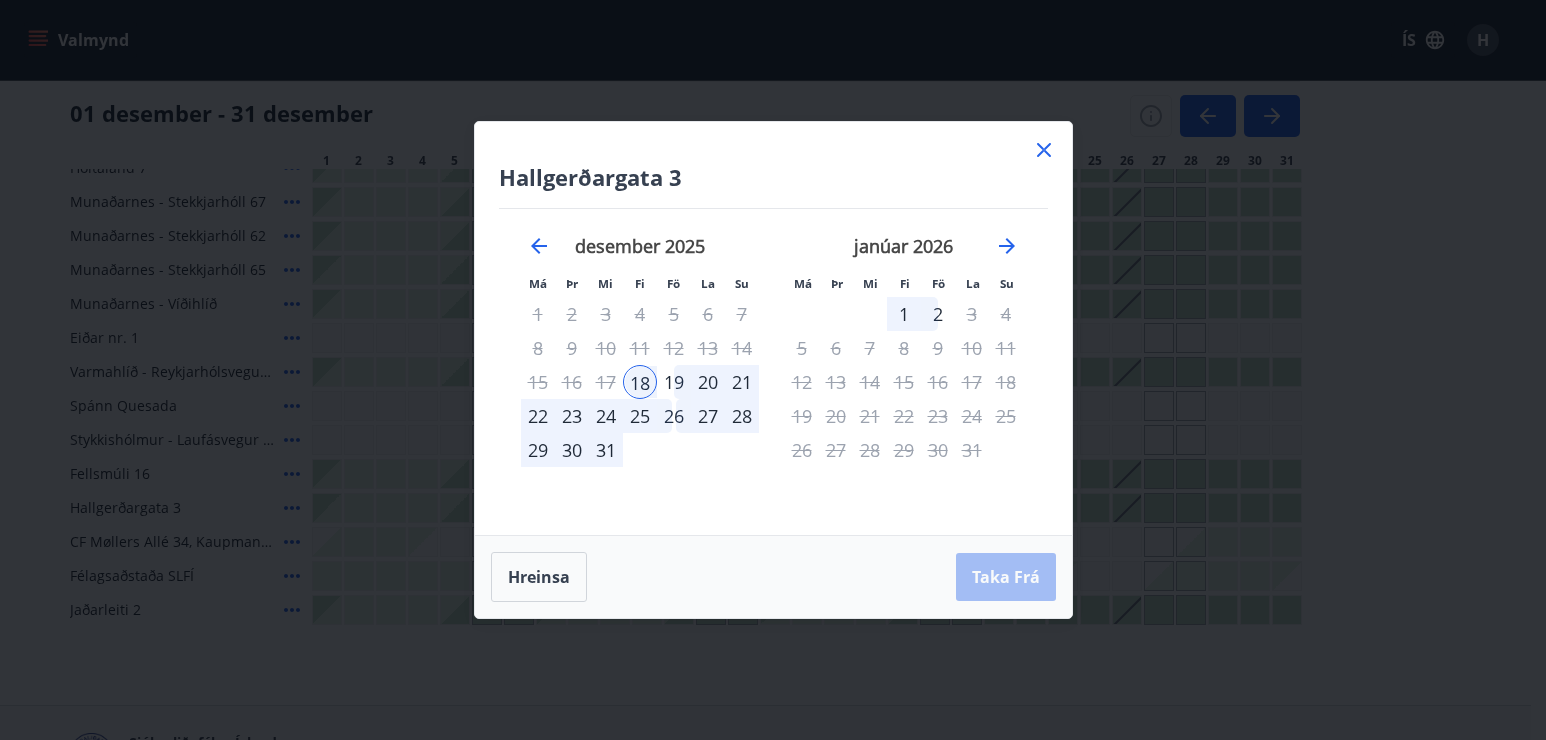 click on "19" at bounding box center (674, 382) 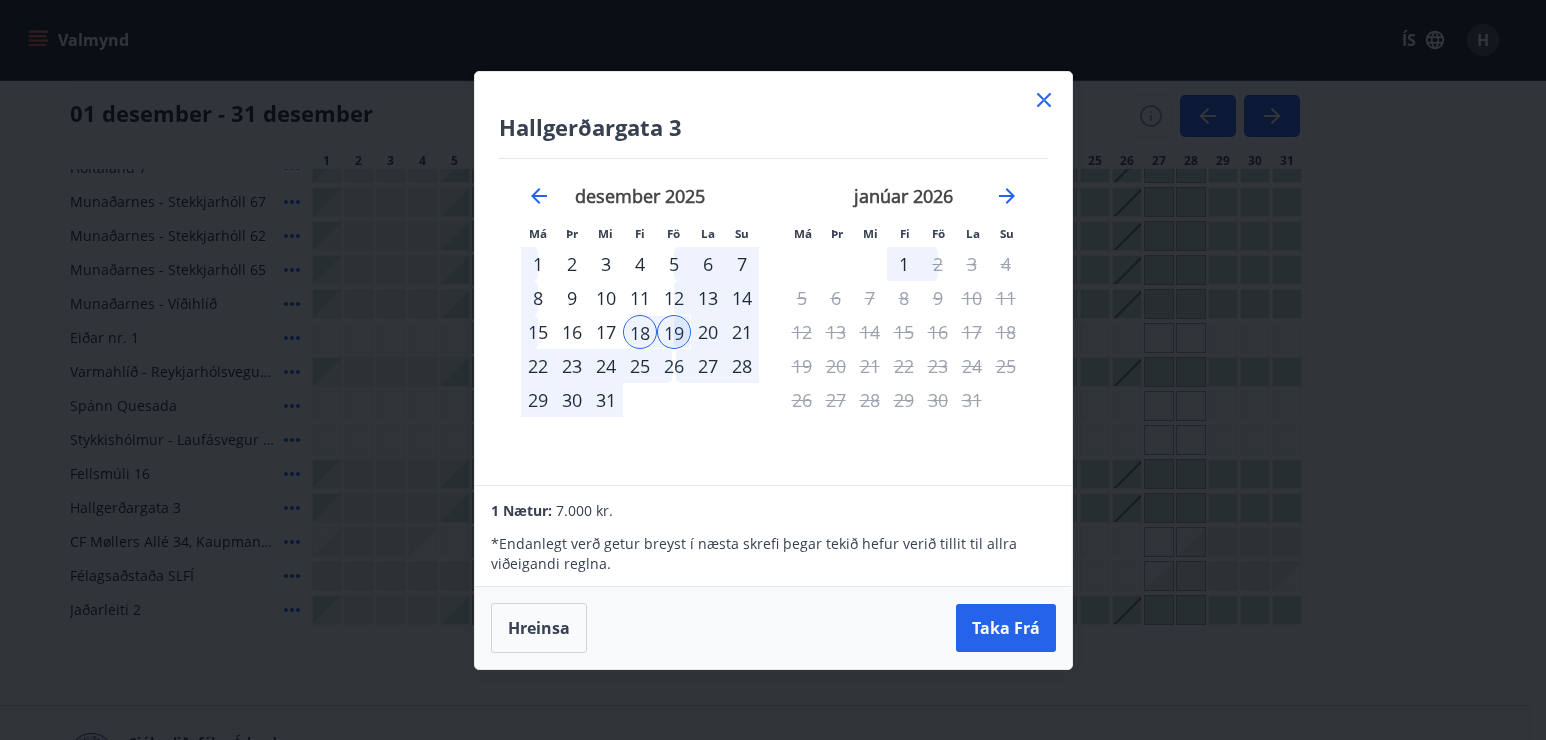 click on "18" at bounding box center [640, 332] 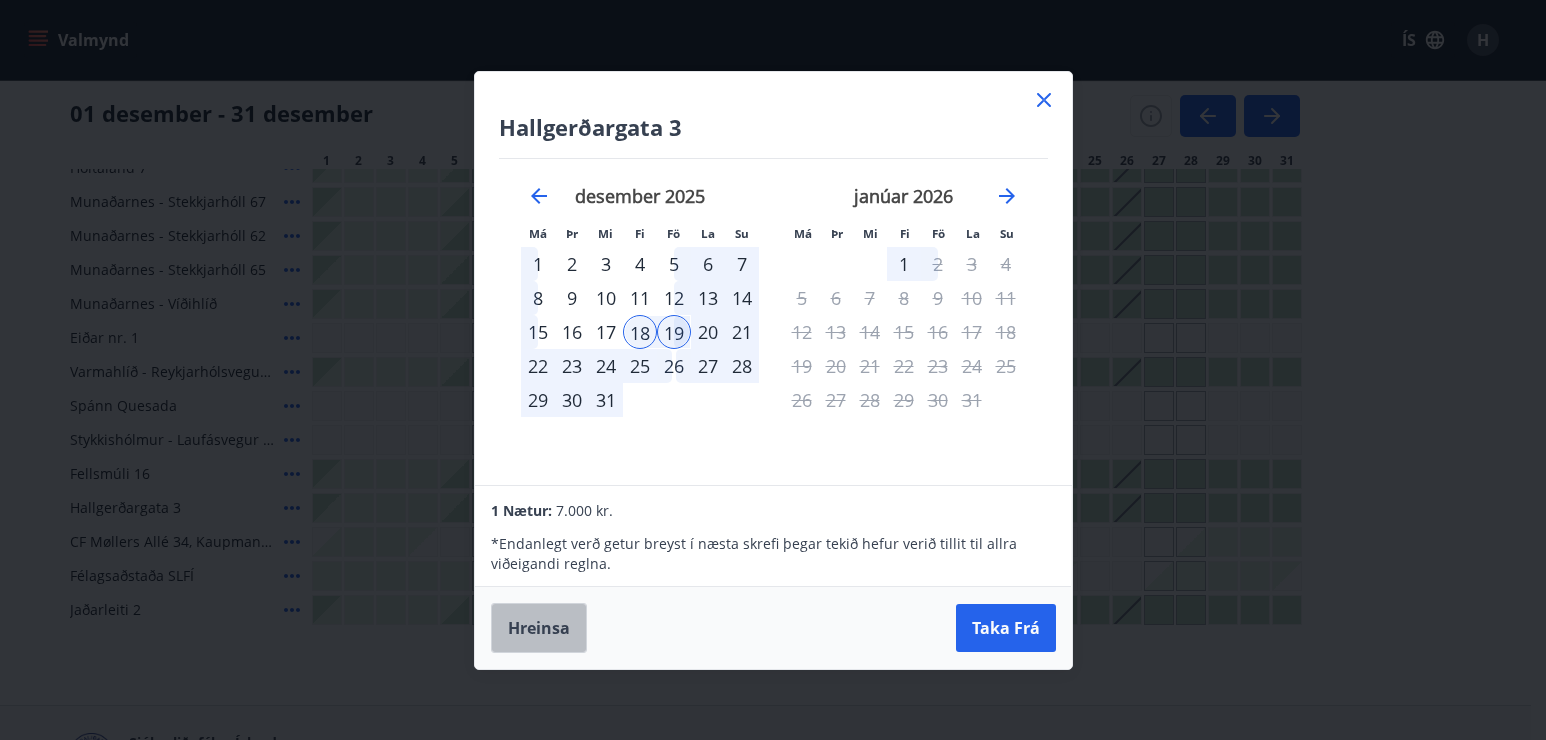 click on "Hreinsa" at bounding box center [539, 628] 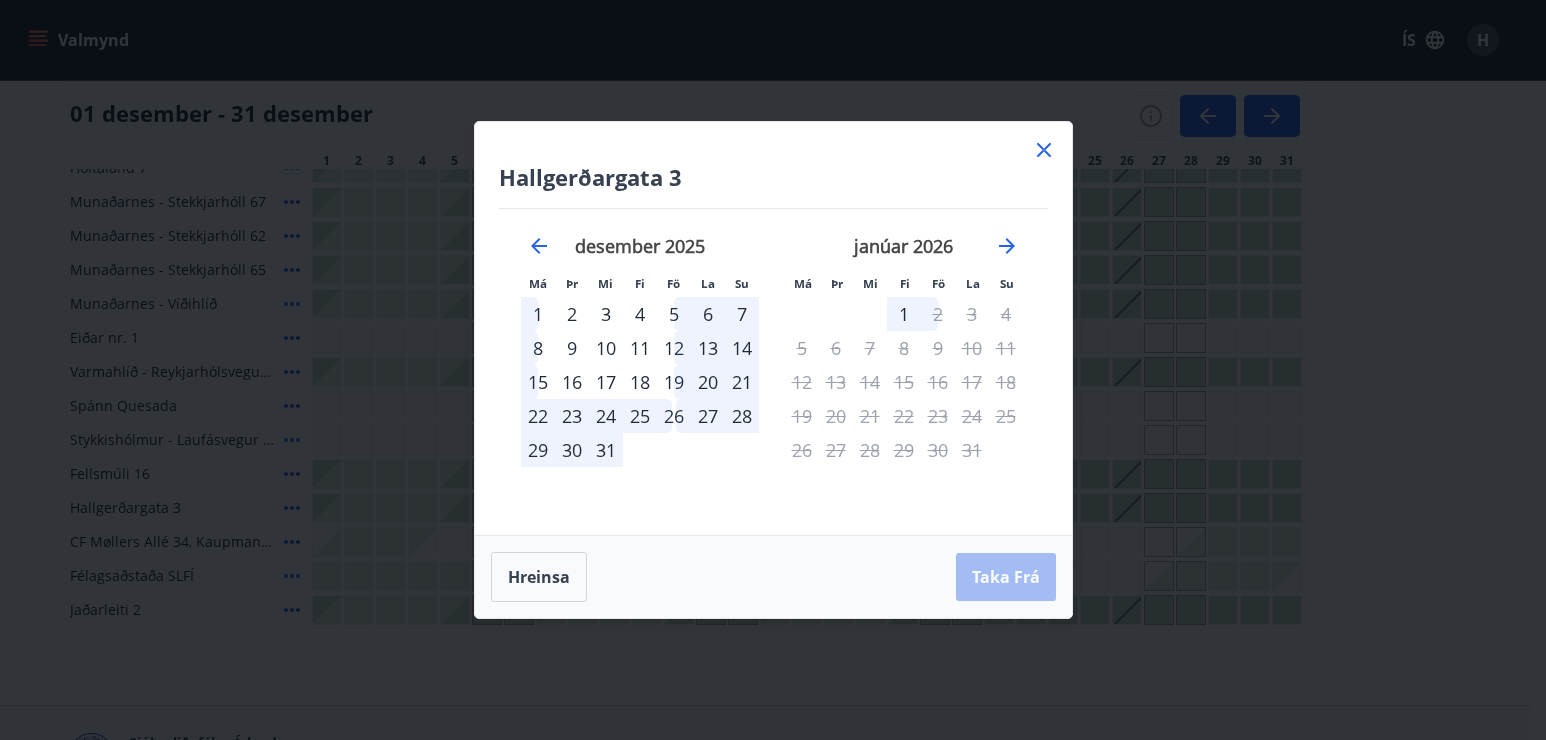 click on "19" at bounding box center (674, 382) 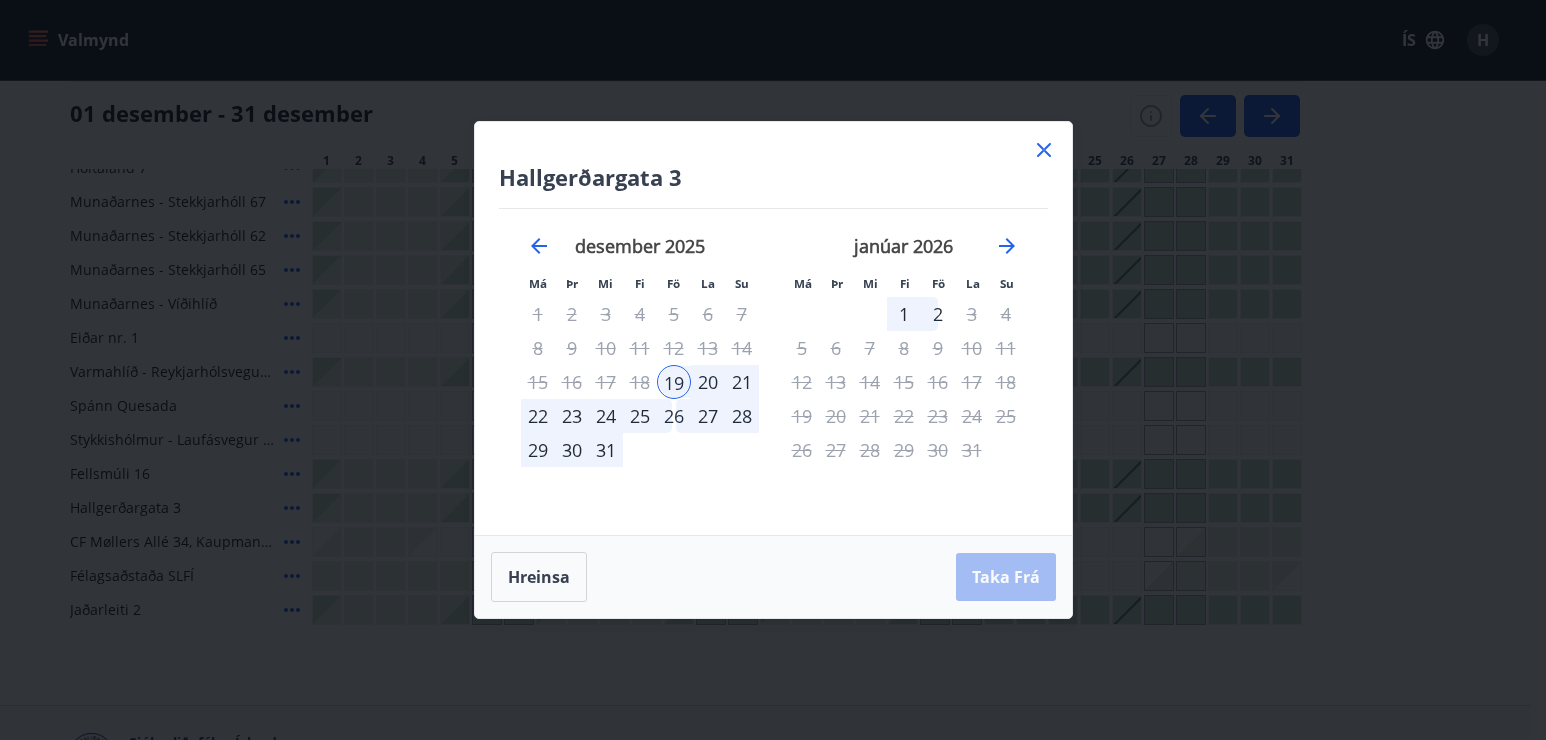 click on "26" at bounding box center (674, 416) 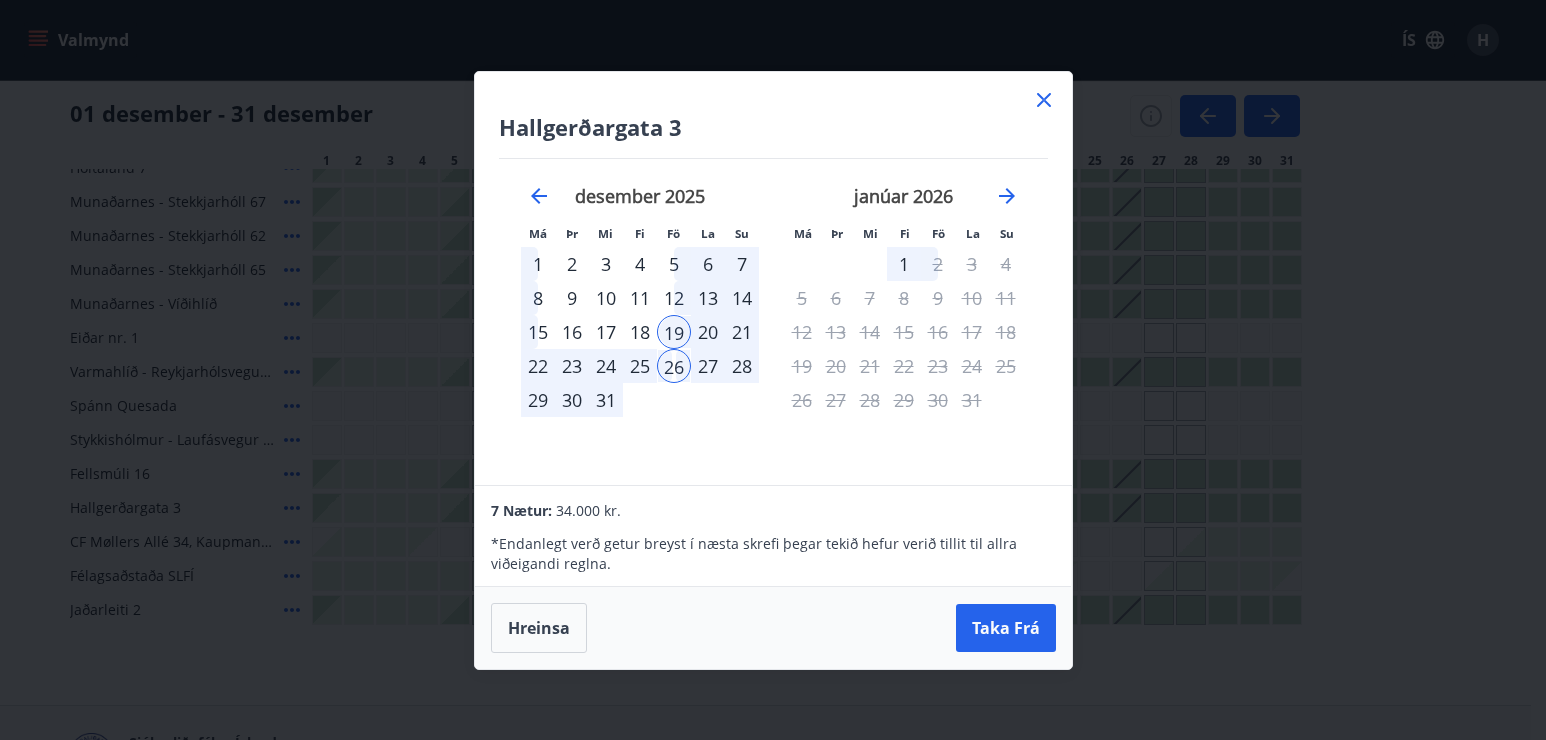 click on "20" at bounding box center (708, 332) 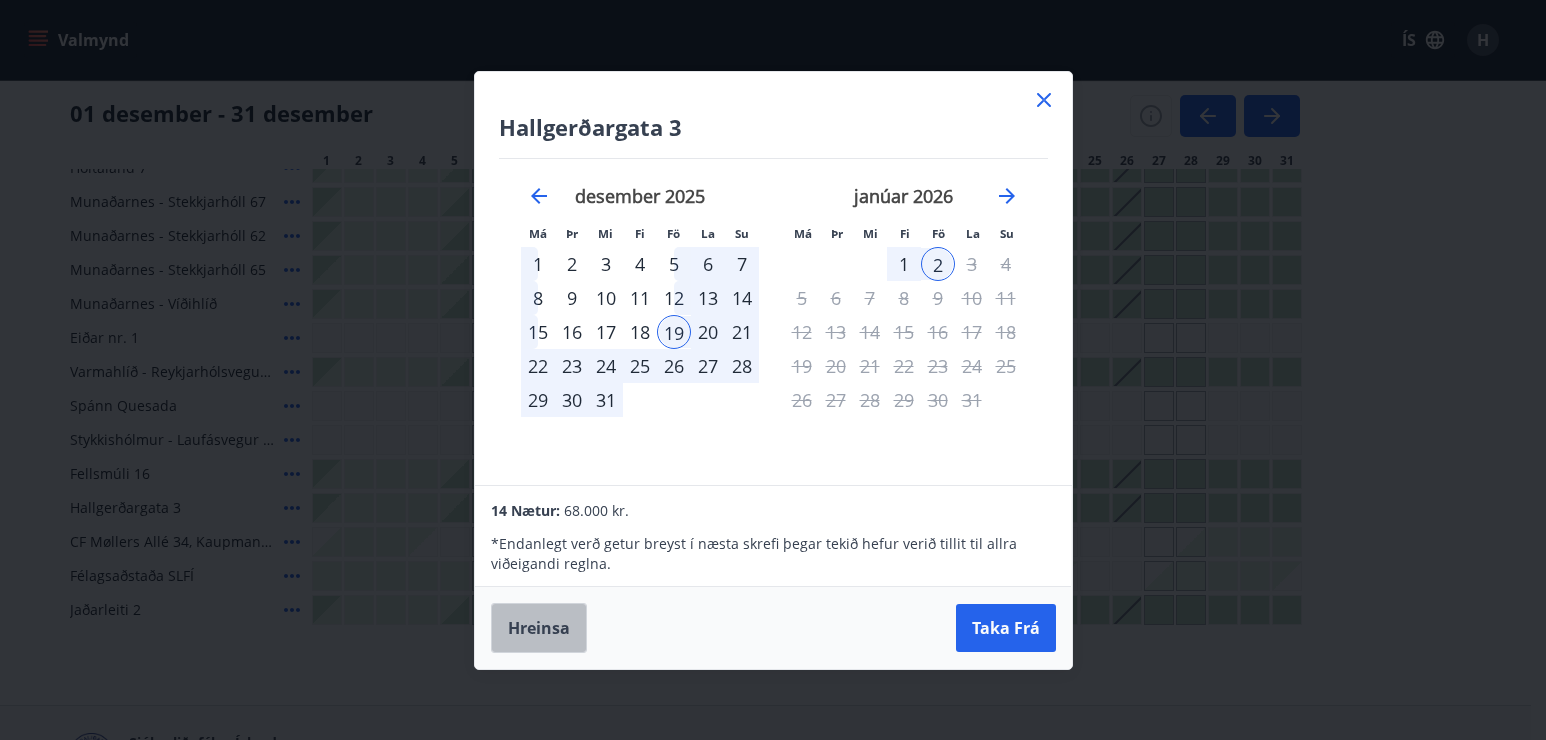 click on "Hreinsa" at bounding box center (539, 628) 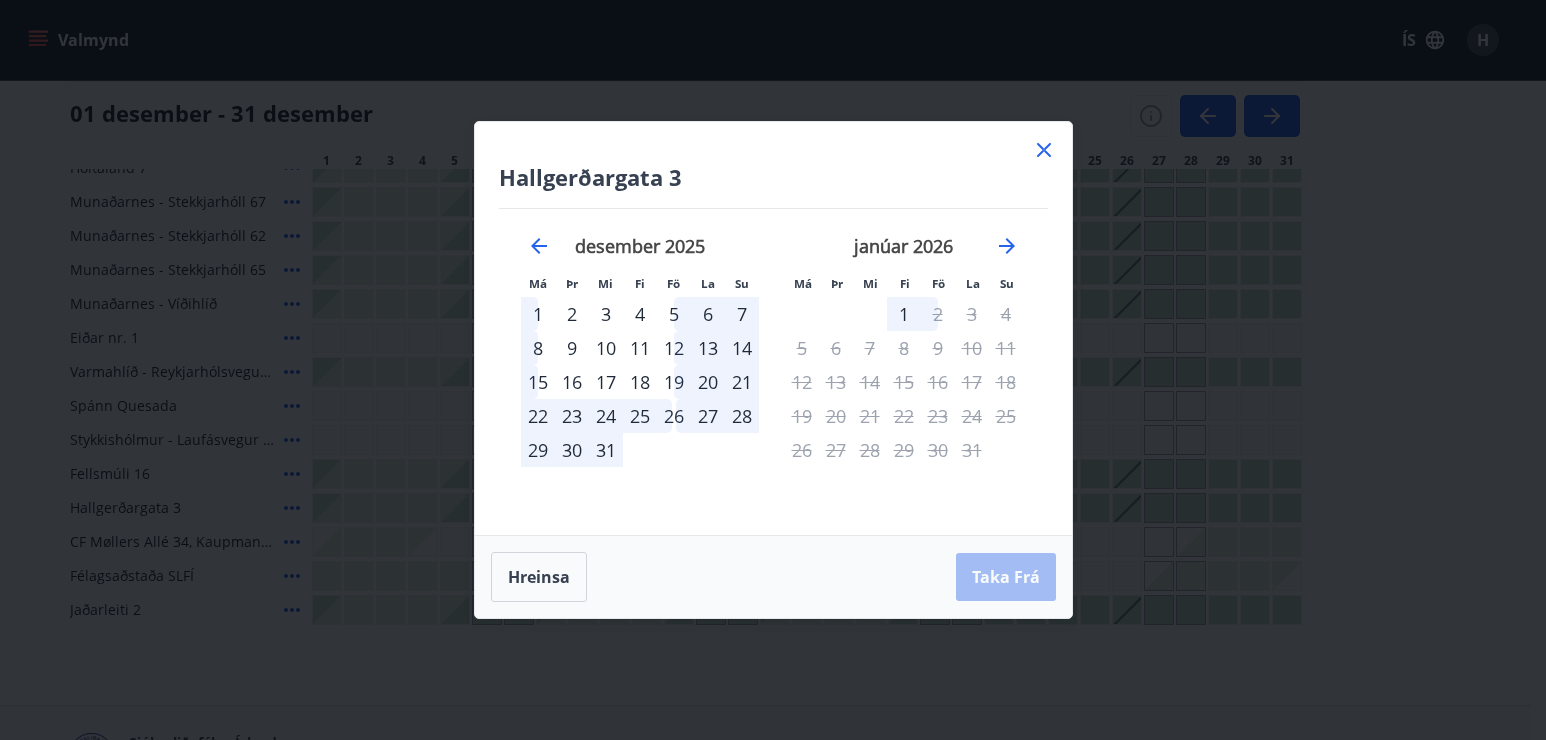 click on "19" at bounding box center (674, 382) 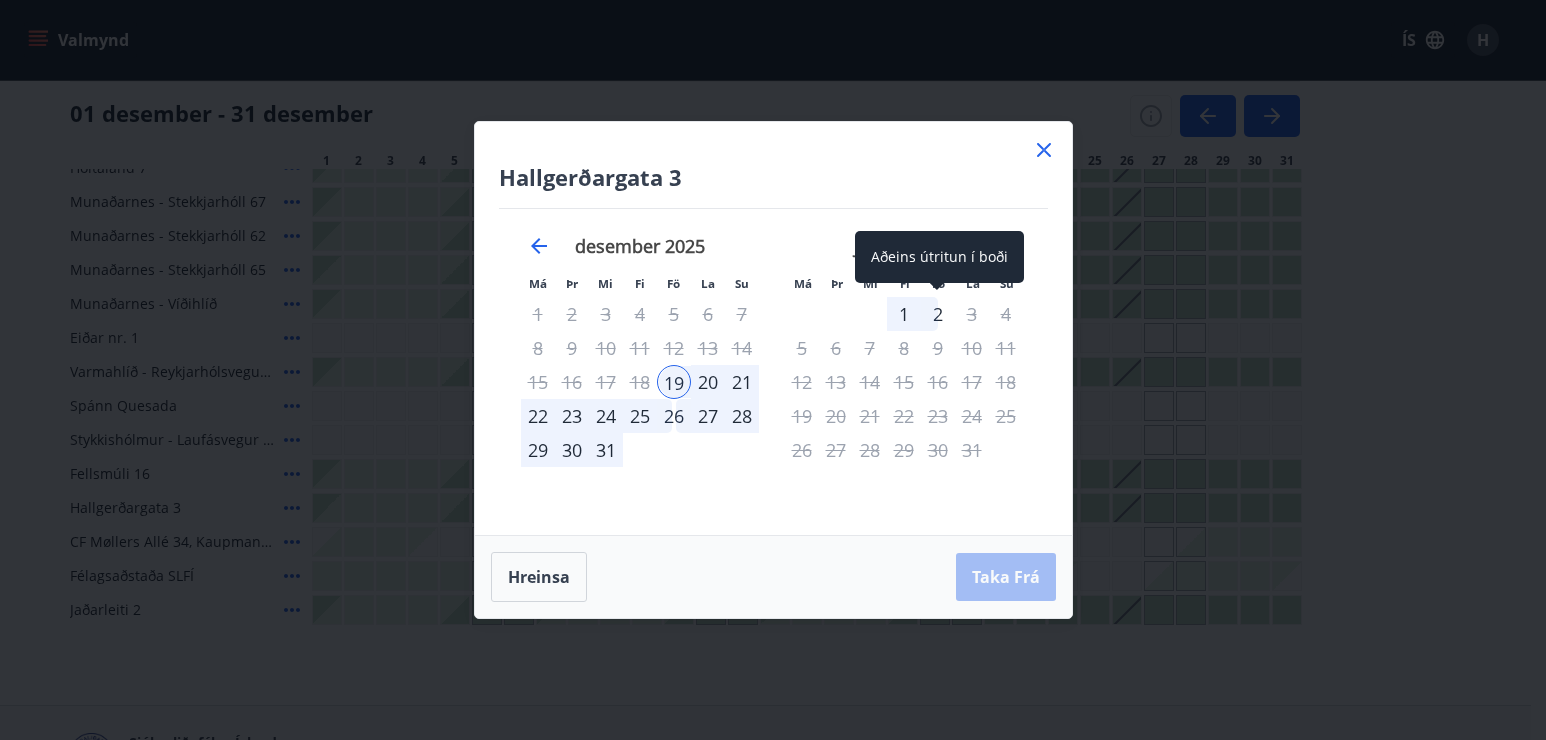 click on "2" at bounding box center (938, 314) 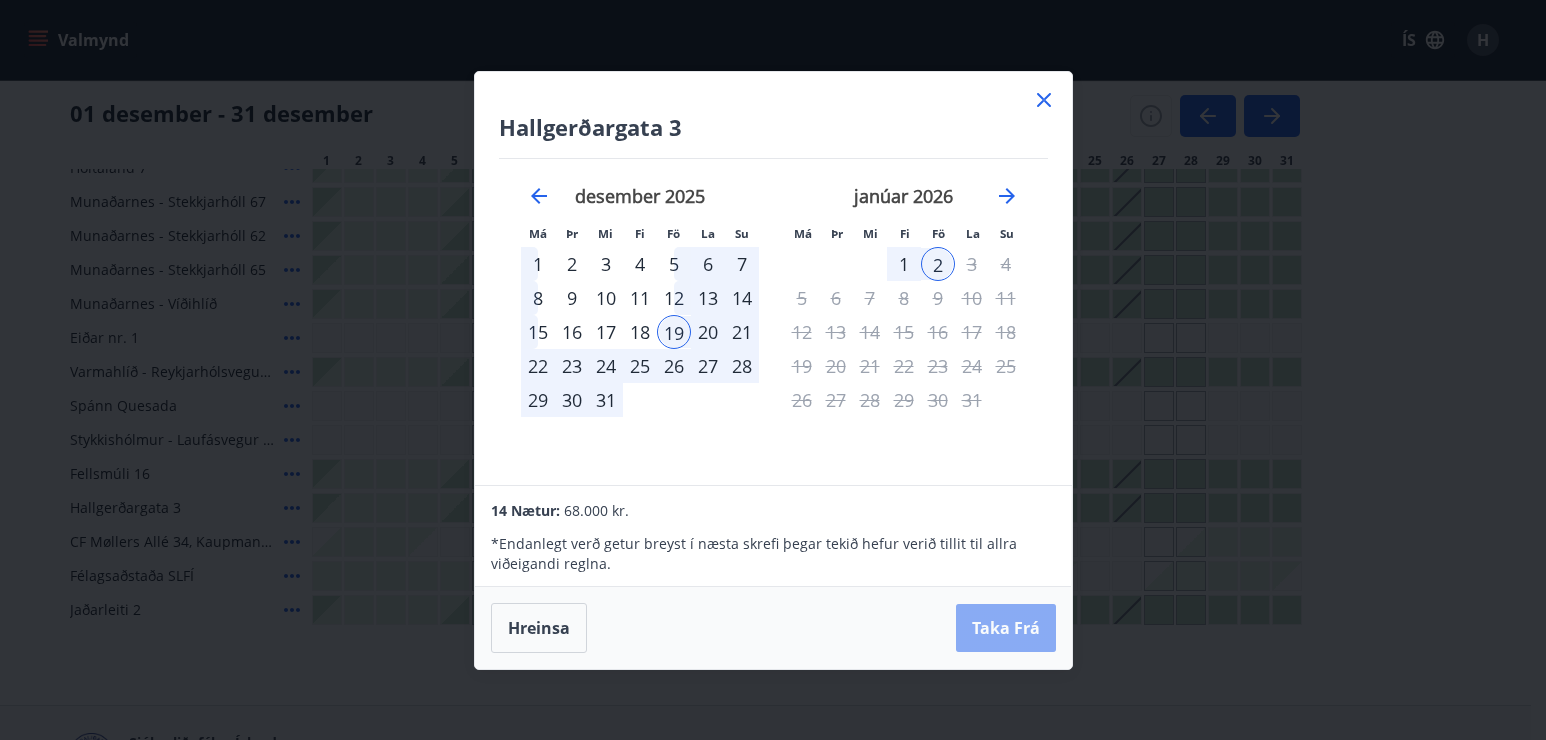 click on "Taka Frá" at bounding box center [1006, 628] 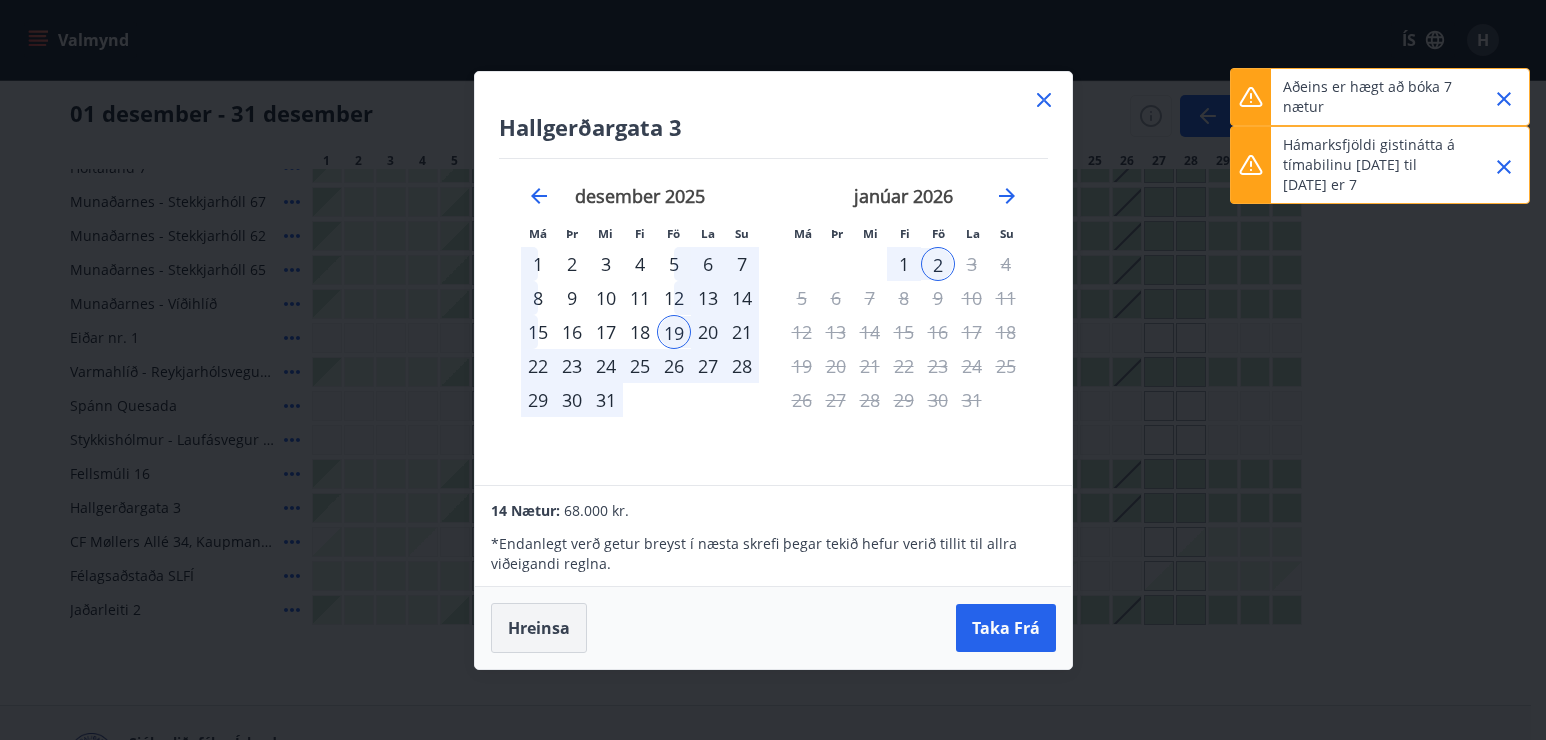 click on "Hreinsa" at bounding box center [539, 628] 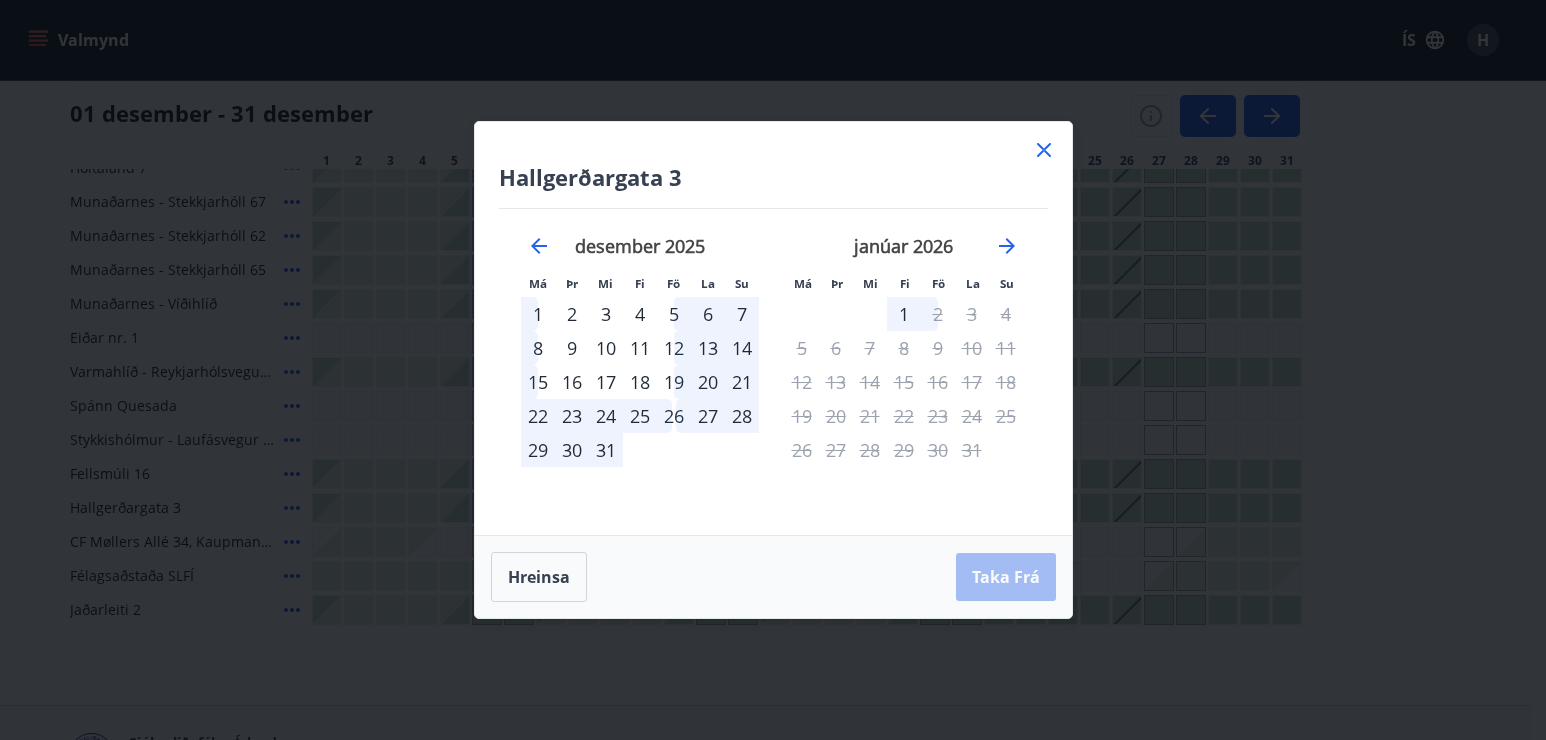 click on "19" at bounding box center [674, 382] 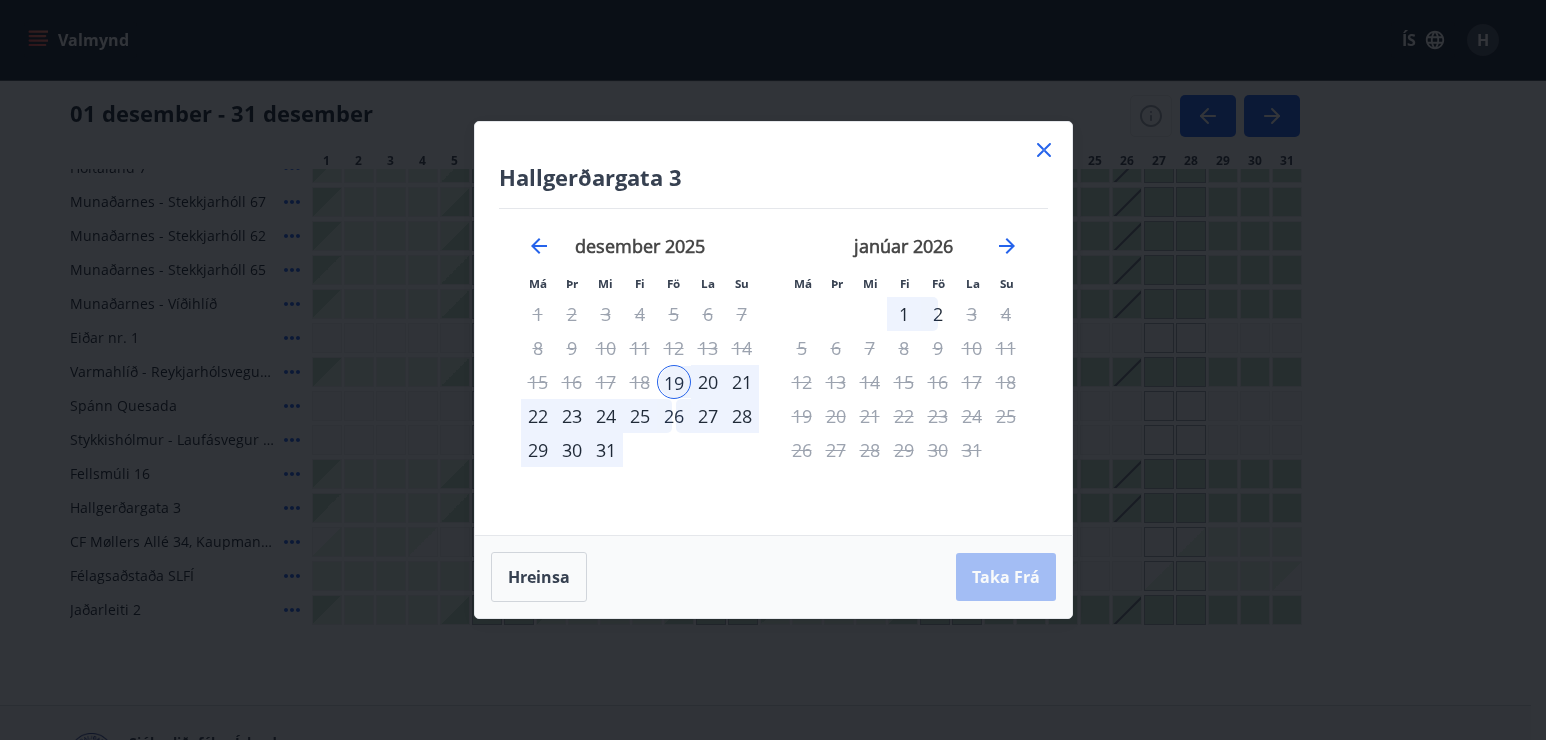 click on "26" at bounding box center (674, 416) 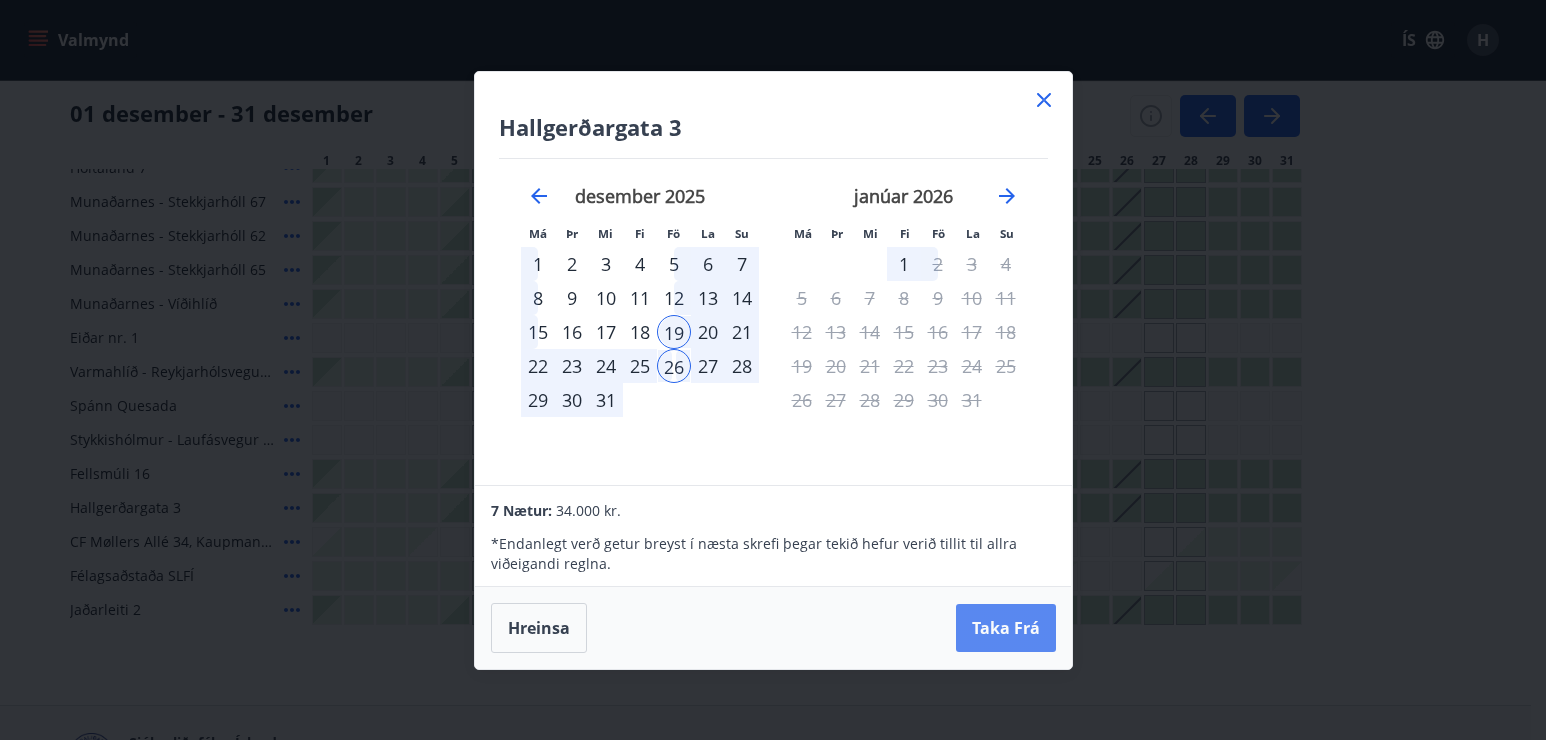 click on "Taka Frá" at bounding box center [1006, 628] 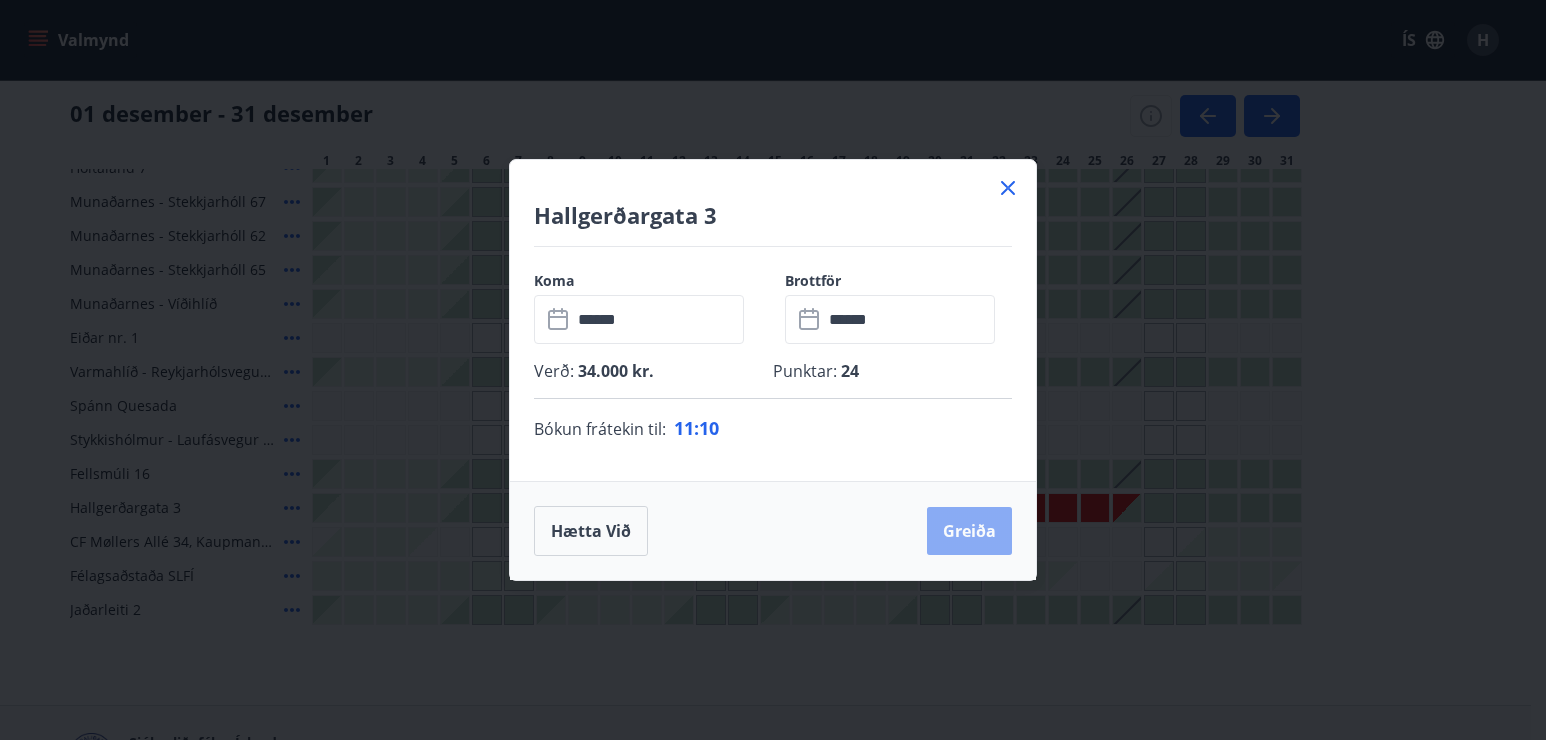 click on "Greiða" at bounding box center [969, 531] 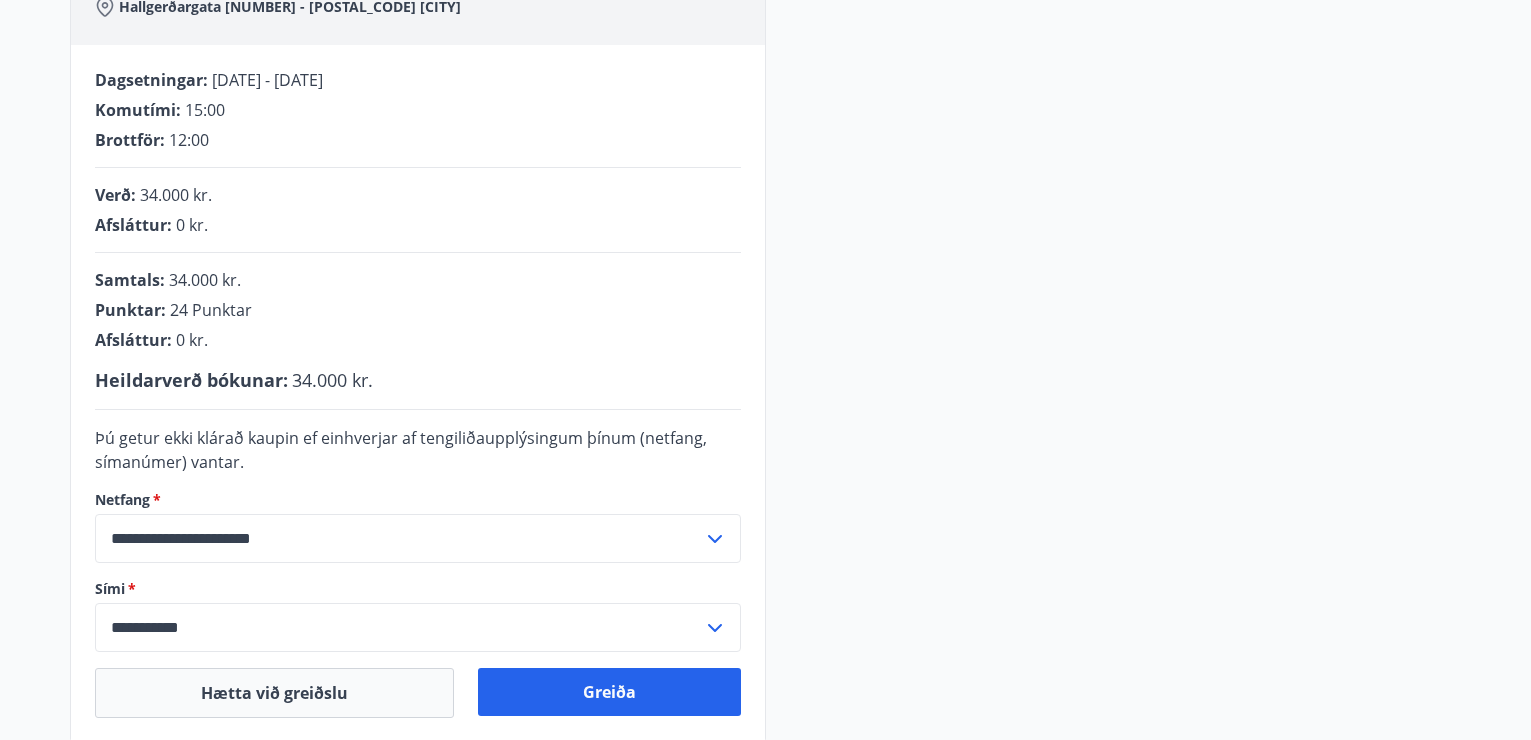 scroll, scrollTop: 403, scrollLeft: 0, axis: vertical 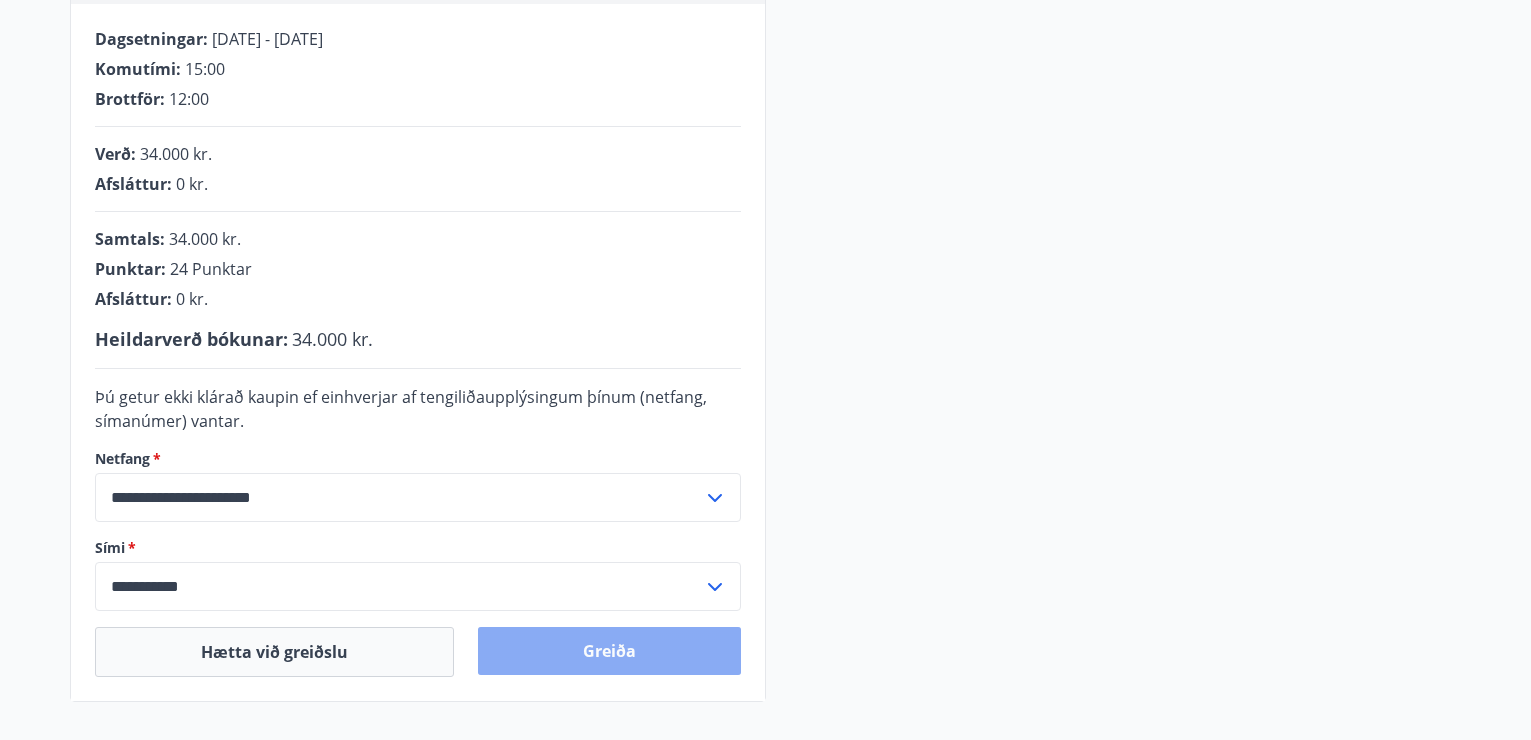 click on "Greiða" at bounding box center (609, 651) 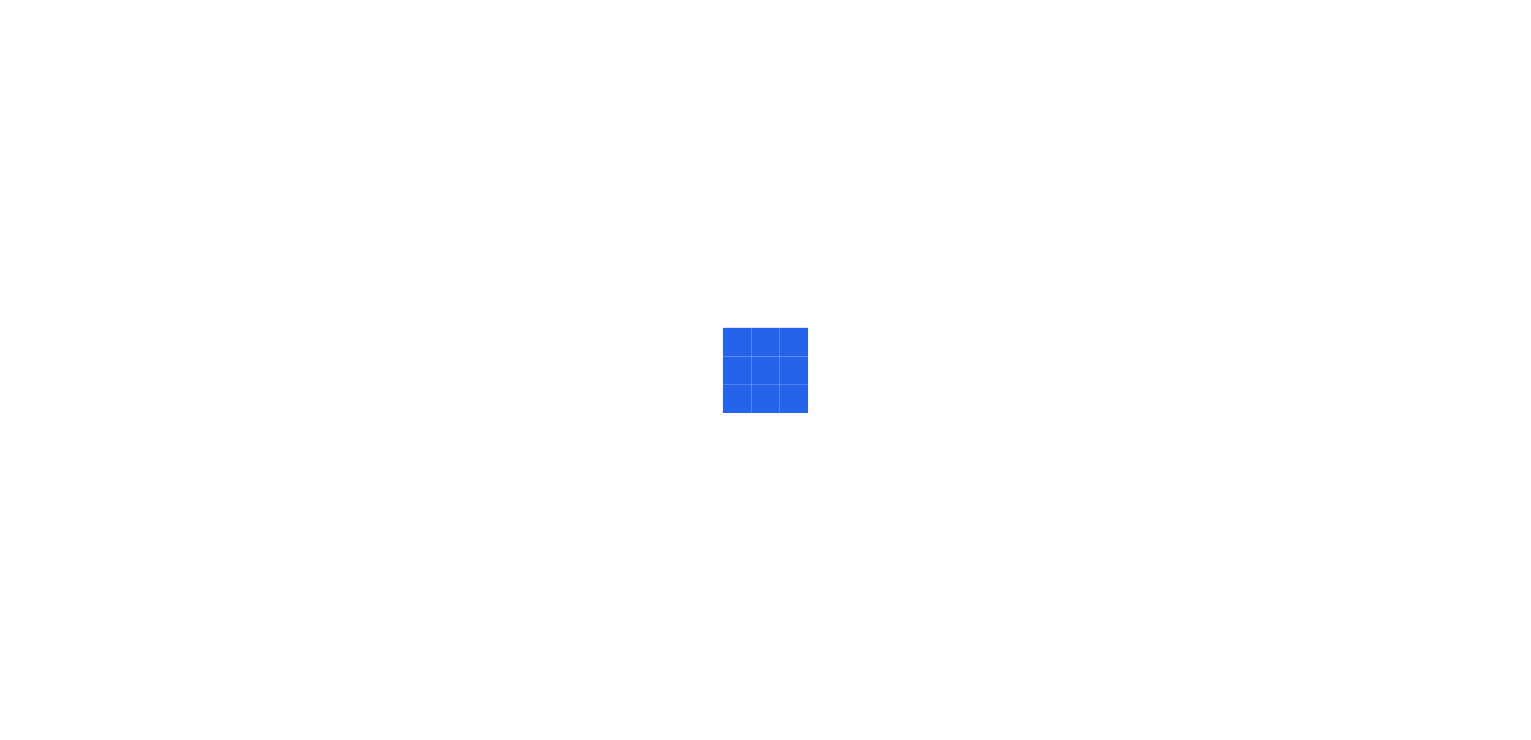 scroll, scrollTop: 0, scrollLeft: 0, axis: both 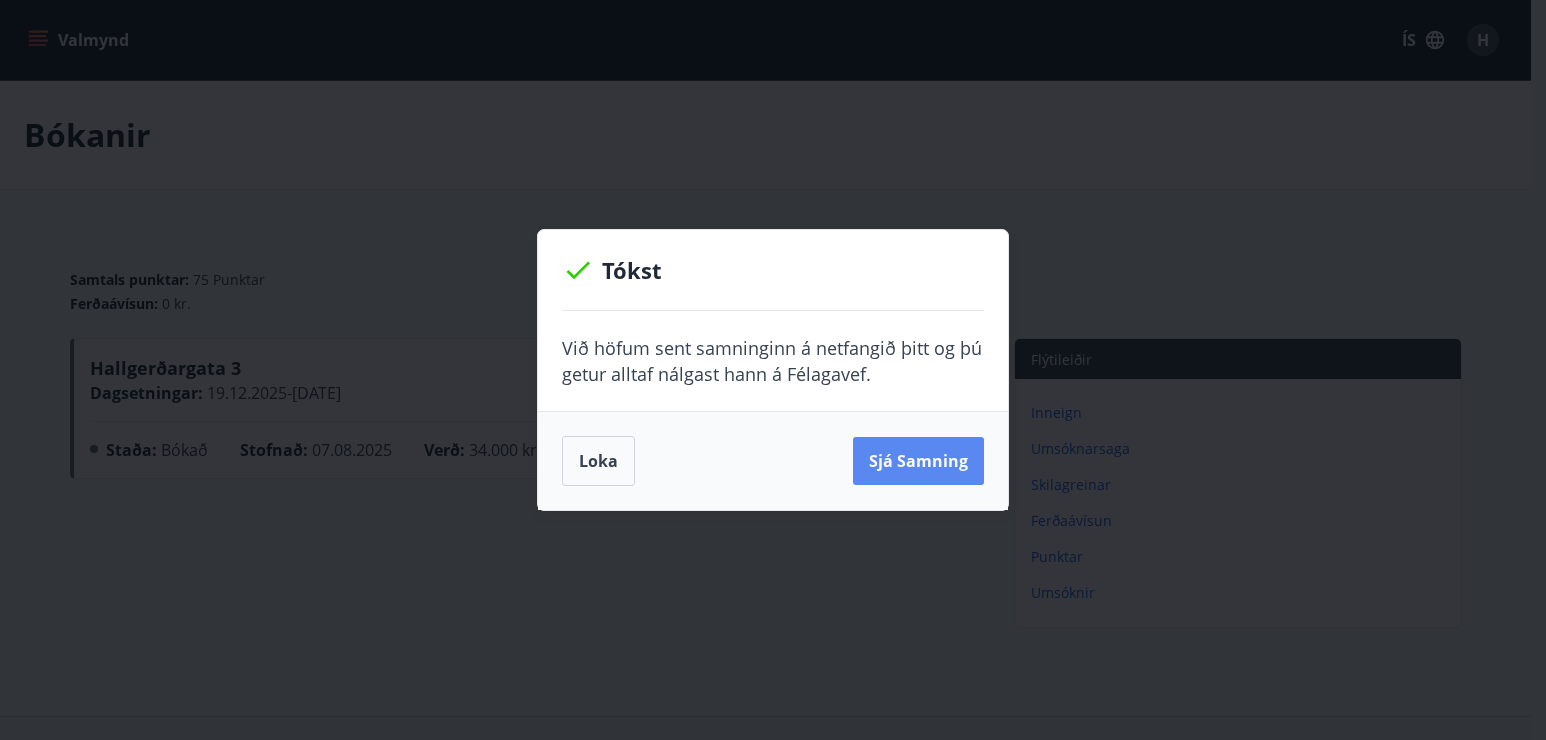 click on "Sjá samning" at bounding box center [918, 461] 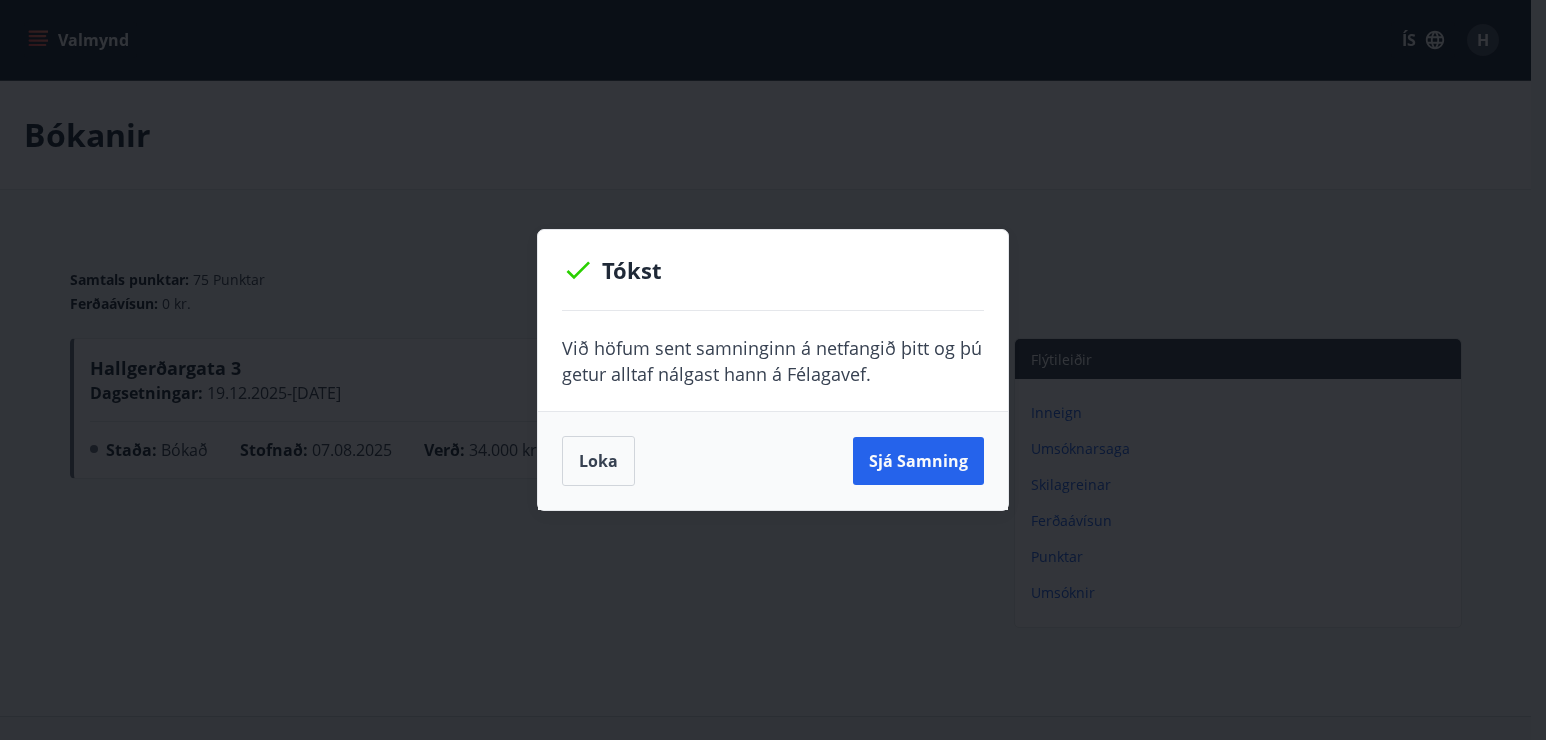drag, startPoint x: 1175, startPoint y: 329, endPoint x: 1069, endPoint y: 407, distance: 131.60547 